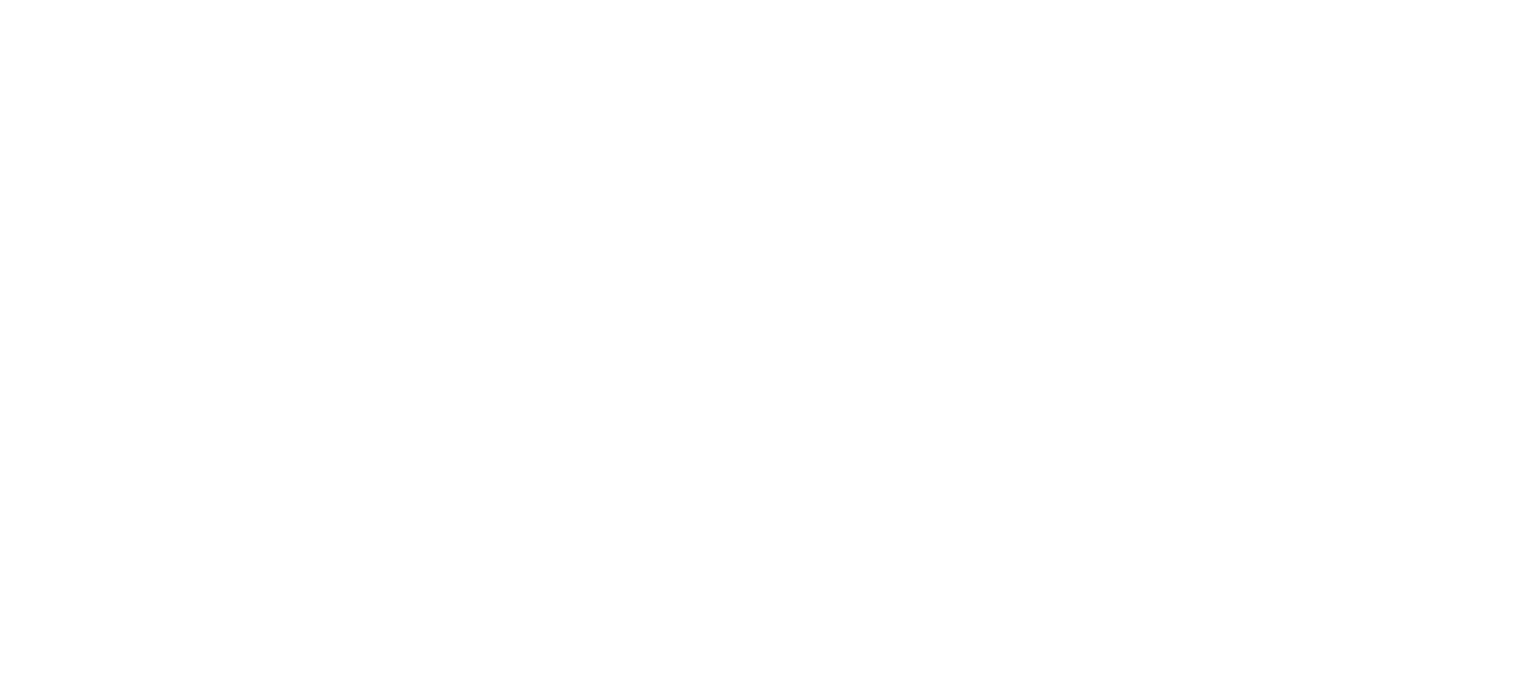 scroll, scrollTop: 0, scrollLeft: 0, axis: both 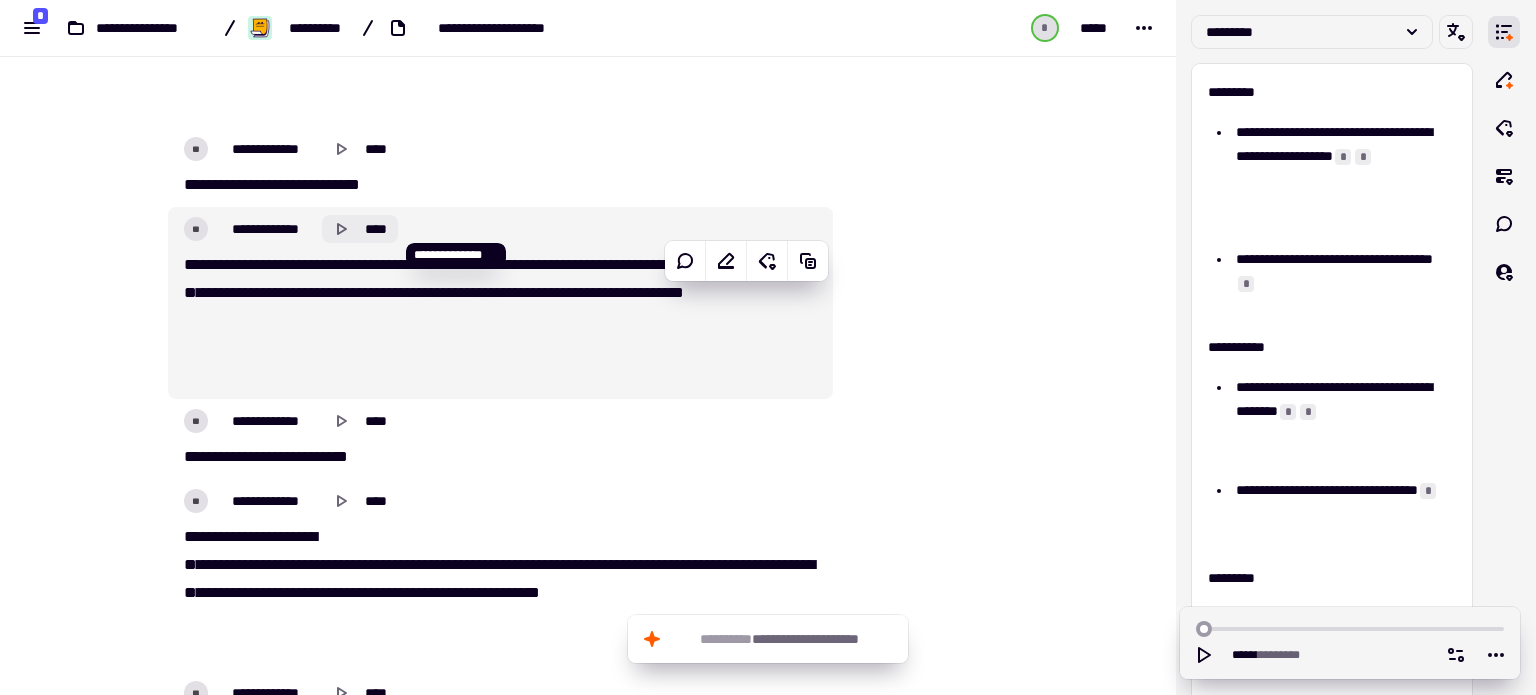 click 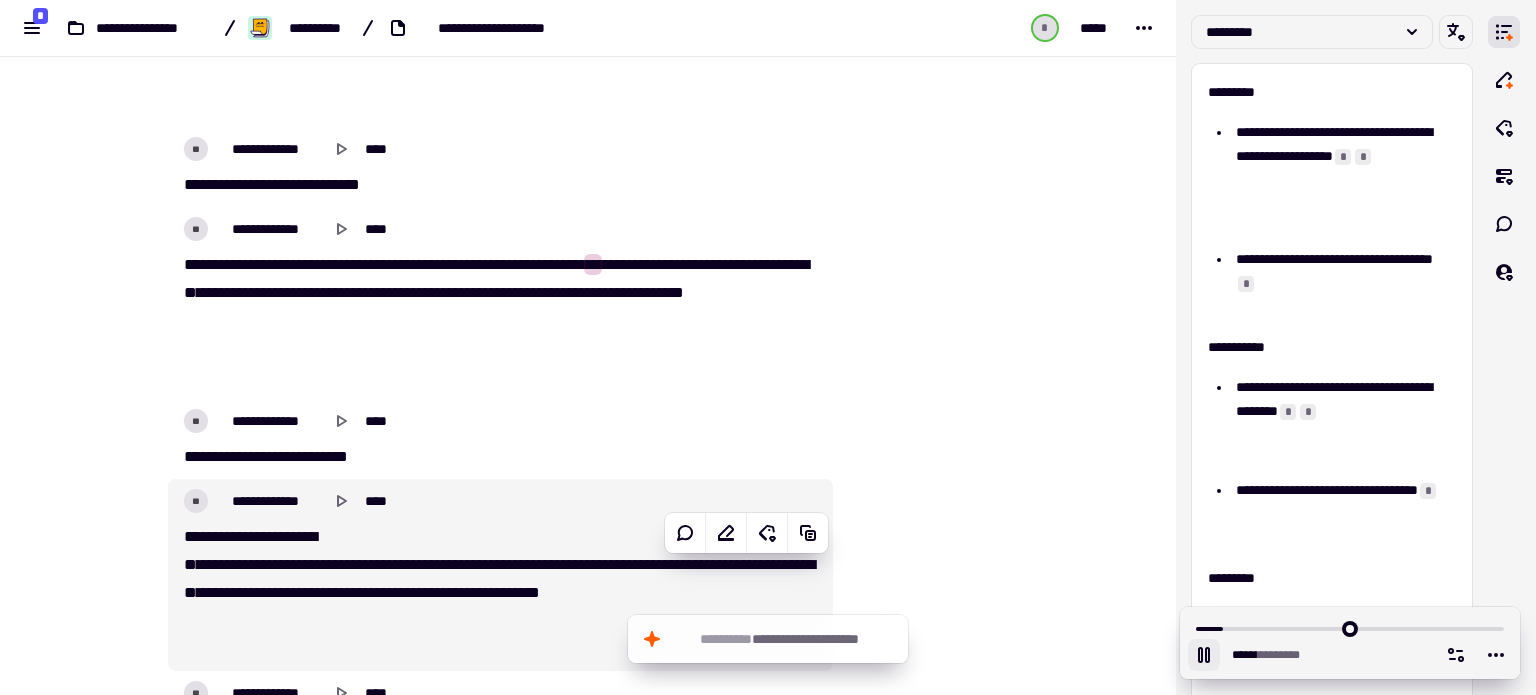 click 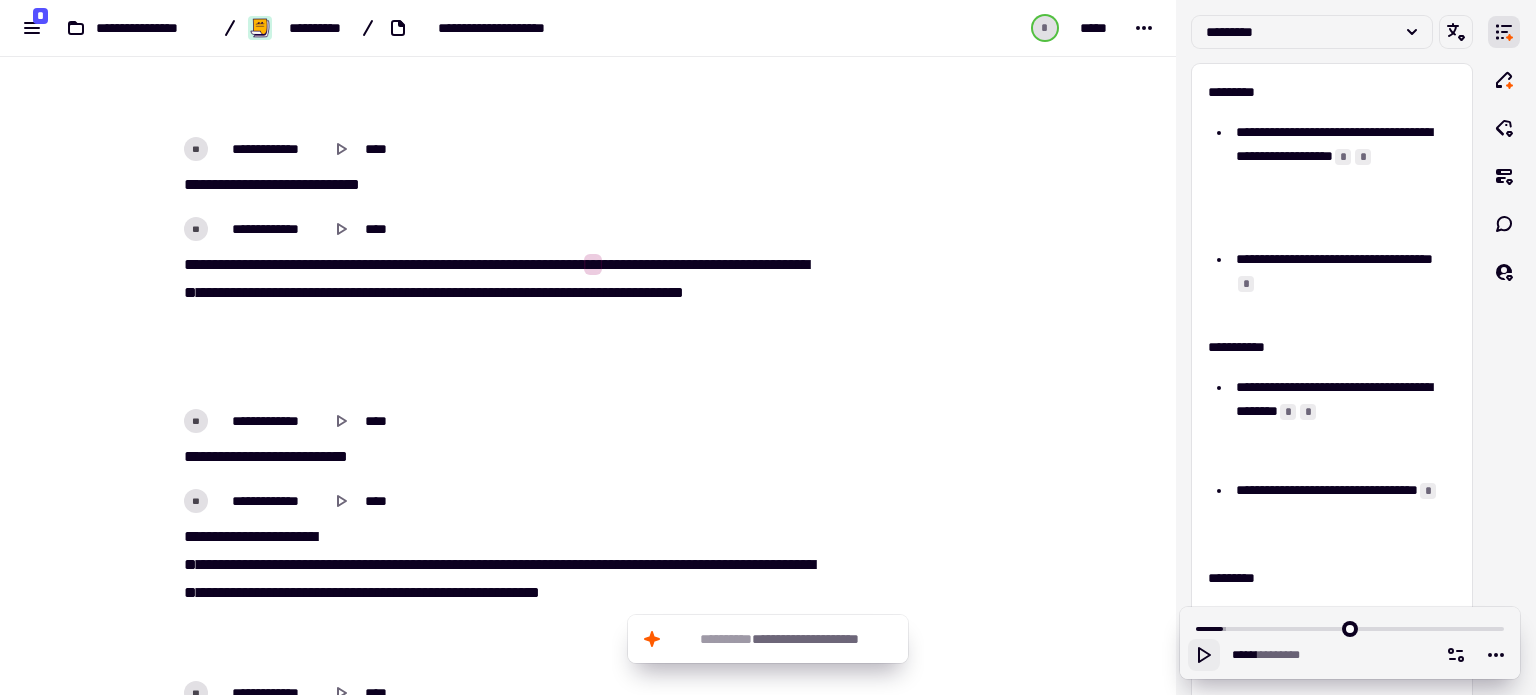 click 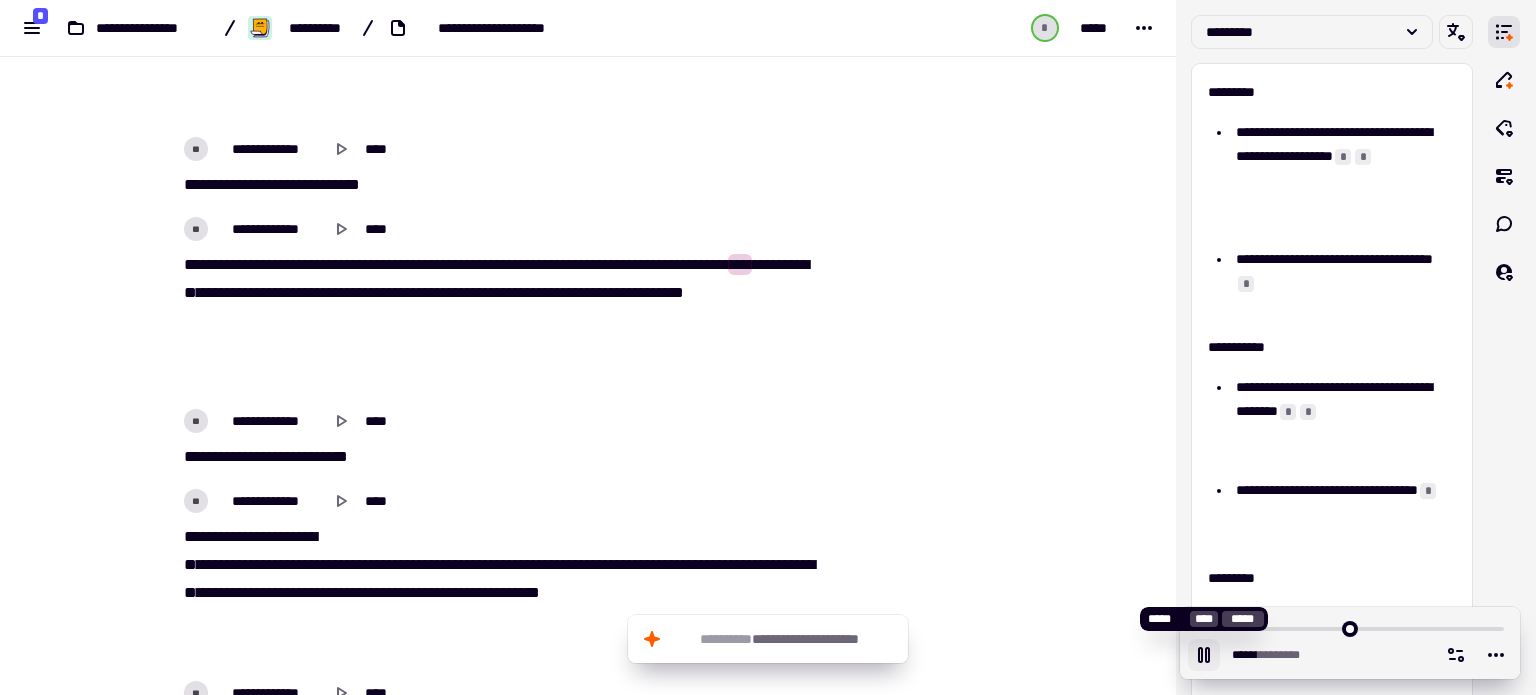click 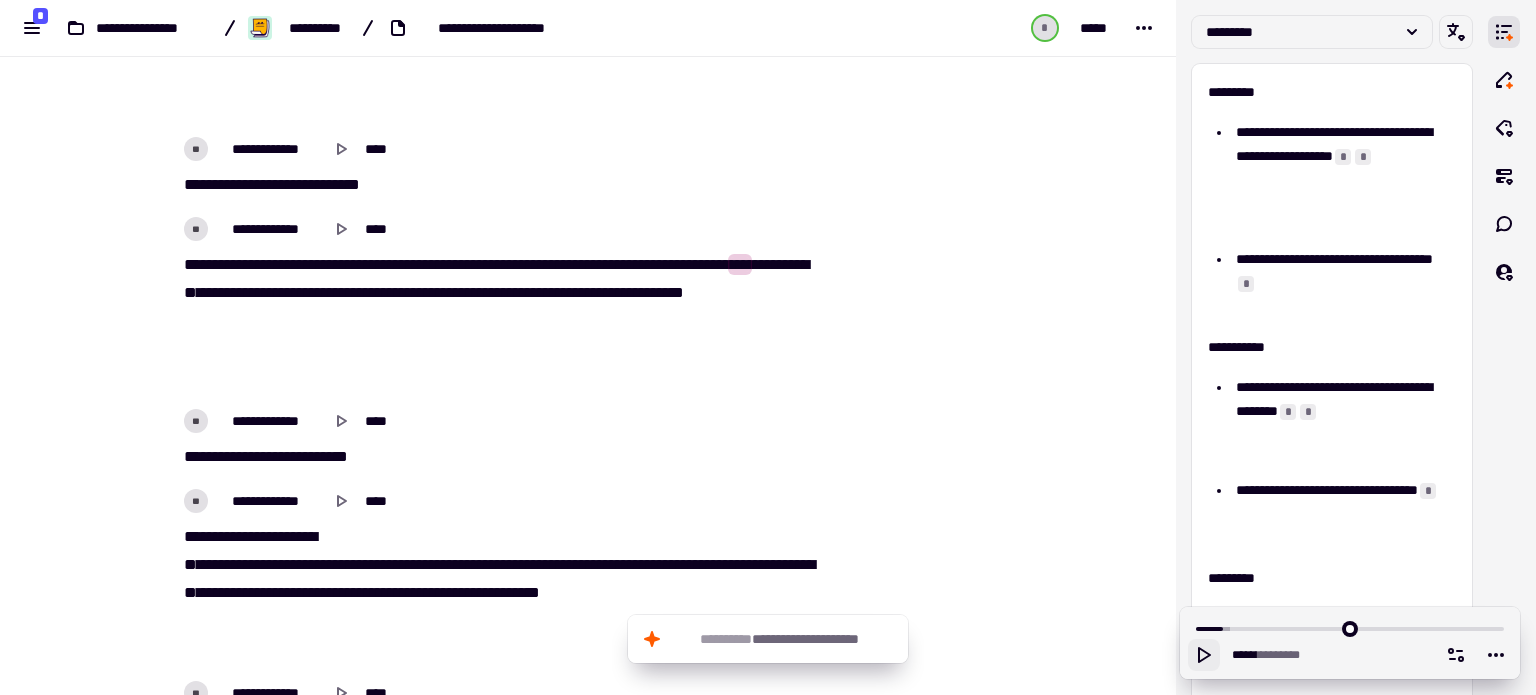 click 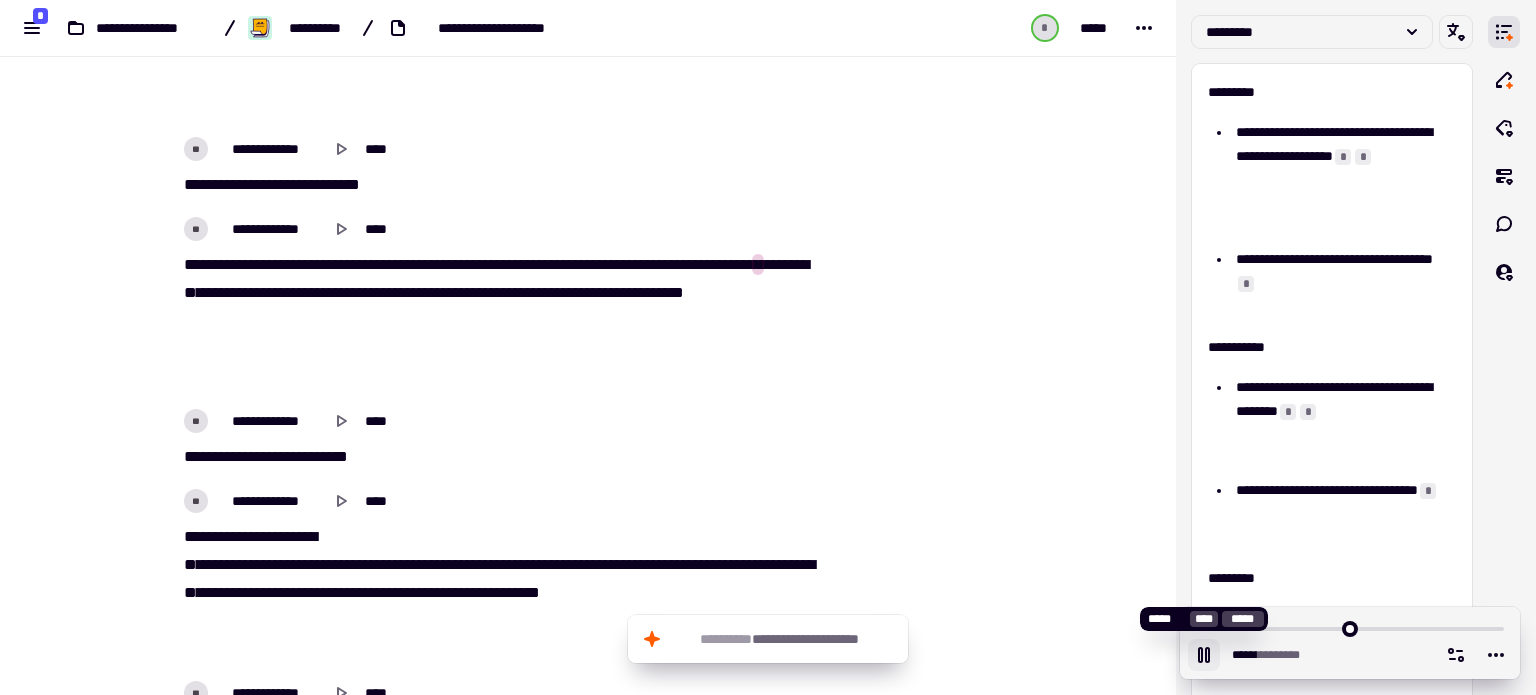 click 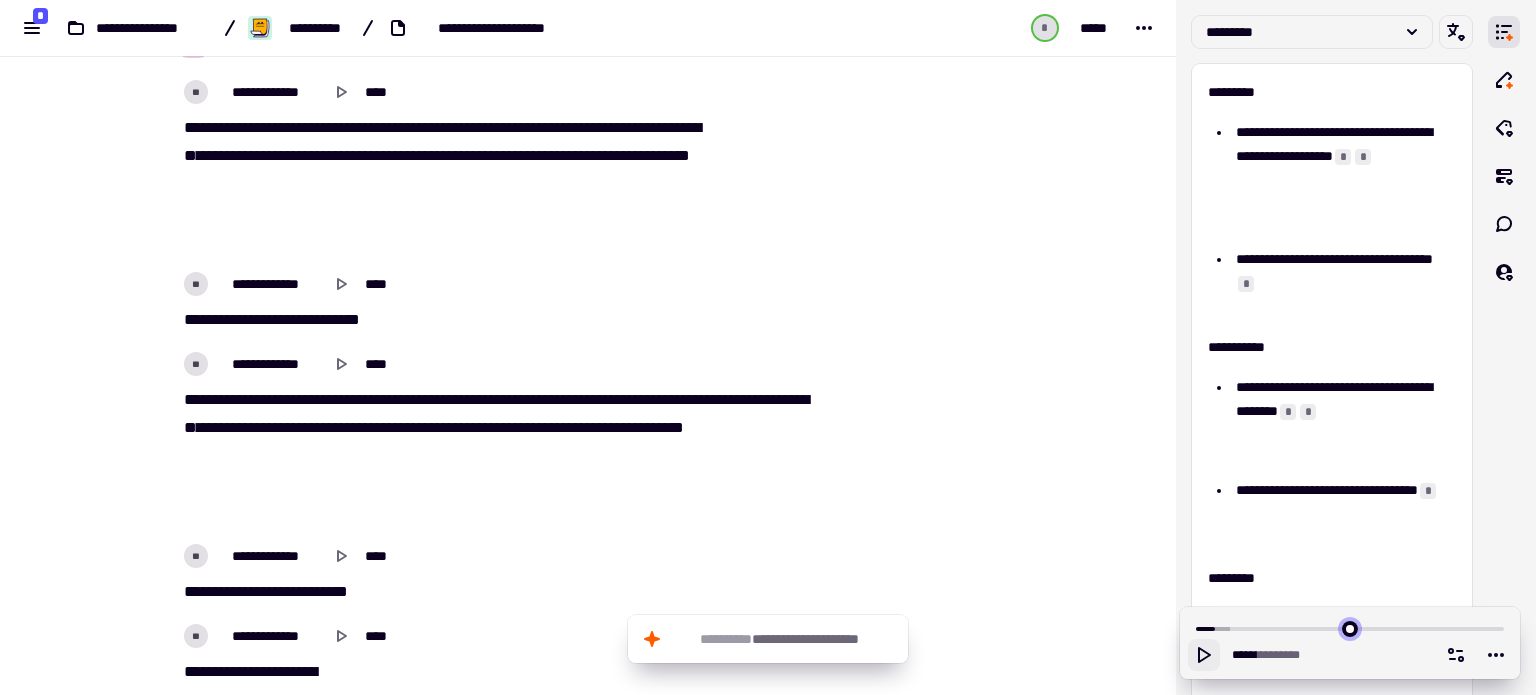 click at bounding box center [1350, 627] 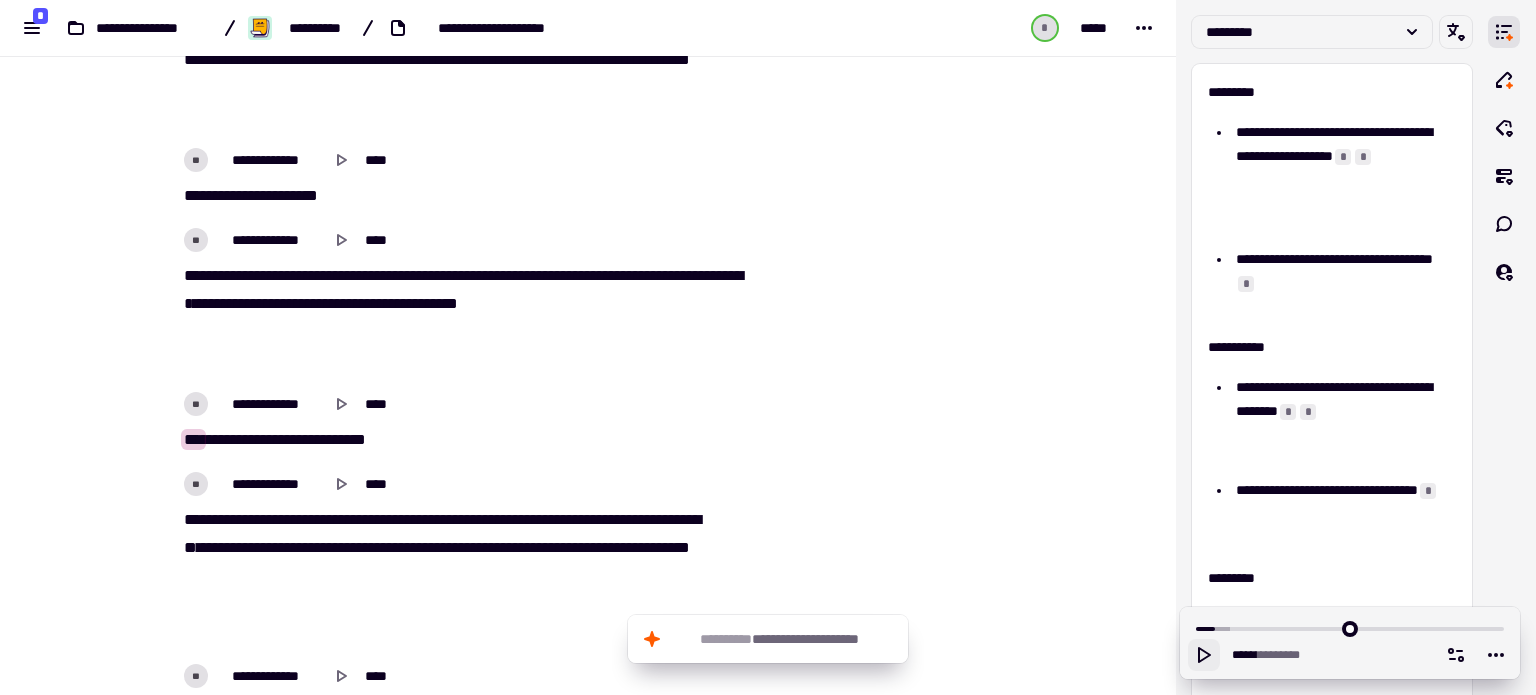 click 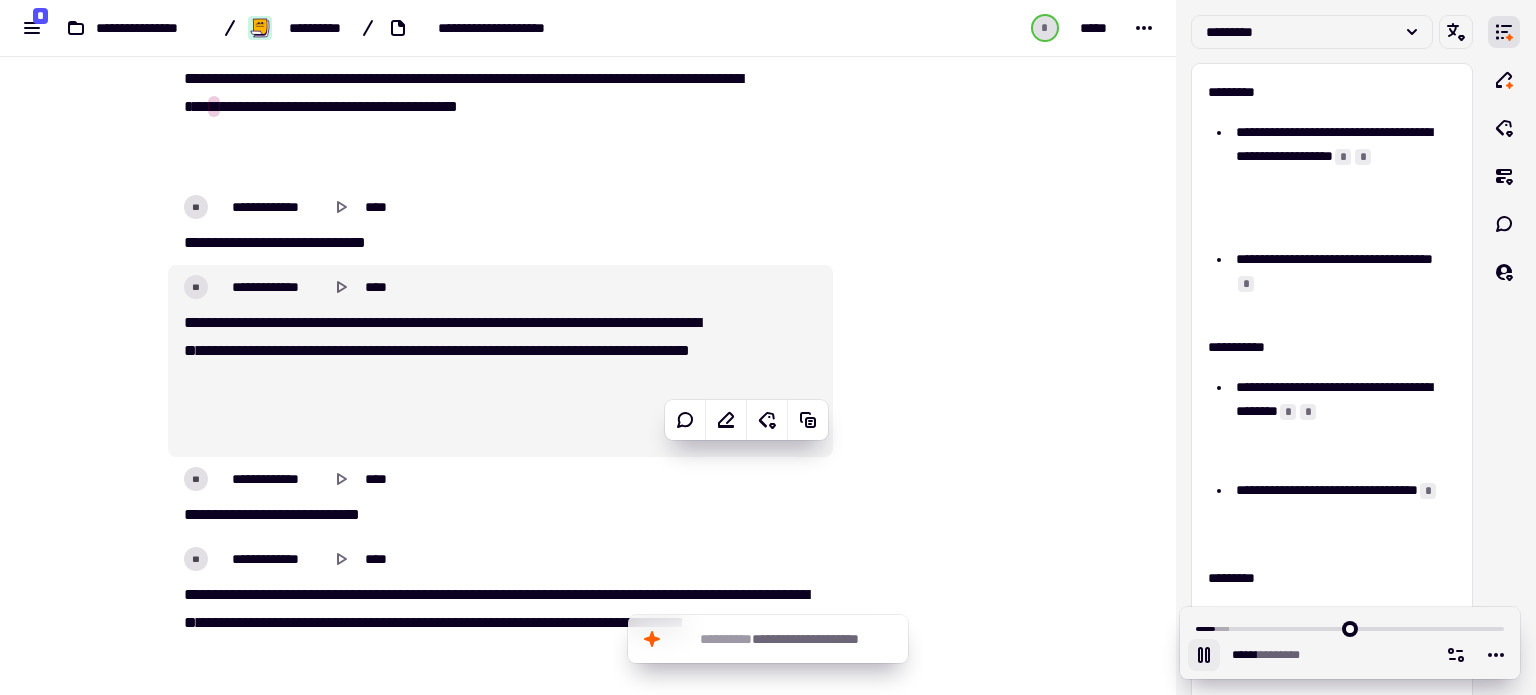 scroll, scrollTop: 1956, scrollLeft: 0, axis: vertical 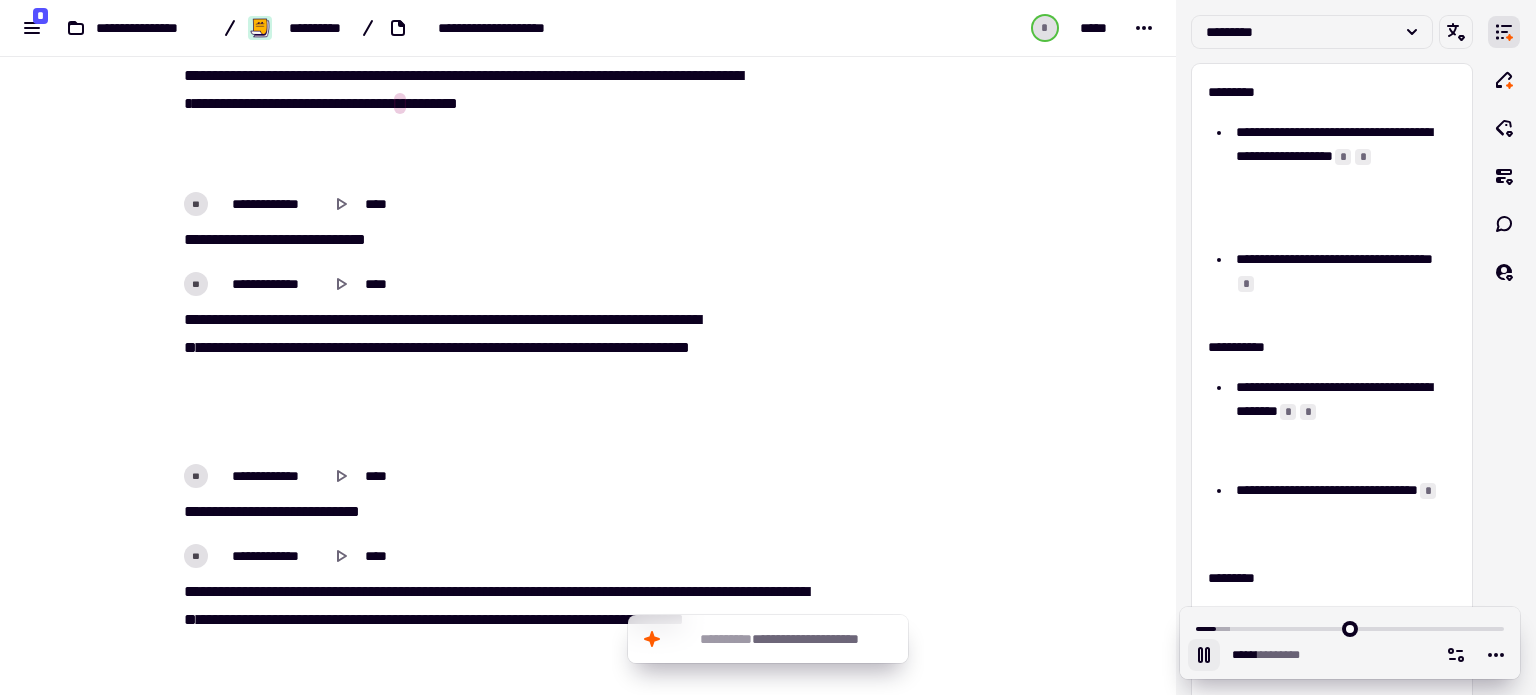 click 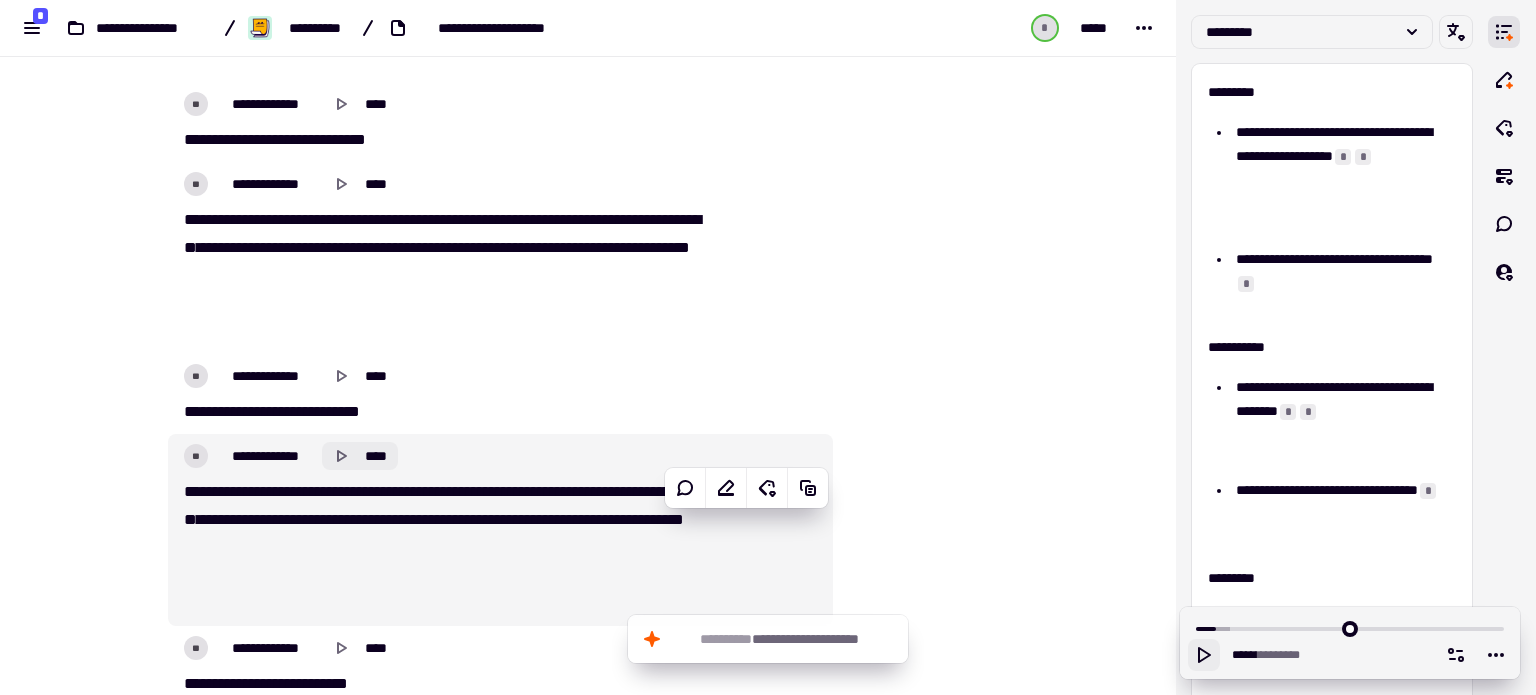 scroll, scrollTop: 2056, scrollLeft: 0, axis: vertical 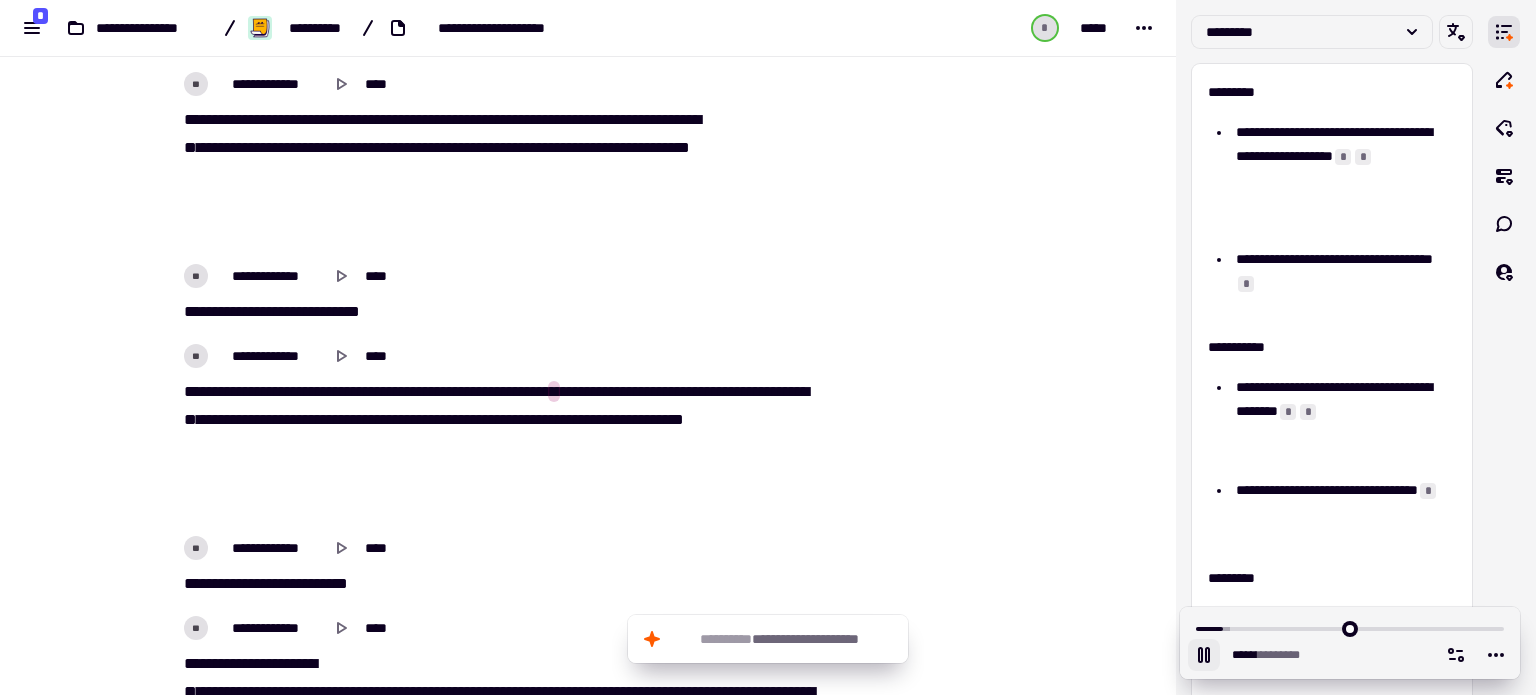 click 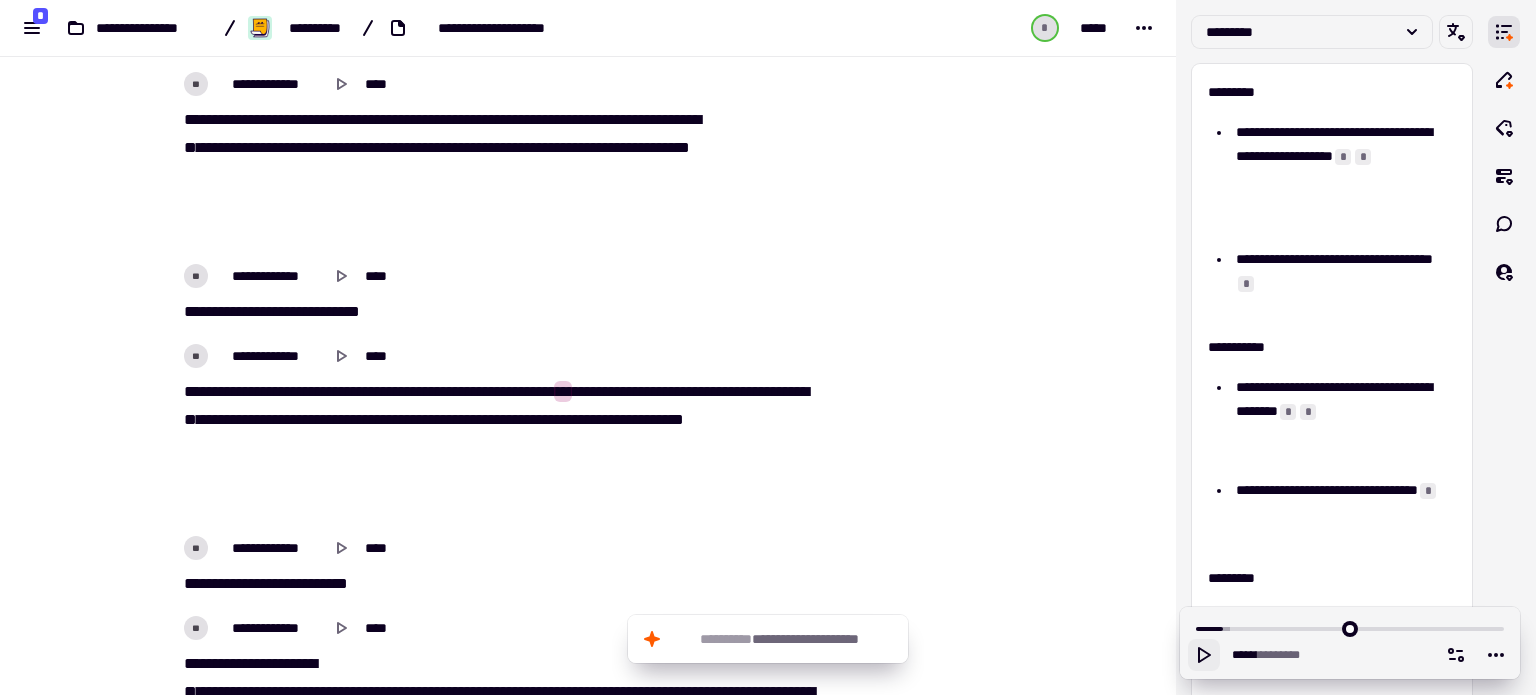 click 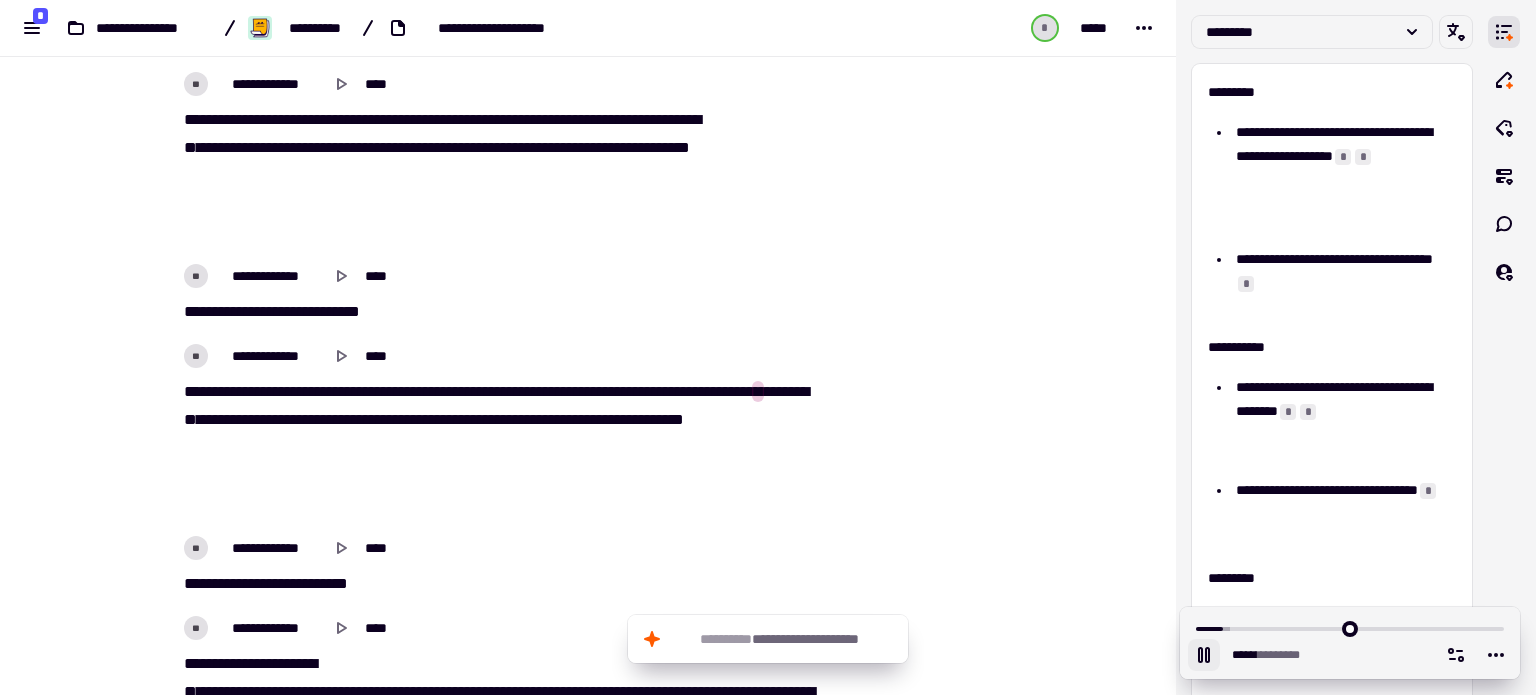 click 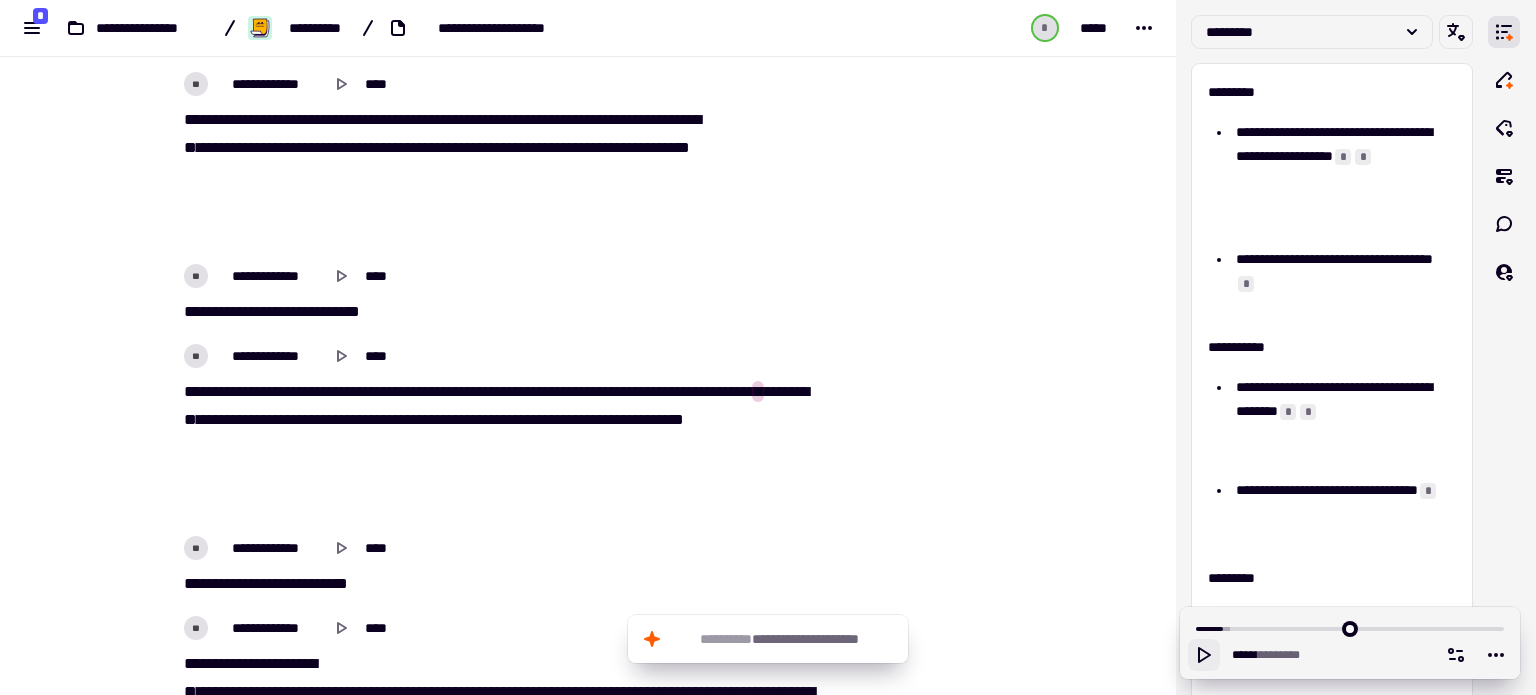 click 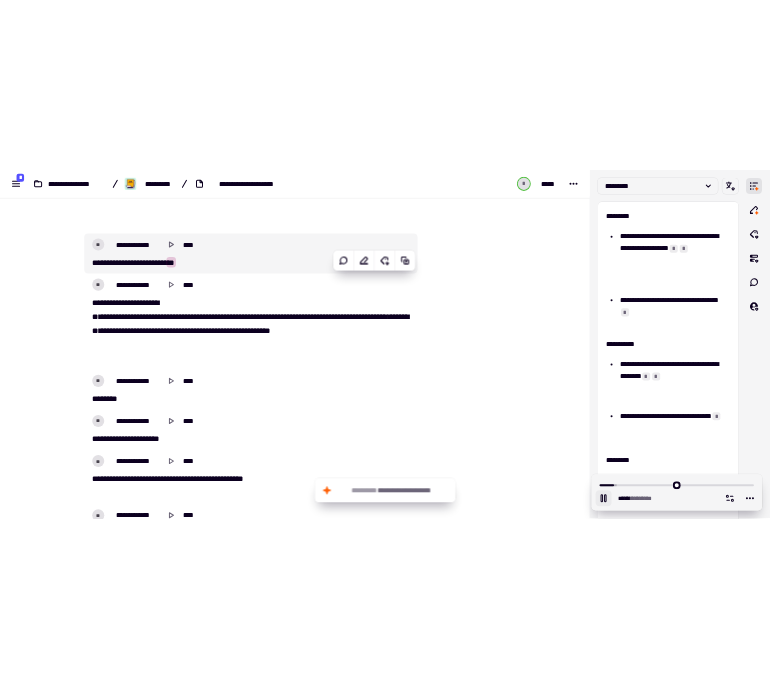 scroll, scrollTop: 2556, scrollLeft: 0, axis: vertical 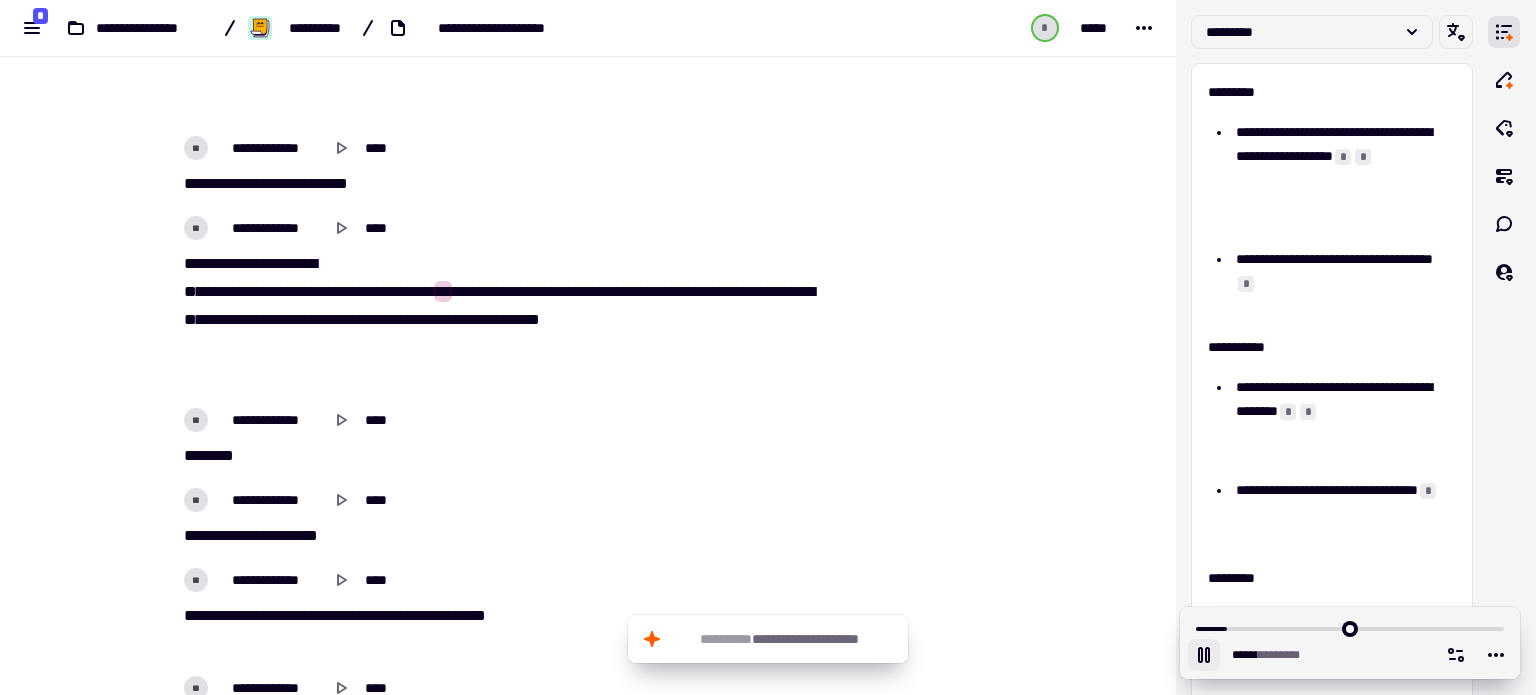 click 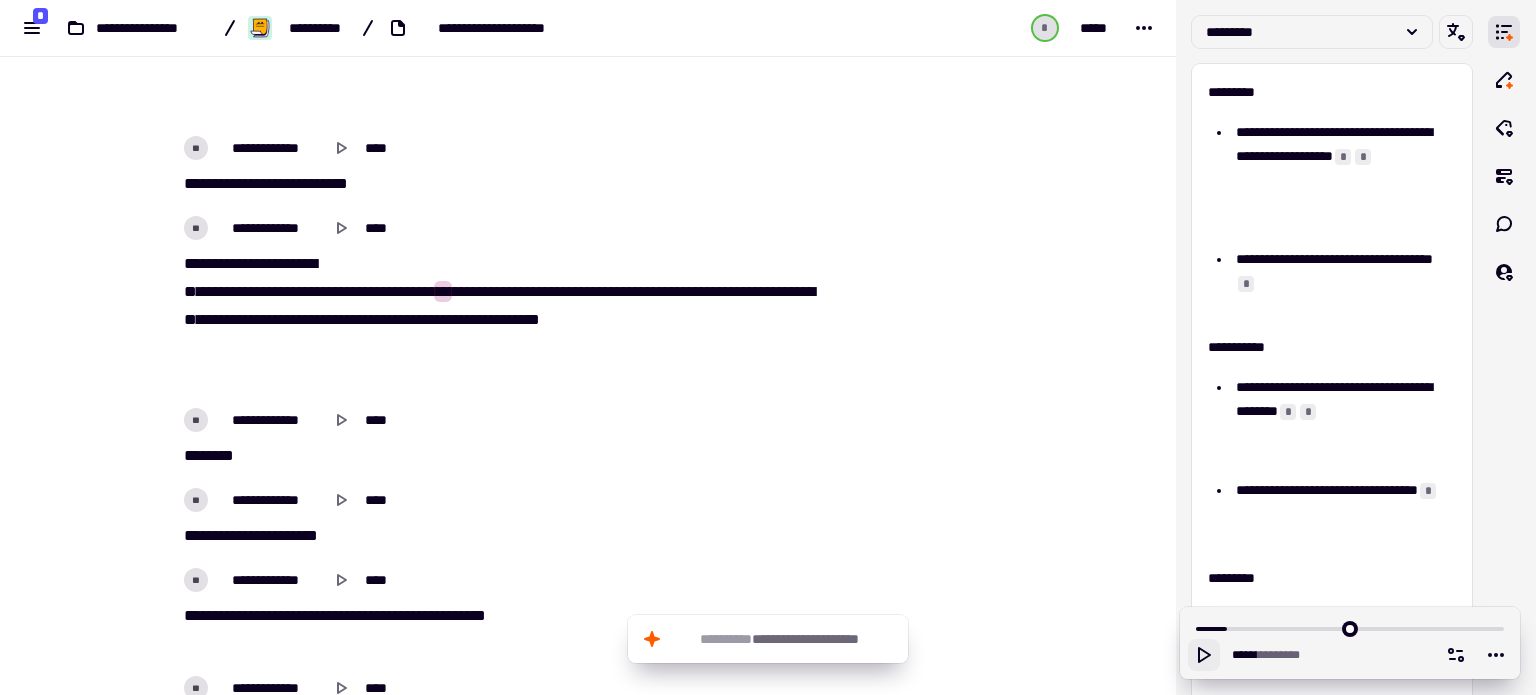 click 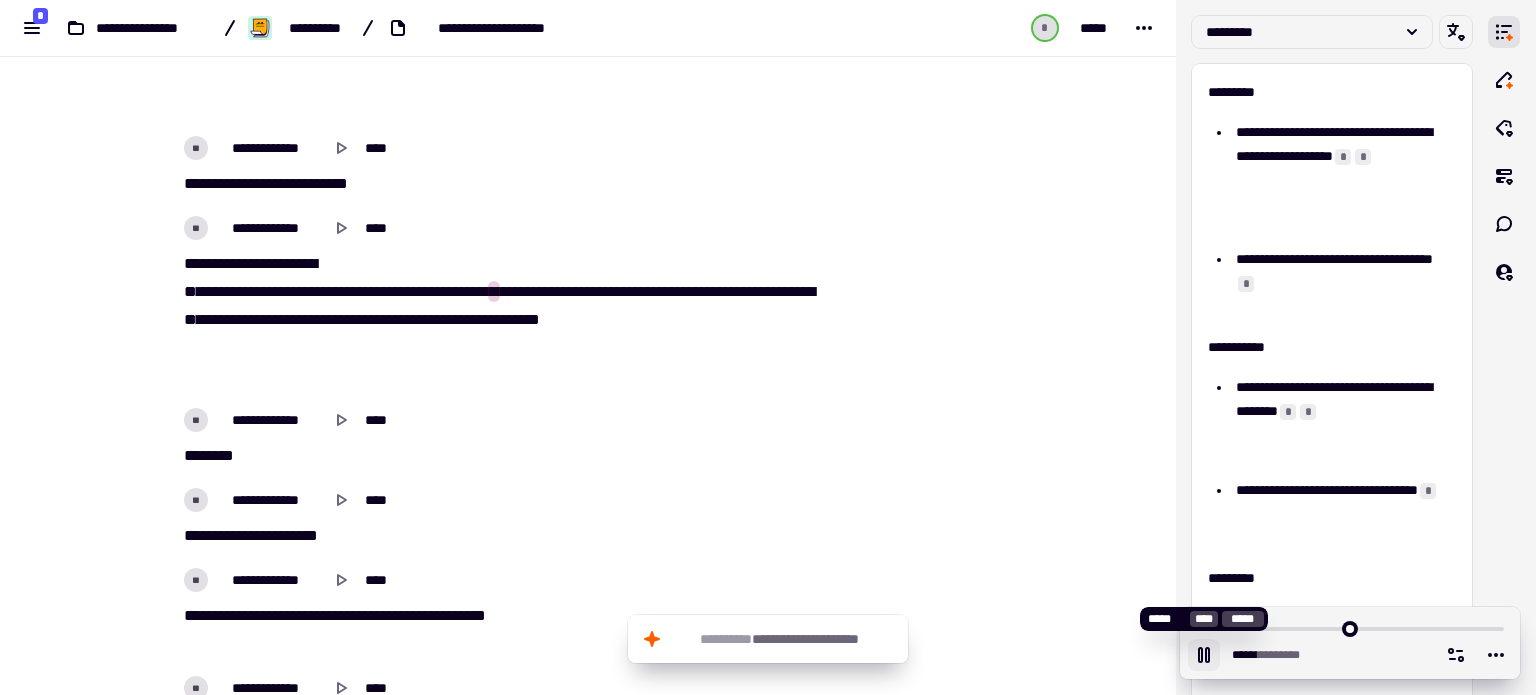 click 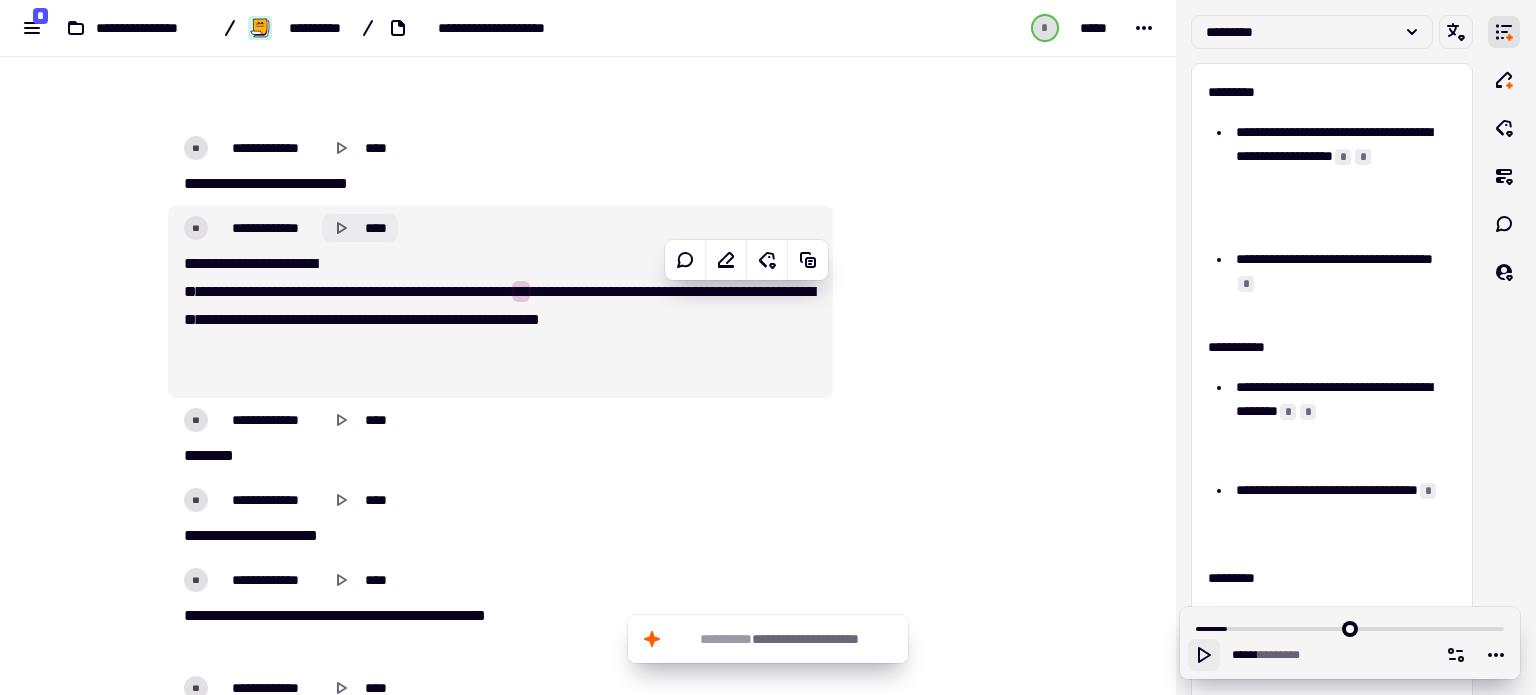 click 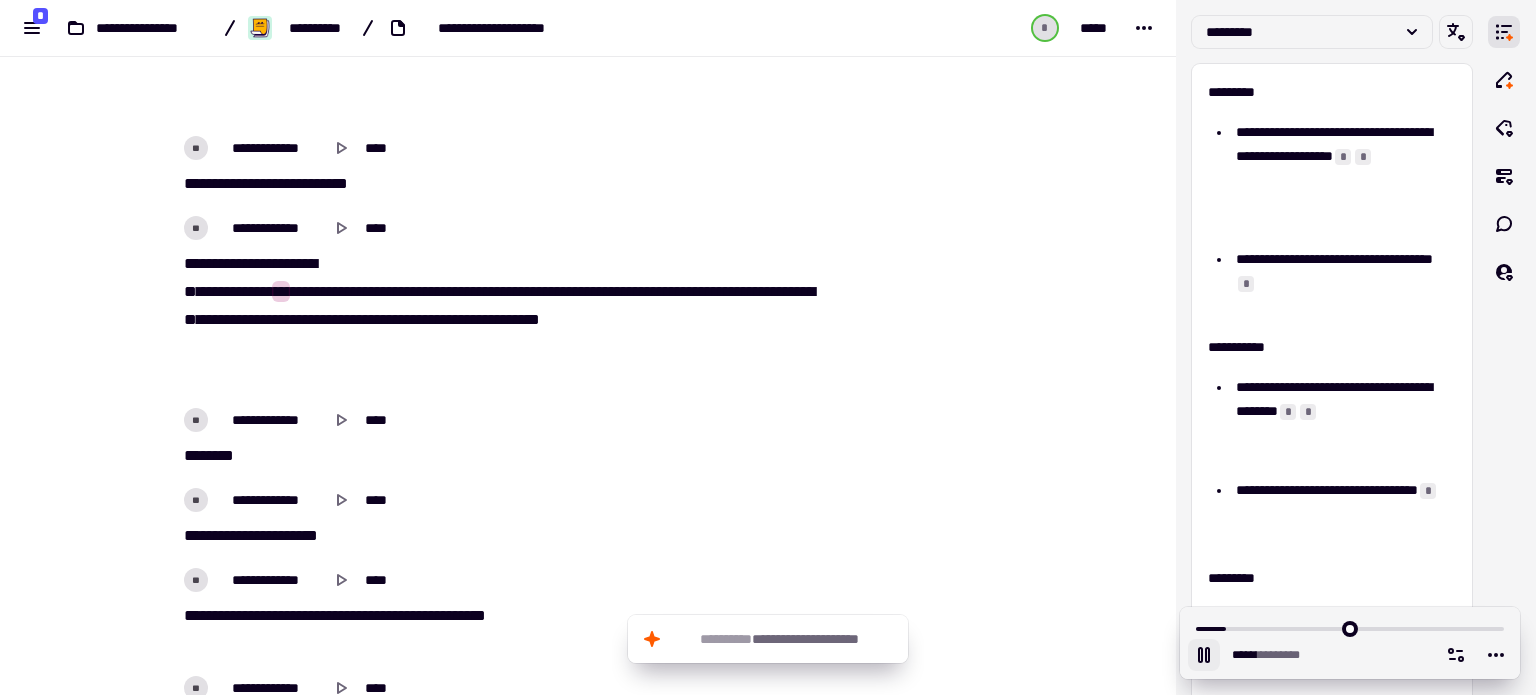 click 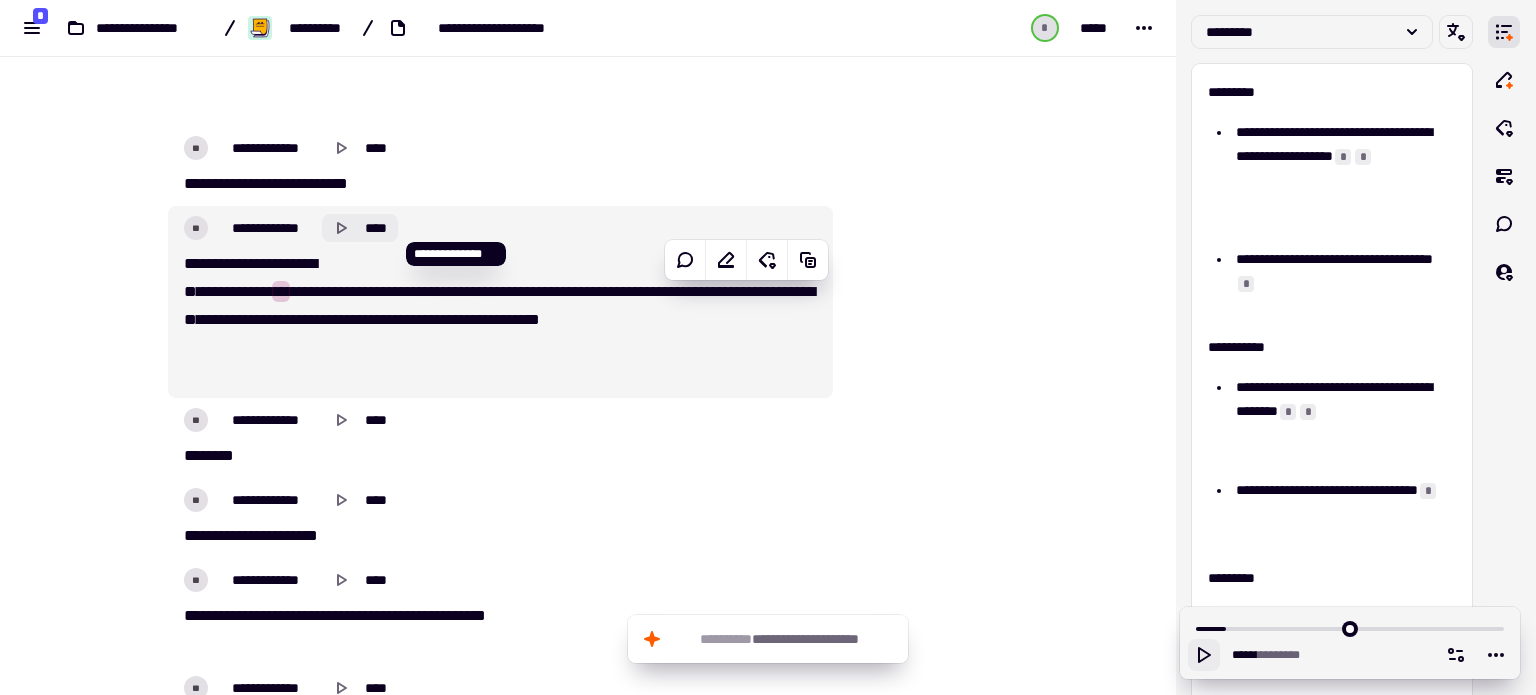 click 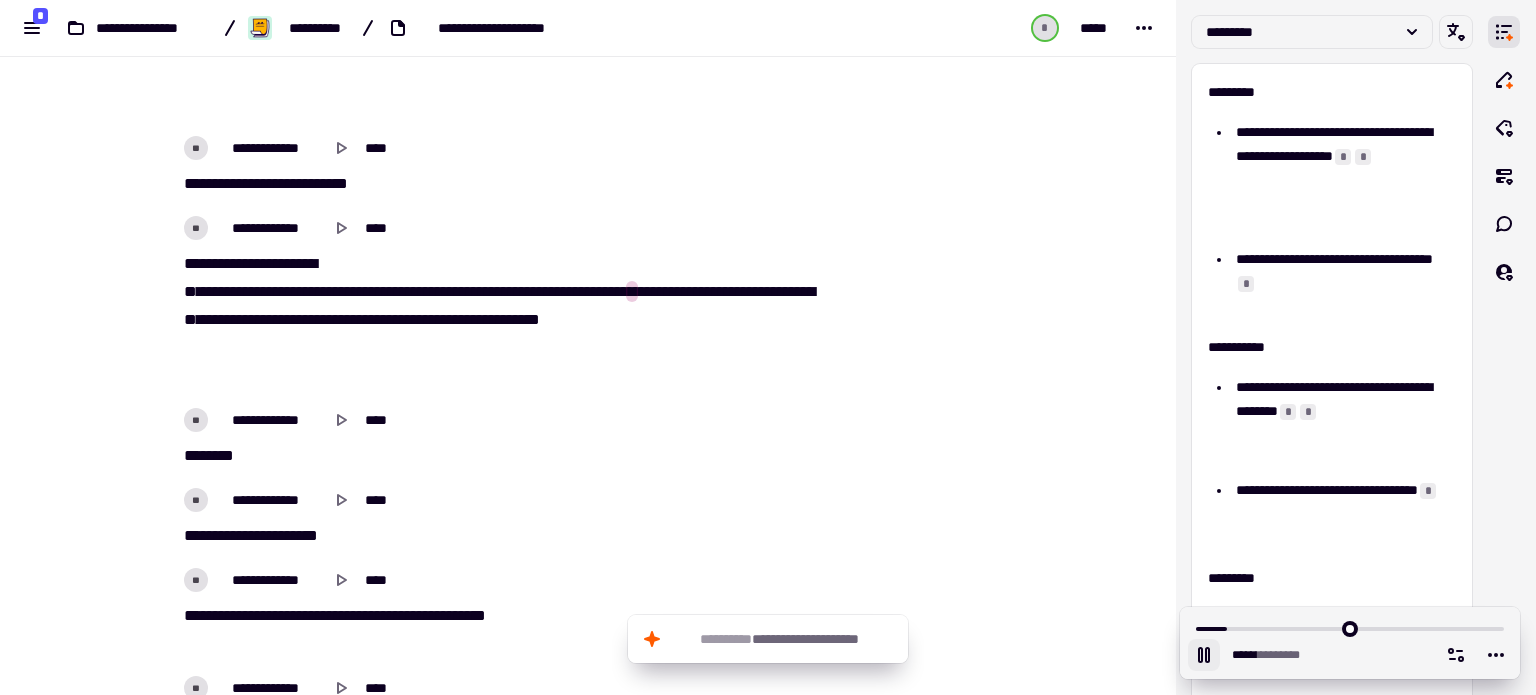 click 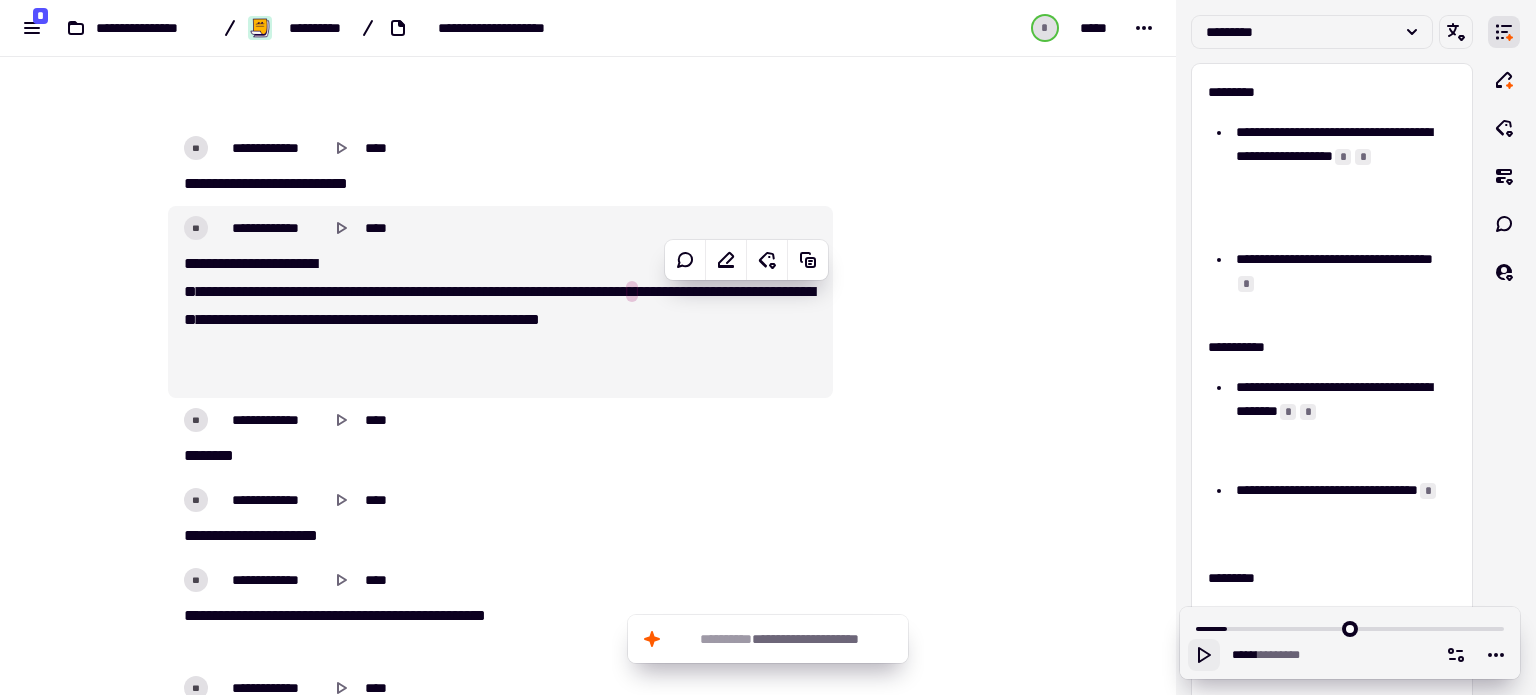 click on "**" at bounding box center [677, 291] 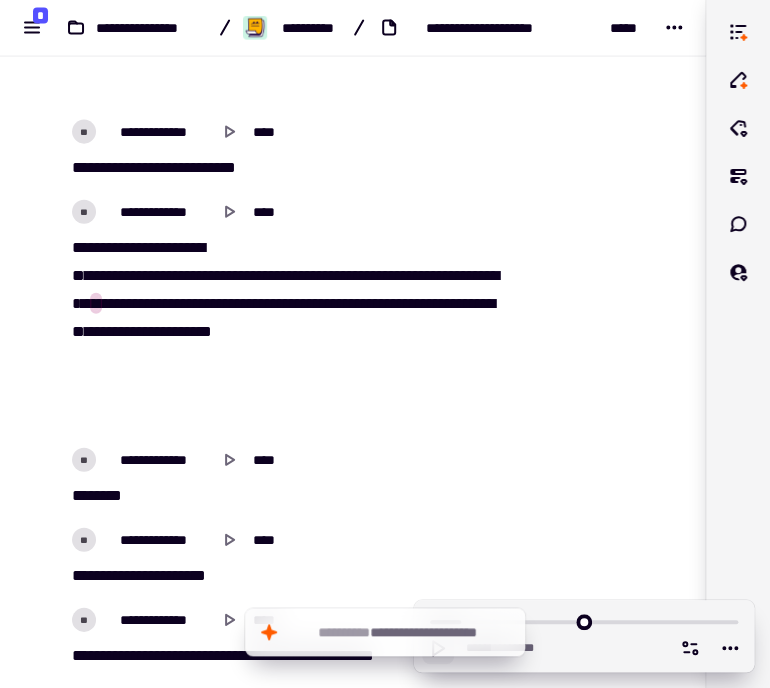 scroll, scrollTop: 3037, scrollLeft: 0, axis: vertical 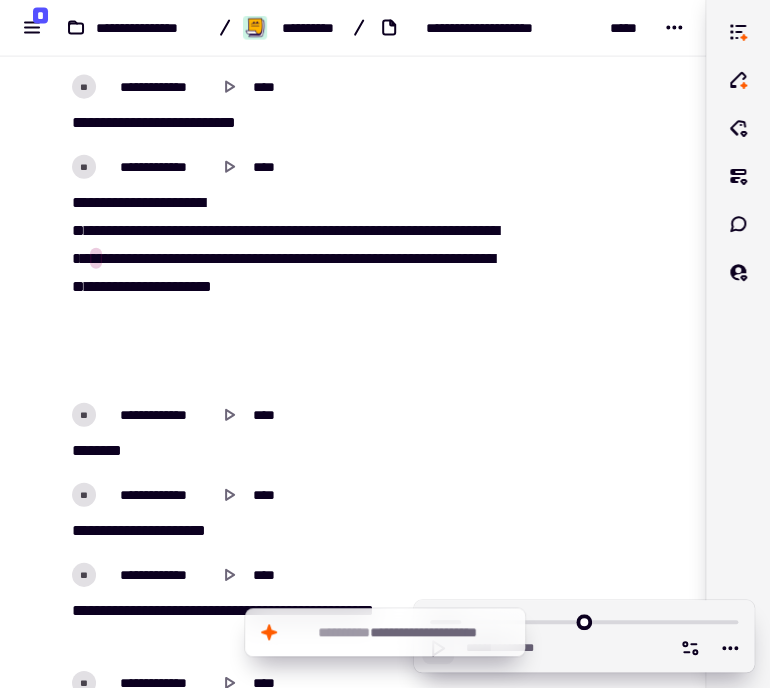 click on "****   * *******" at bounding box center [584, 648] 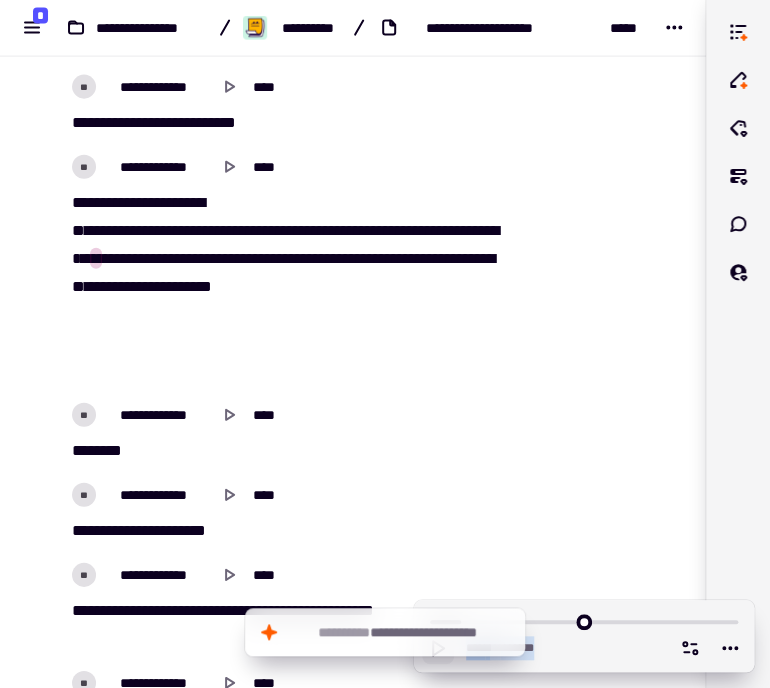drag, startPoint x: 592, startPoint y: 636, endPoint x: 593, endPoint y: 434, distance: 202.00247 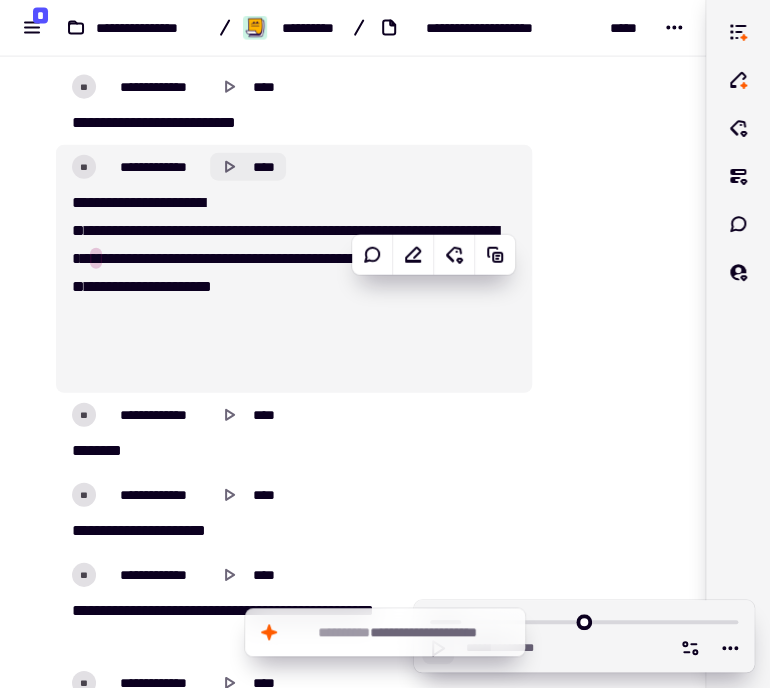 click on "****" 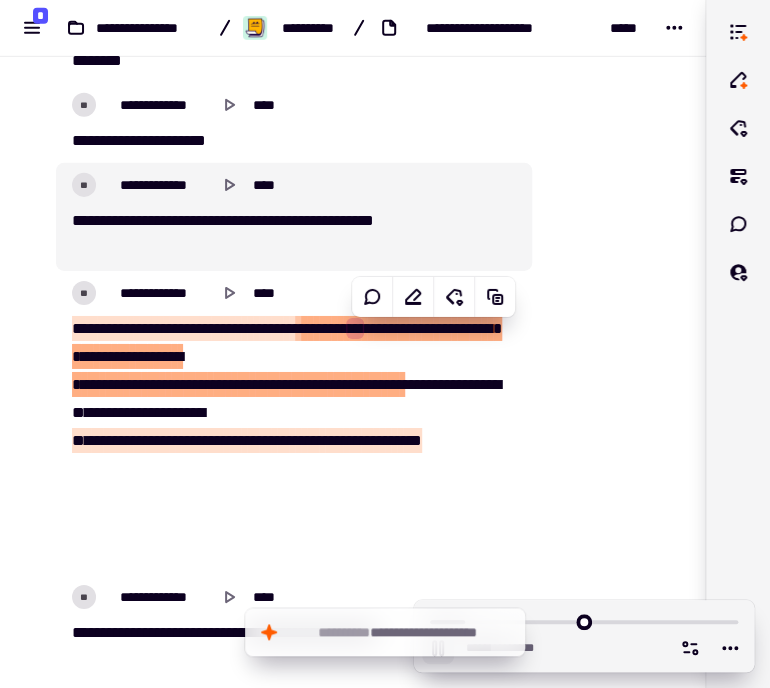 scroll, scrollTop: 3537, scrollLeft: 0, axis: vertical 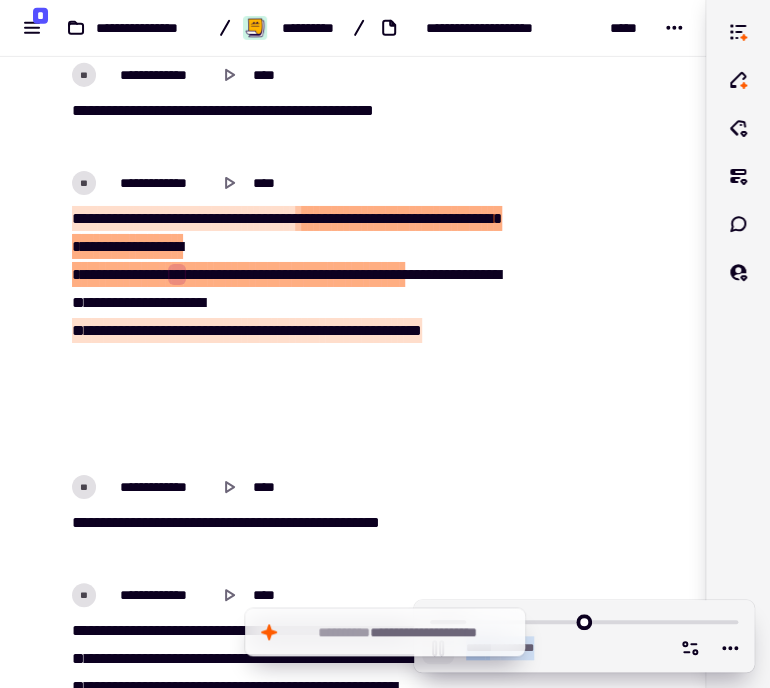 drag, startPoint x: 593, startPoint y: 632, endPoint x: 556, endPoint y: 492, distance: 144.80676 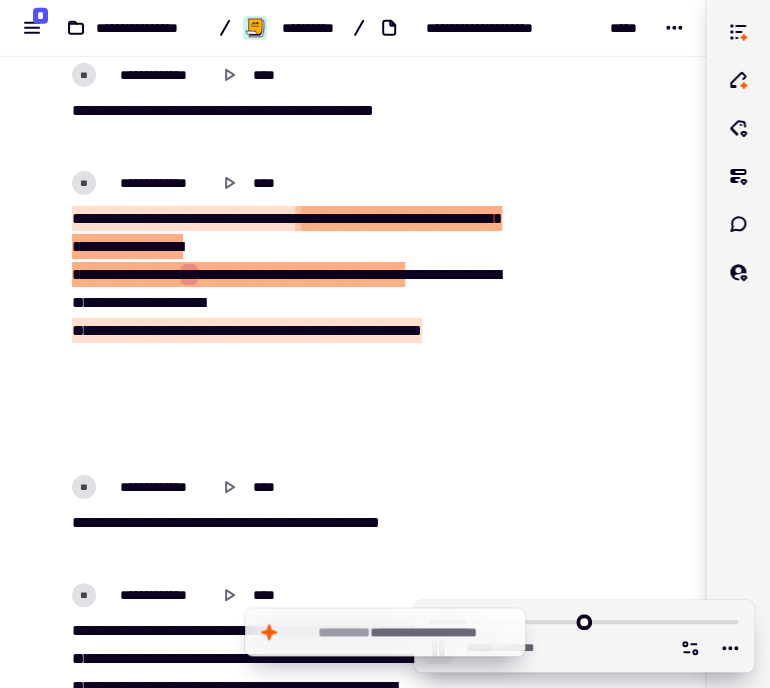 drag, startPoint x: 612, startPoint y: 653, endPoint x: 573, endPoint y: 663, distance: 40.261642 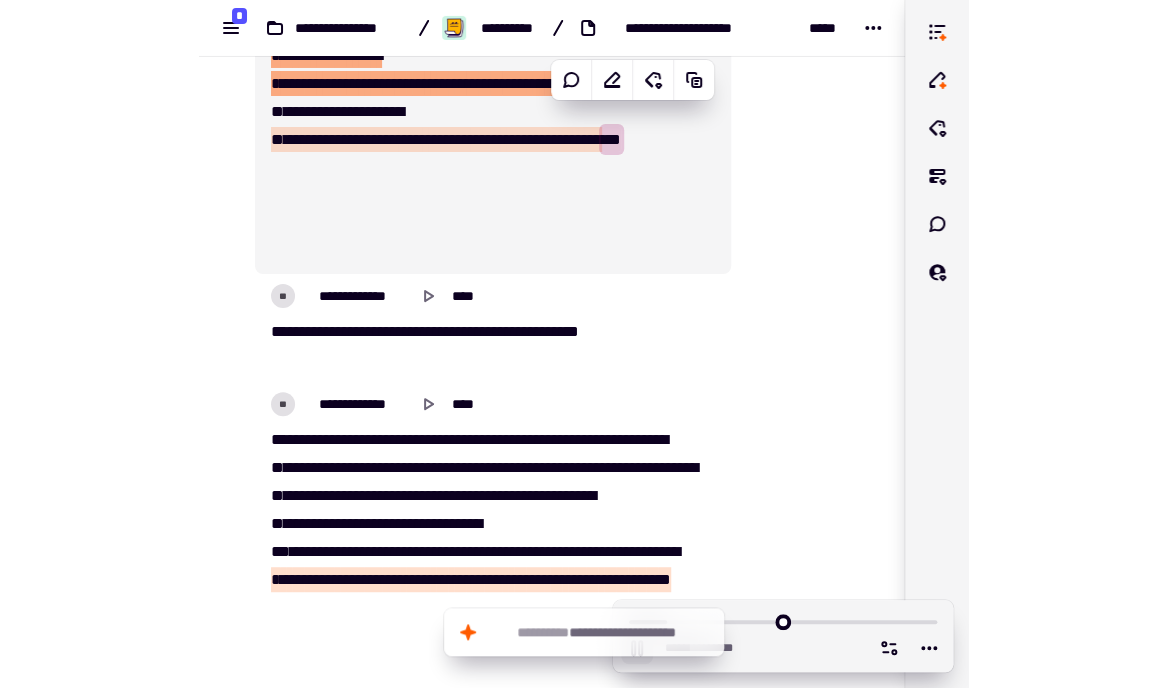 scroll, scrollTop: 3737, scrollLeft: 0, axis: vertical 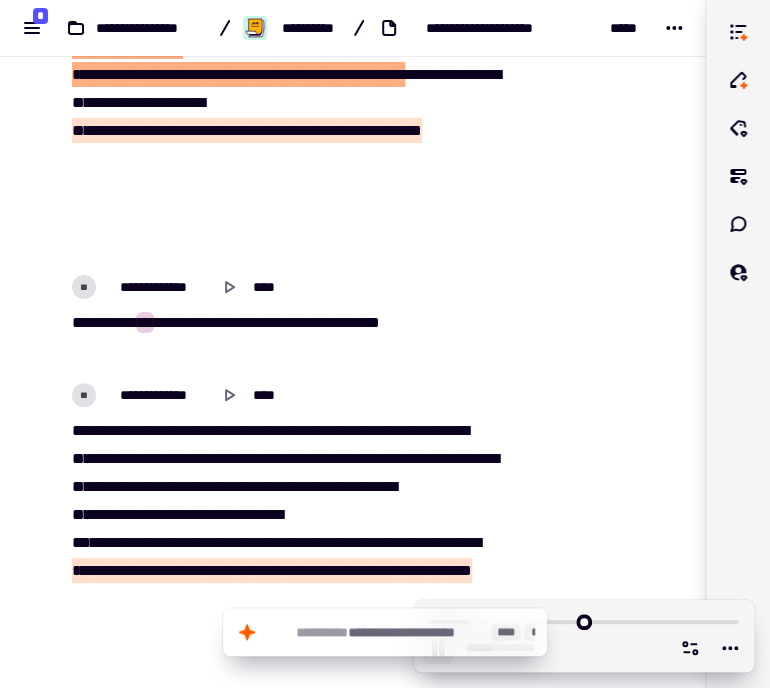 type on "******" 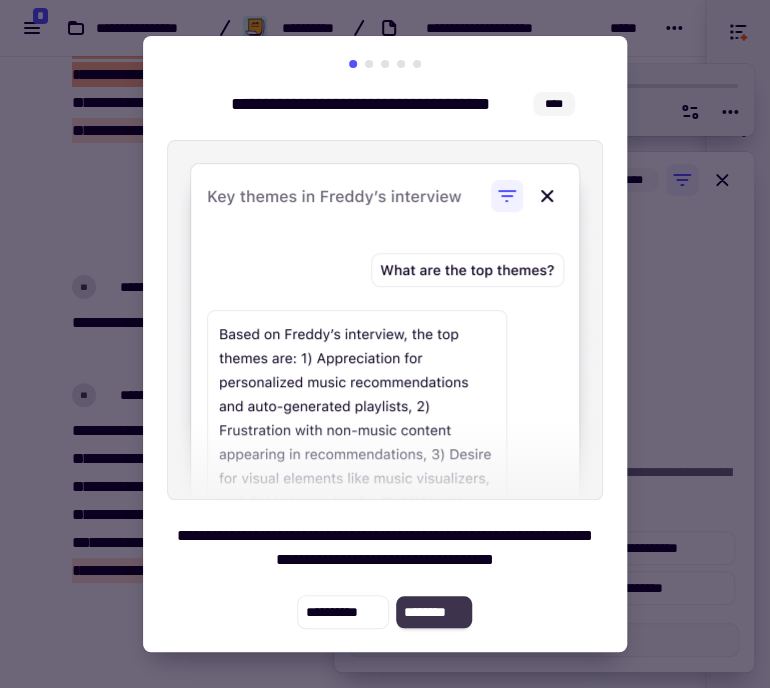 type on "******" 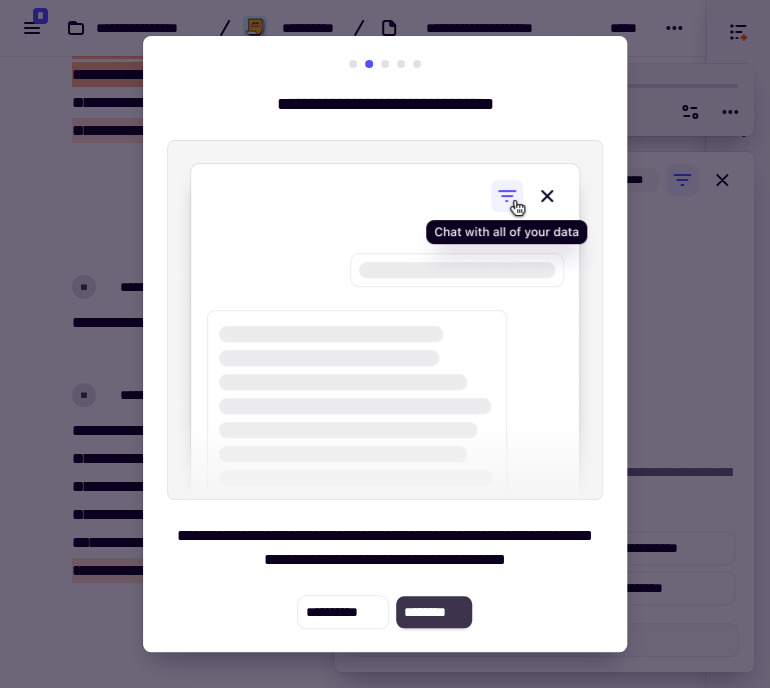 click on "********" 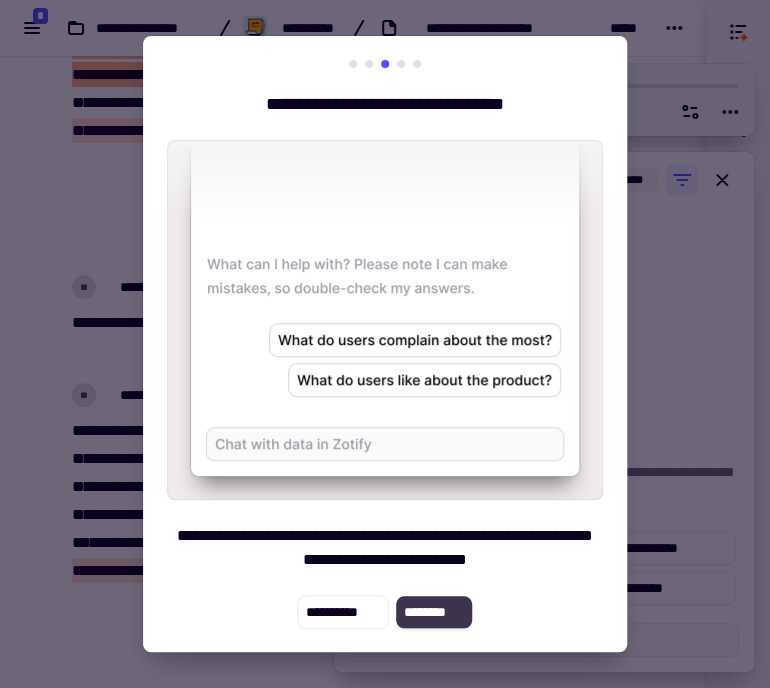 click on "********" 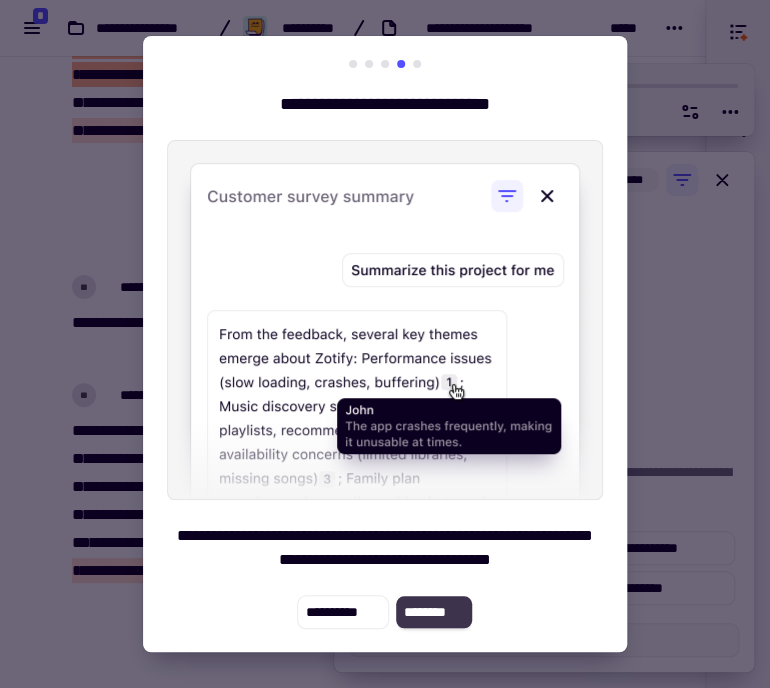 click on "********" 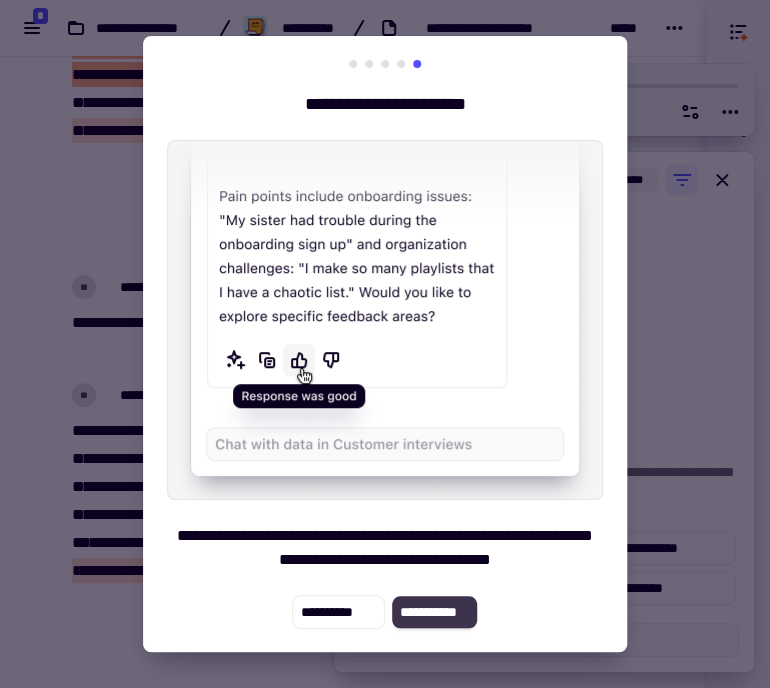 type on "******" 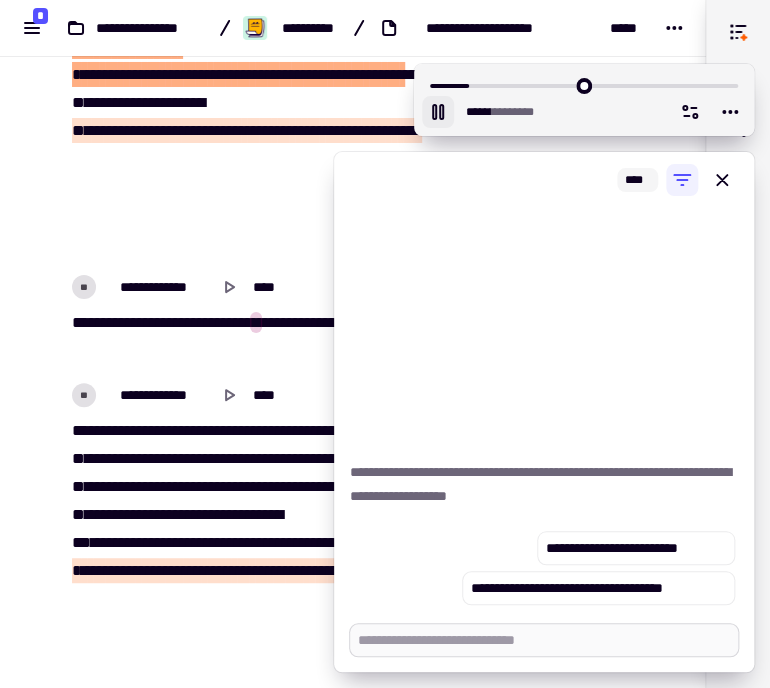 type on "******" 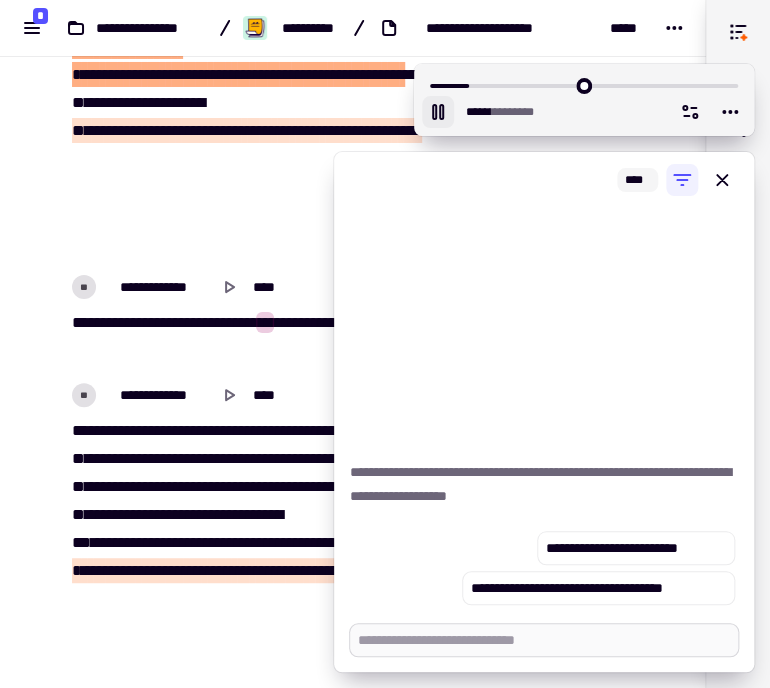 type on "*" 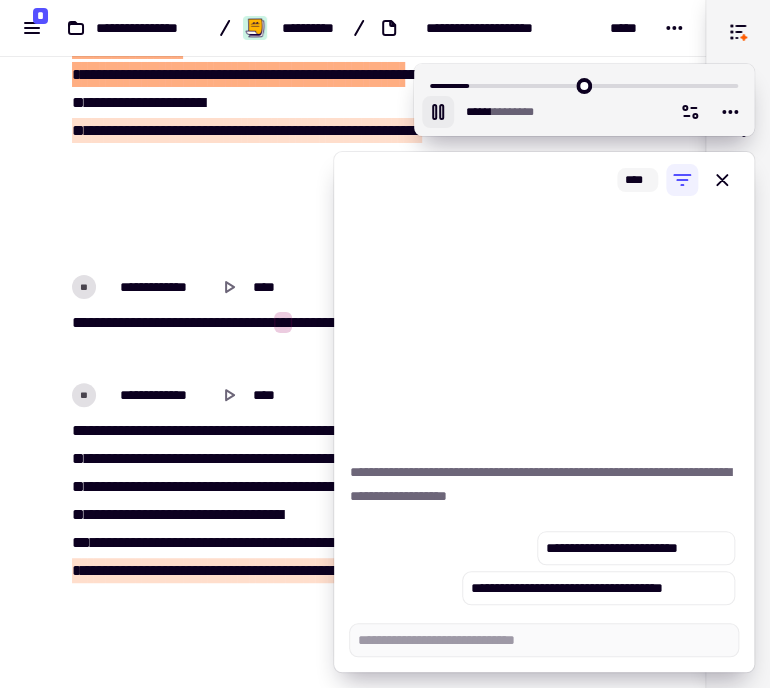 type on "******" 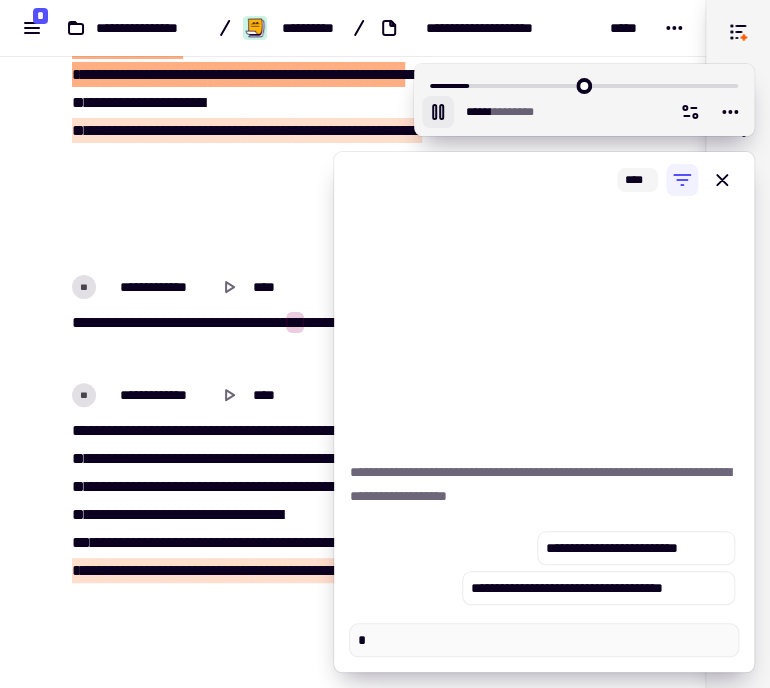 type on "******" 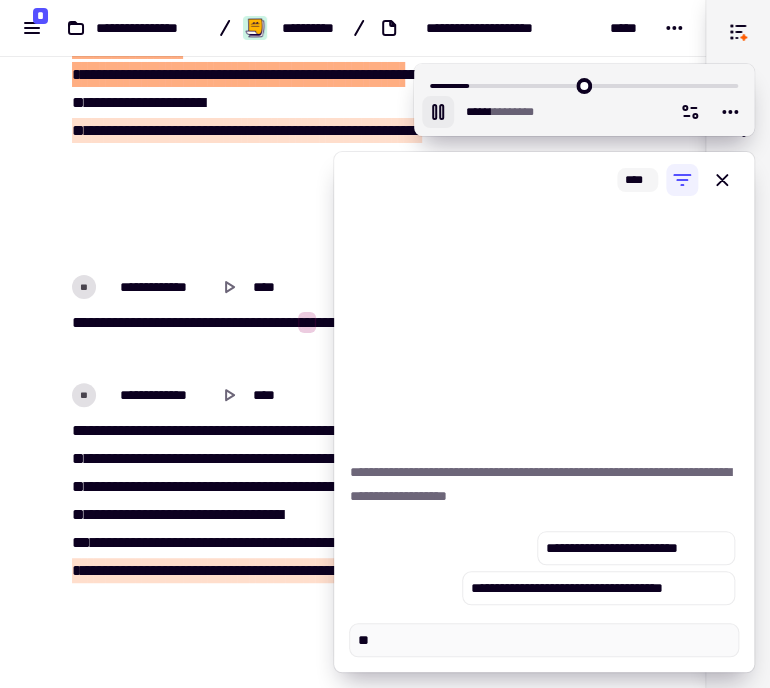 type on "*" 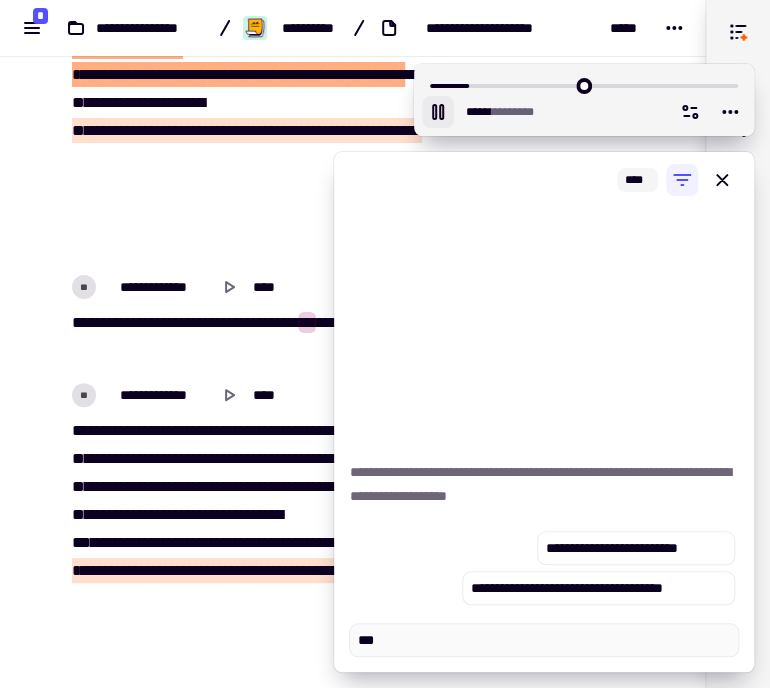 type on "******" 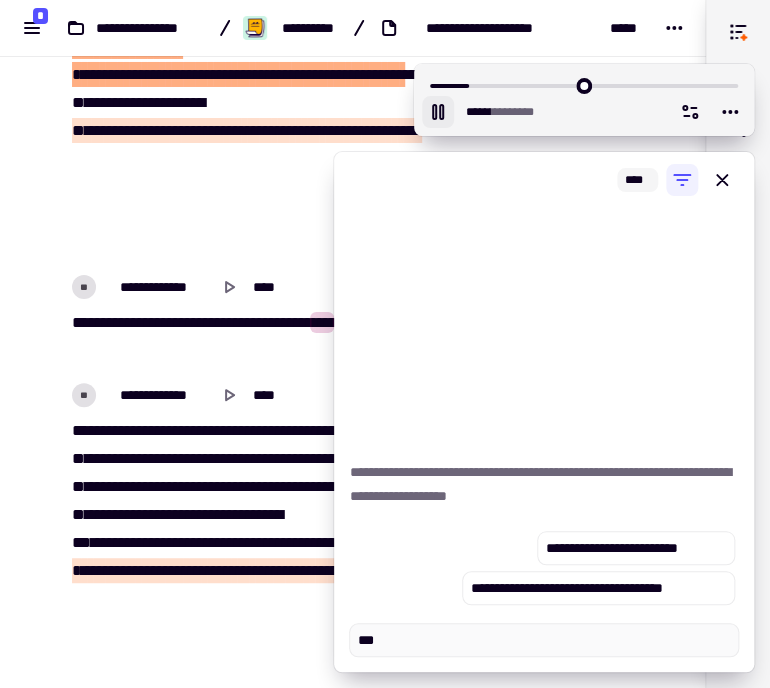type on "*" 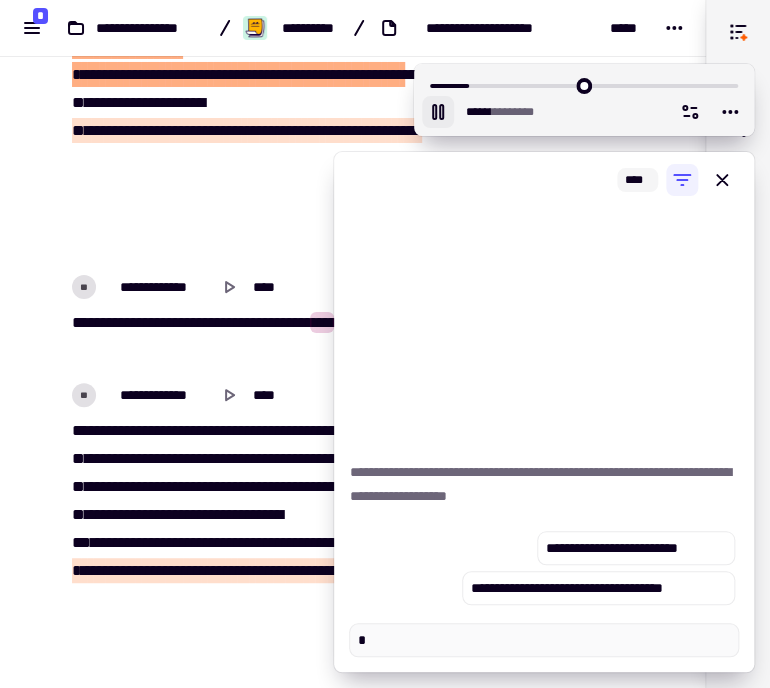 type on "******" 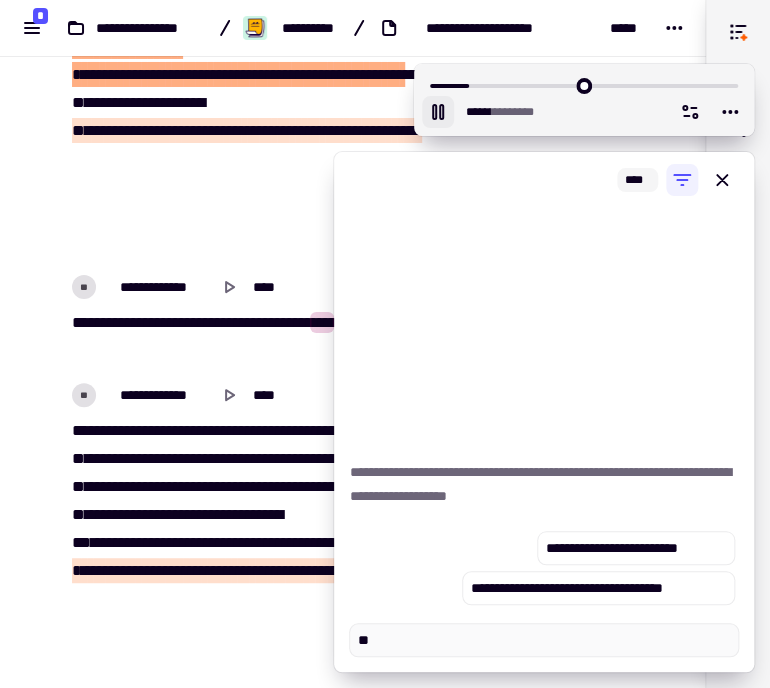 type on "*" 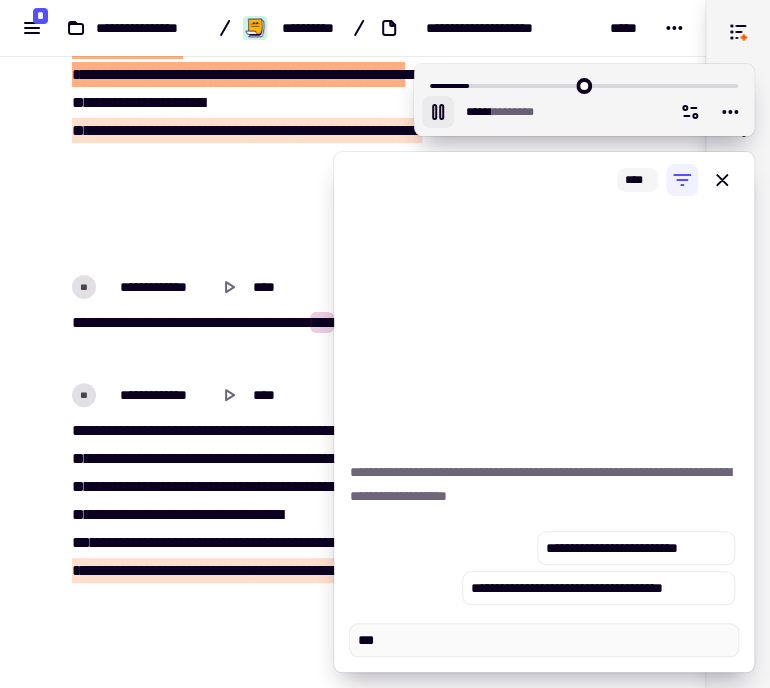 type on "******" 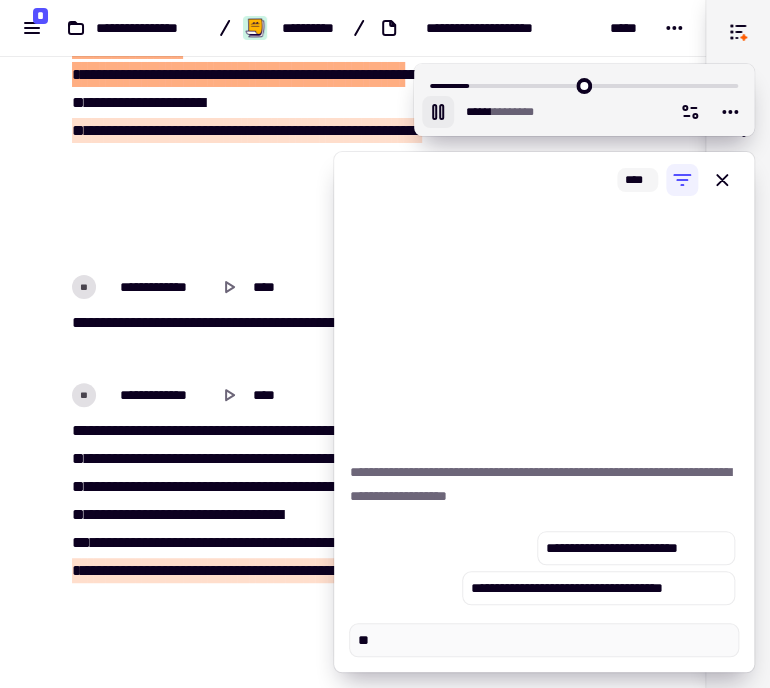 type on "******" 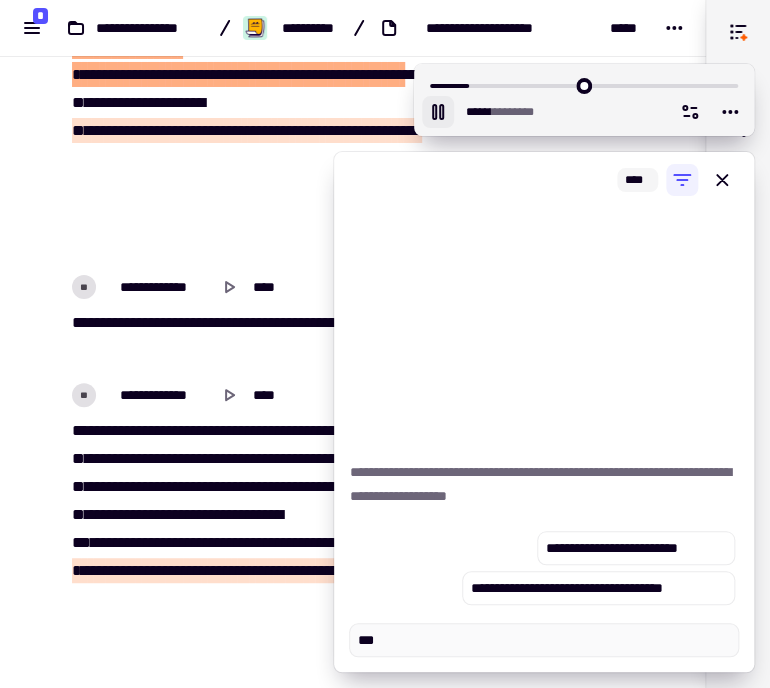 type on "******" 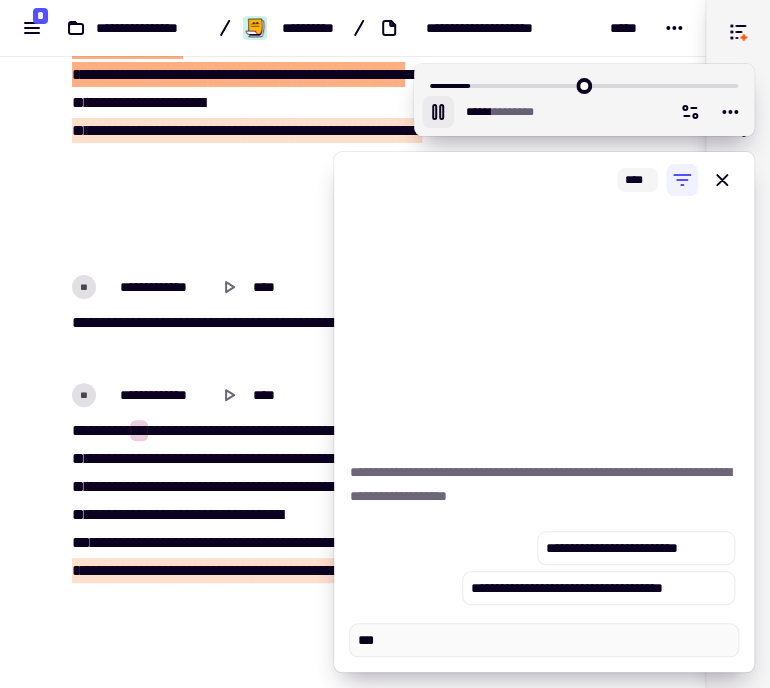 type on "******" 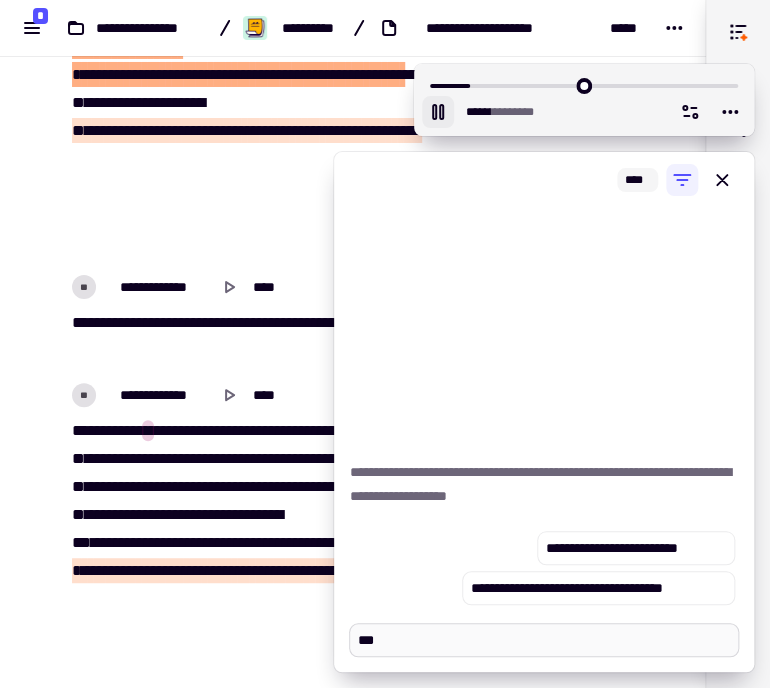 type on "*" 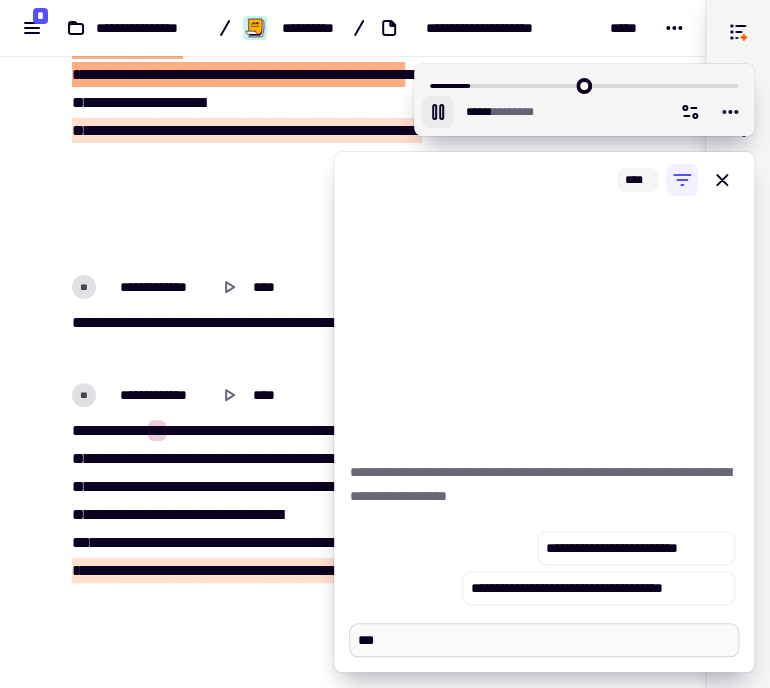 type on "******" 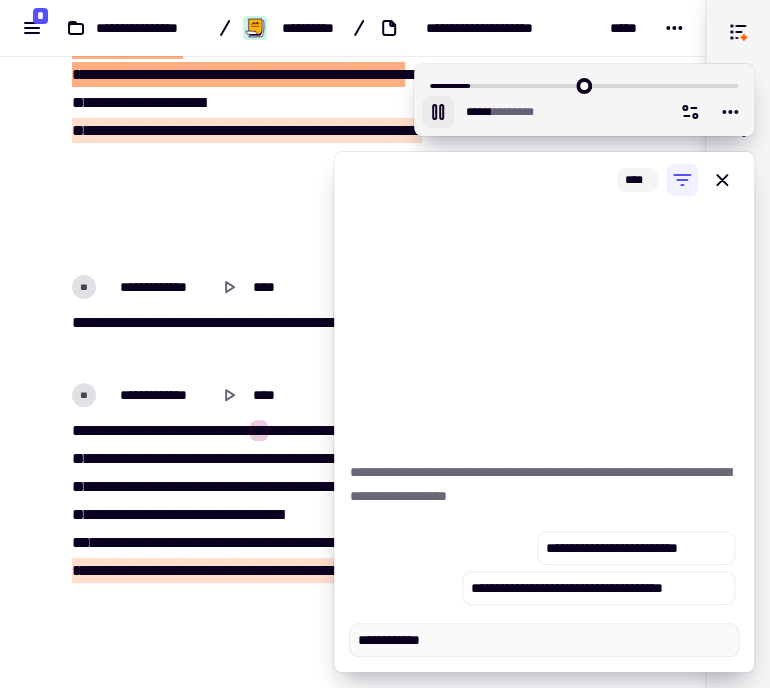 type on "******" 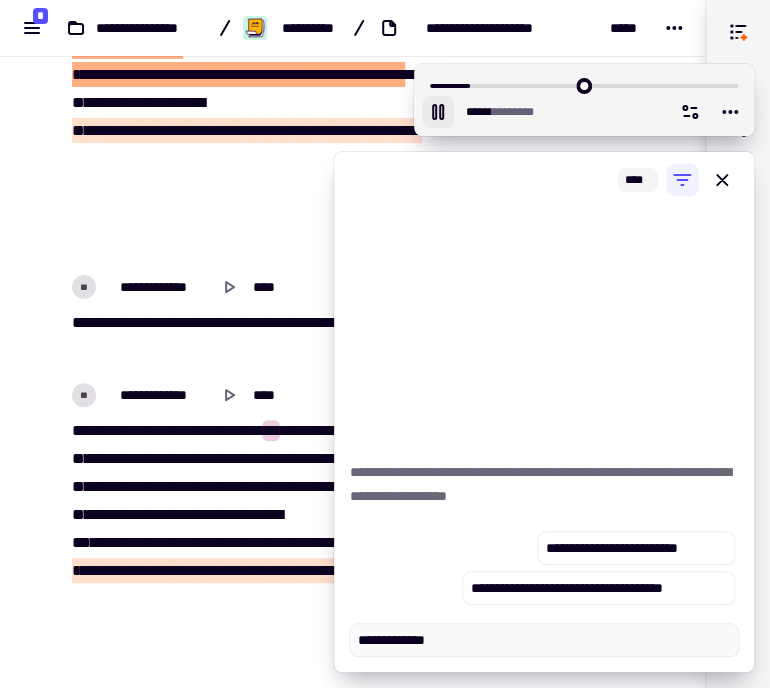 type on "******" 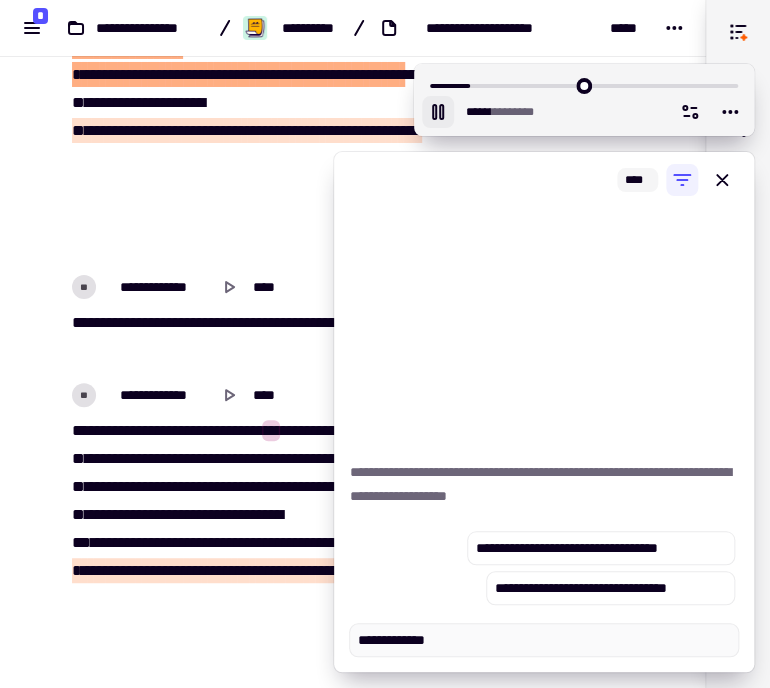 type on "*****" 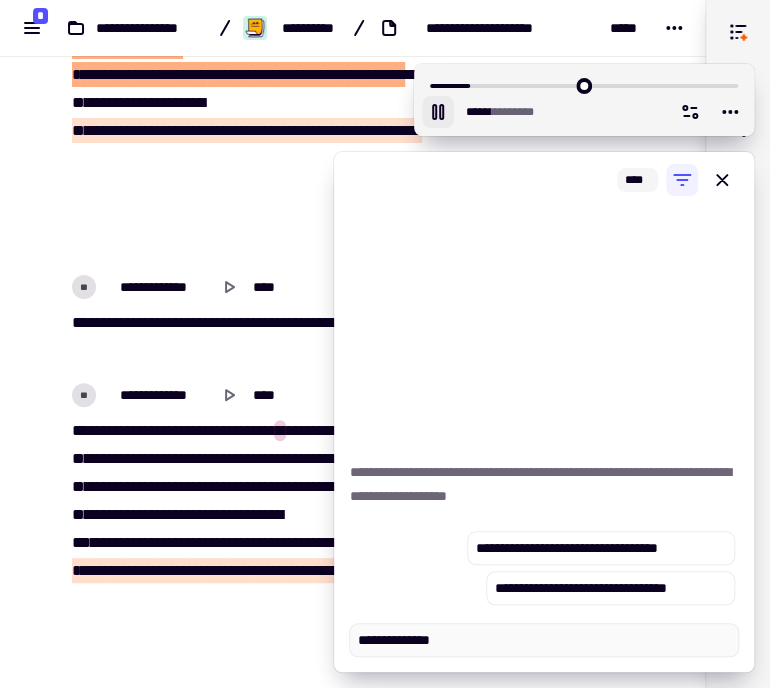 type on "*" 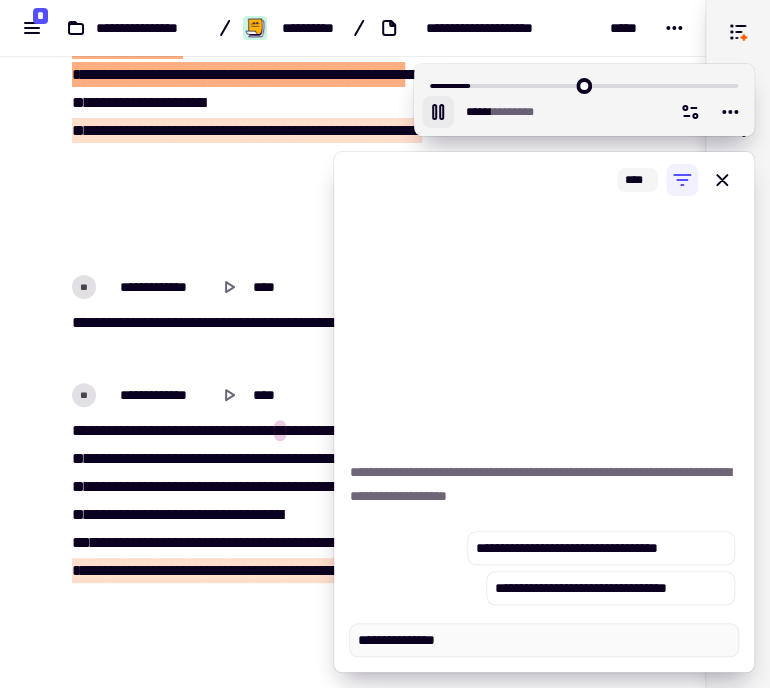 type on "******" 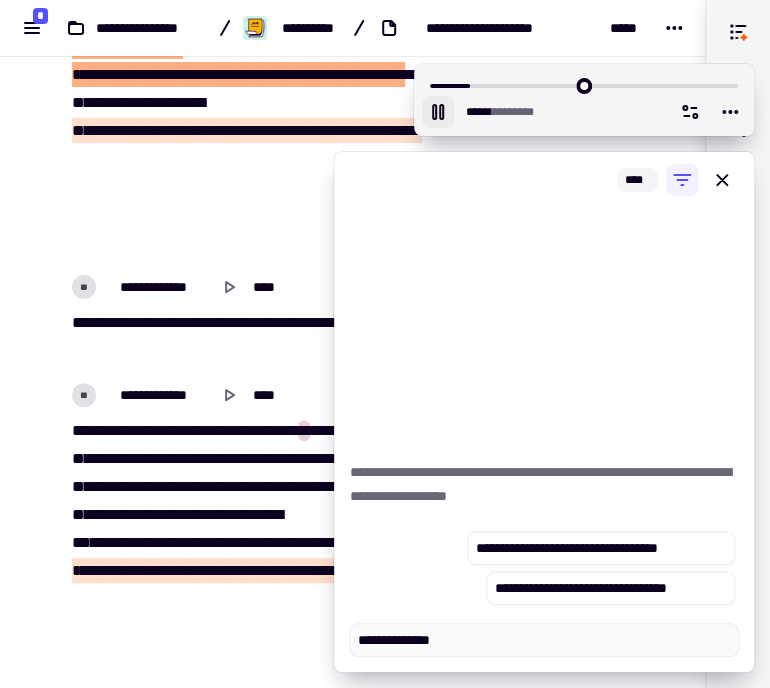 type on "******" 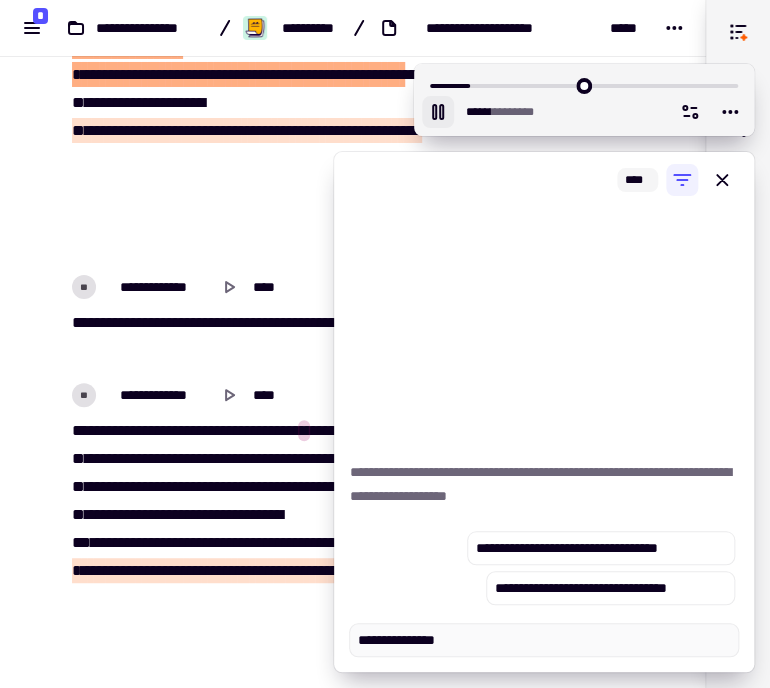 type on "*" 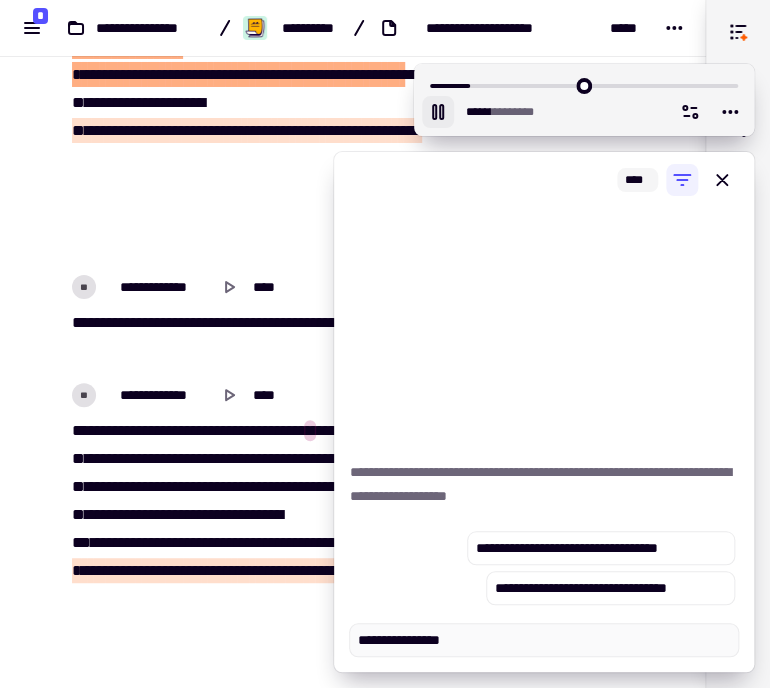 type on "******" 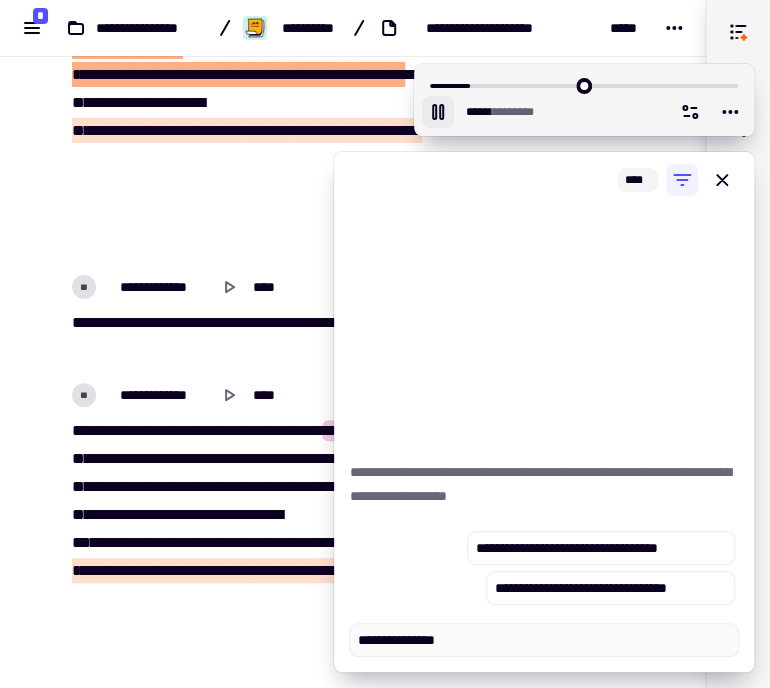 type on "******" 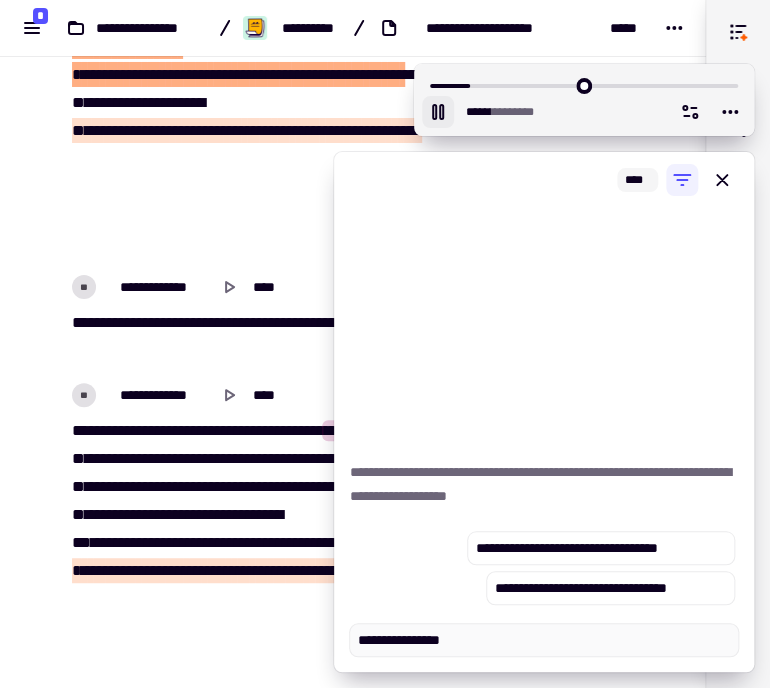 type on "*" 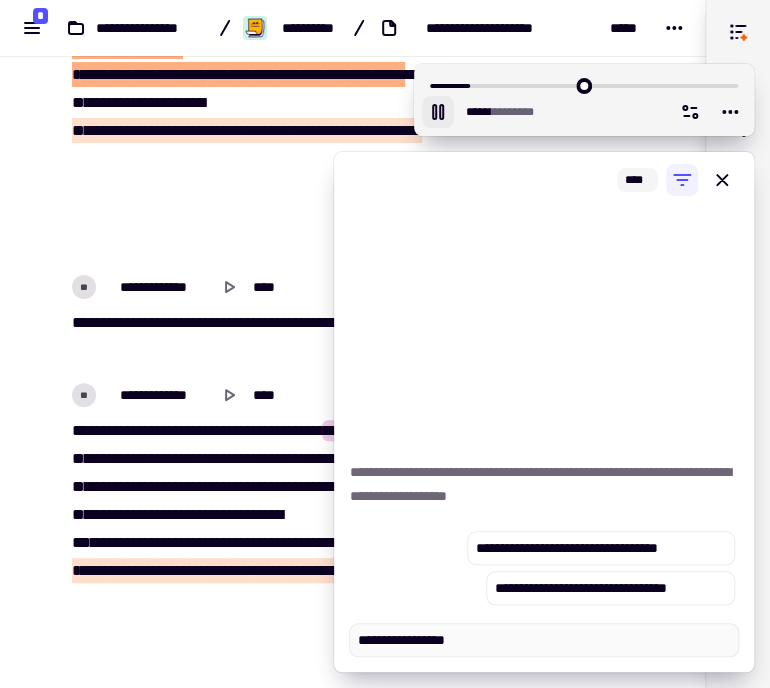 type on "*" 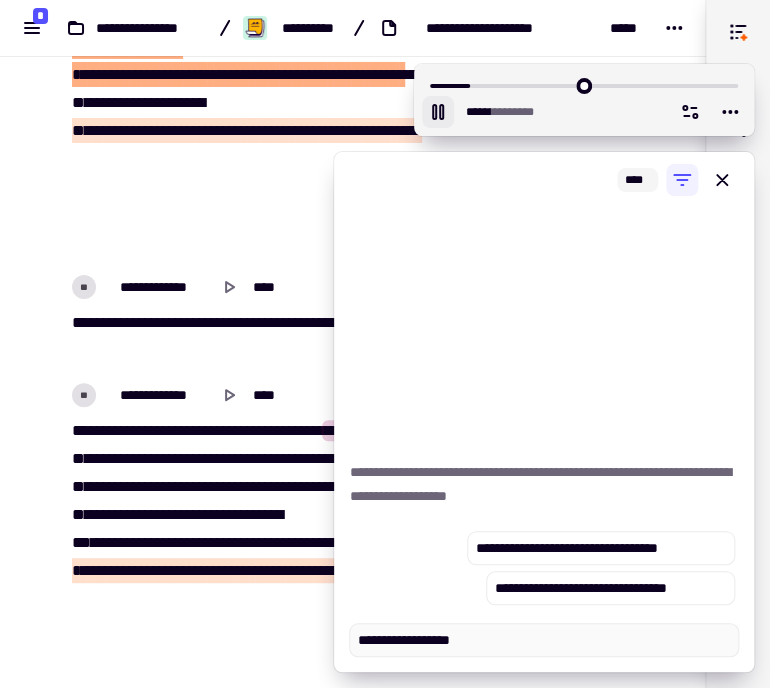 type on "******" 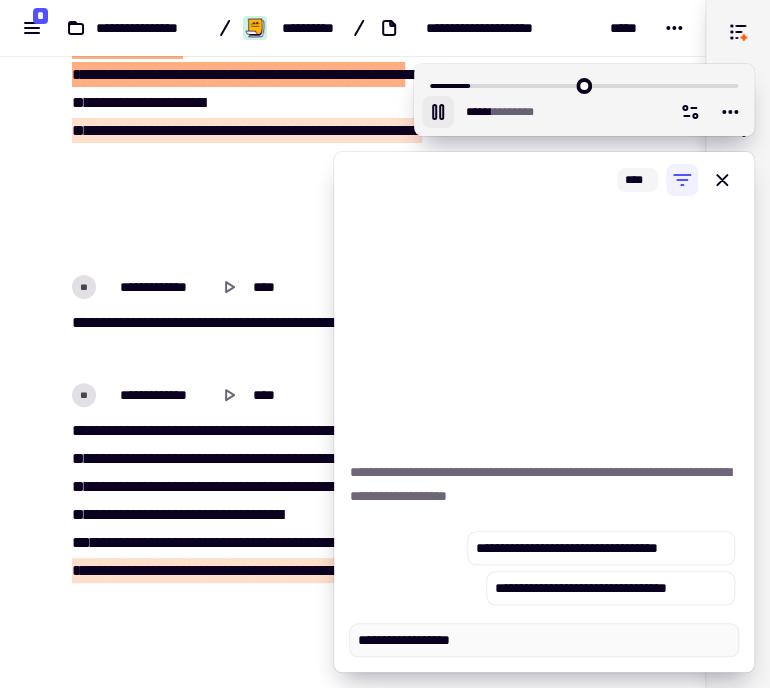 type on "*" 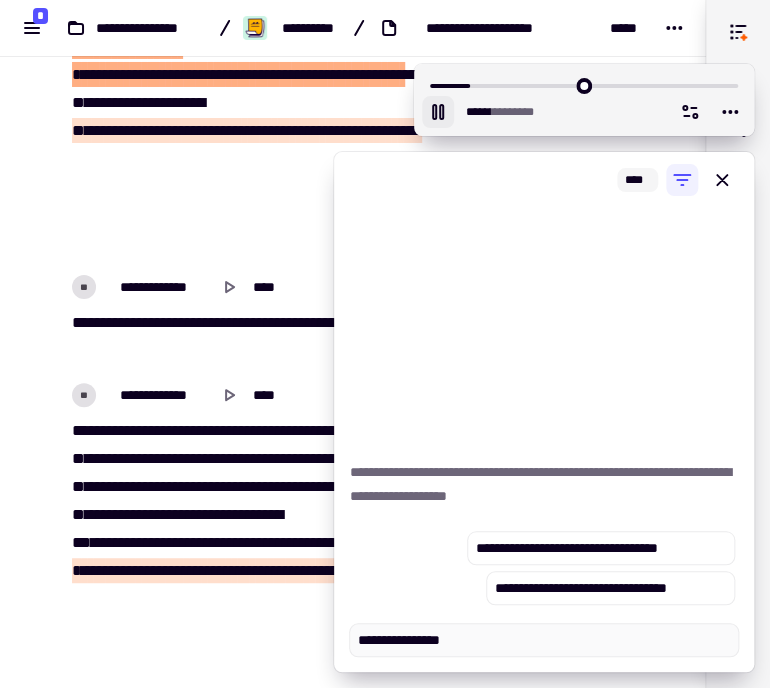 type on "******" 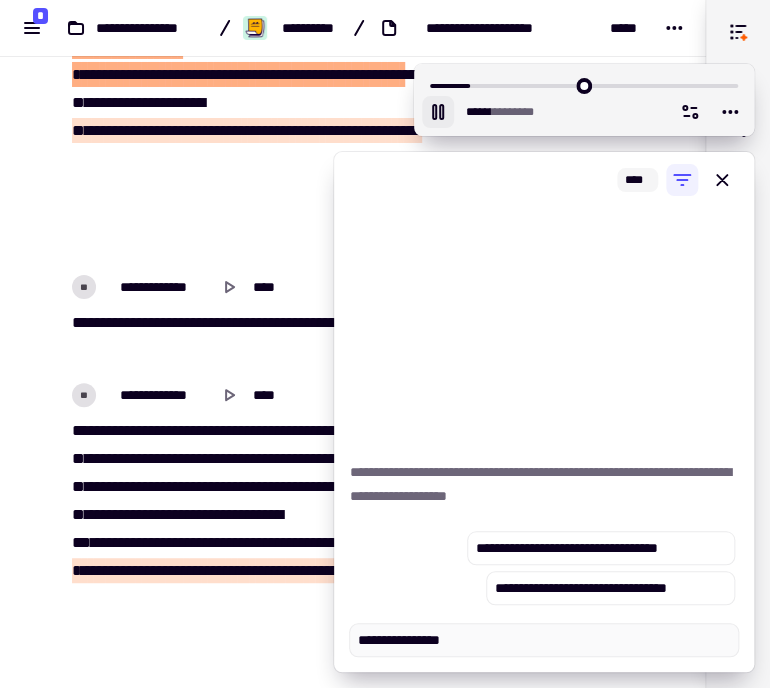 type on "*" 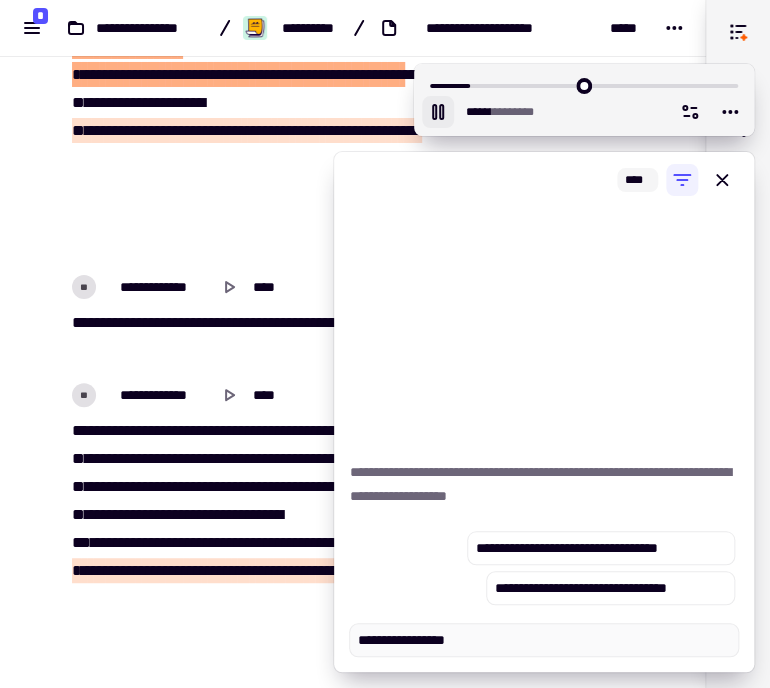 type on "******" 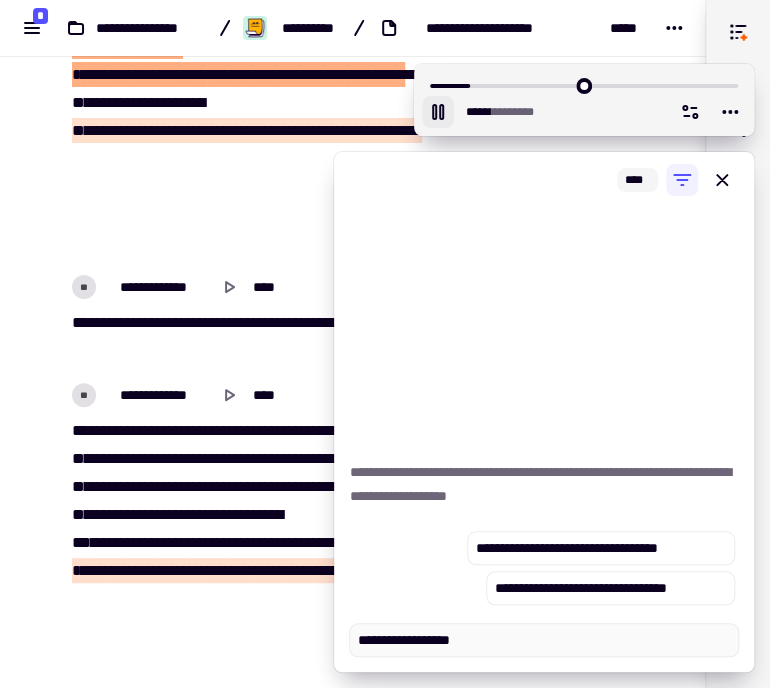 type on "**********" 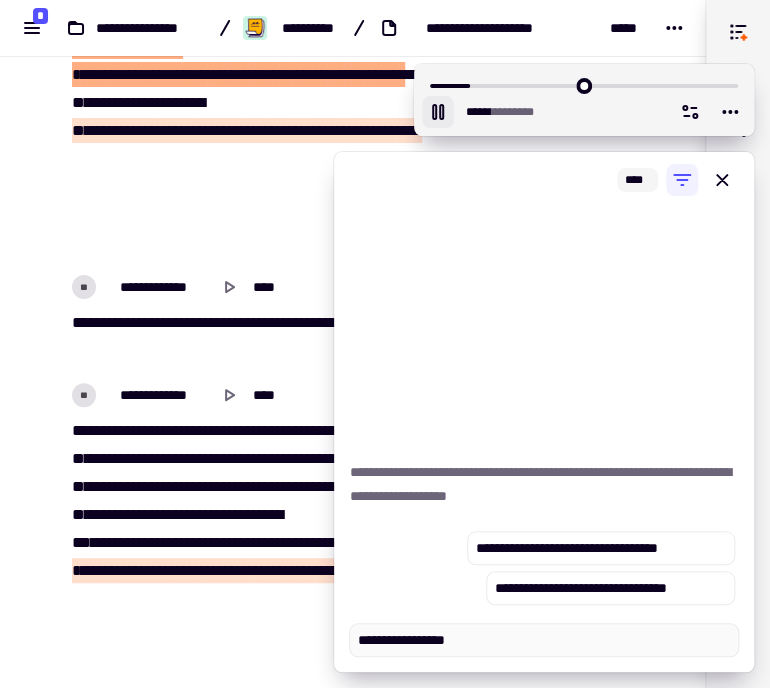 type on "*" 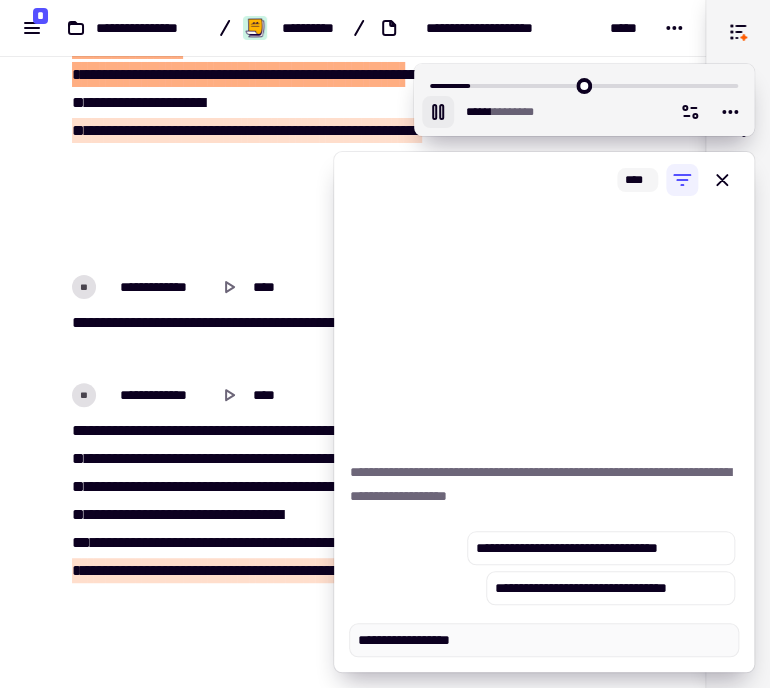 type on "******" 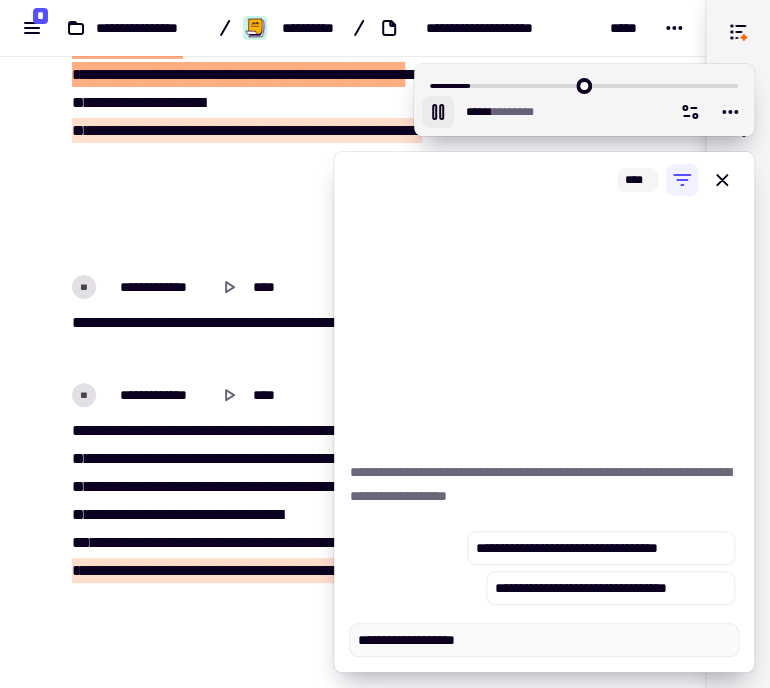 type on "*****" 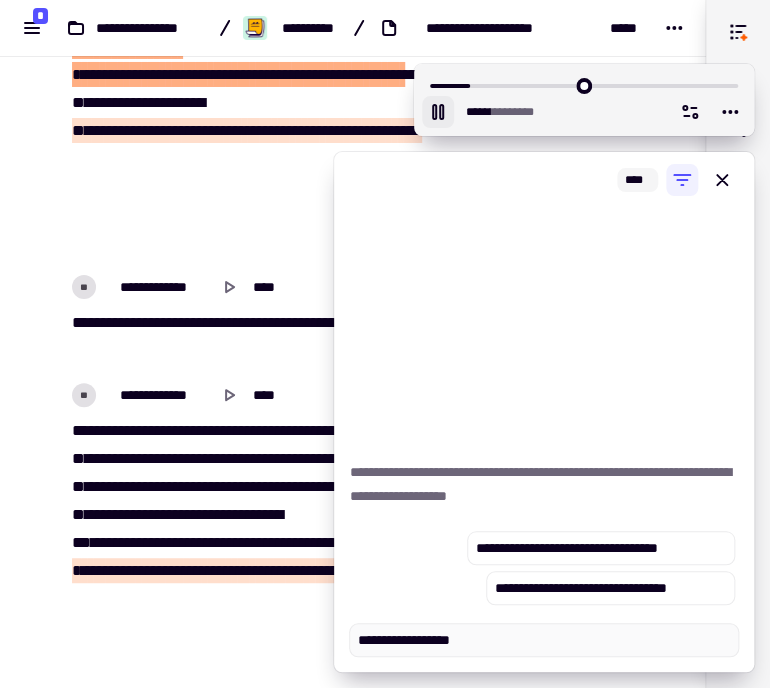 type on "*" 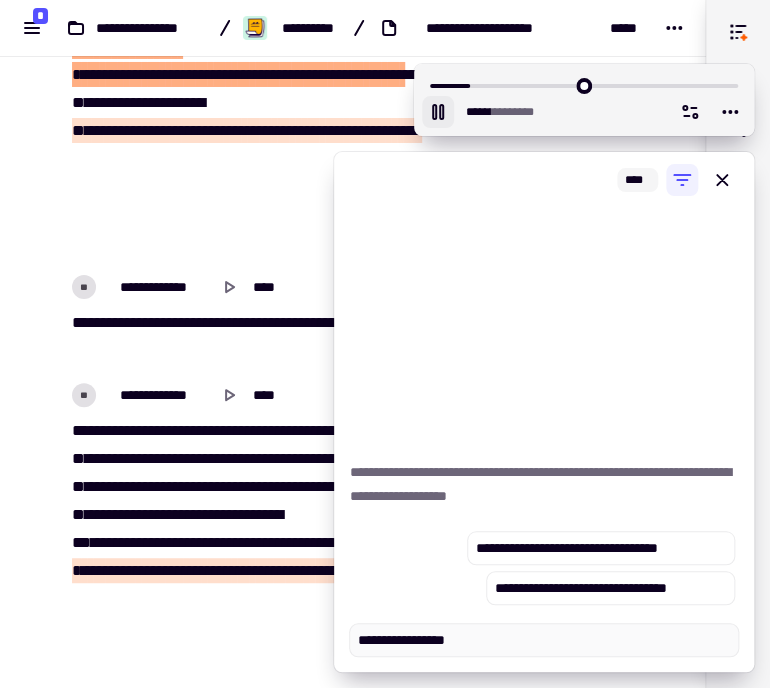 type on "*****" 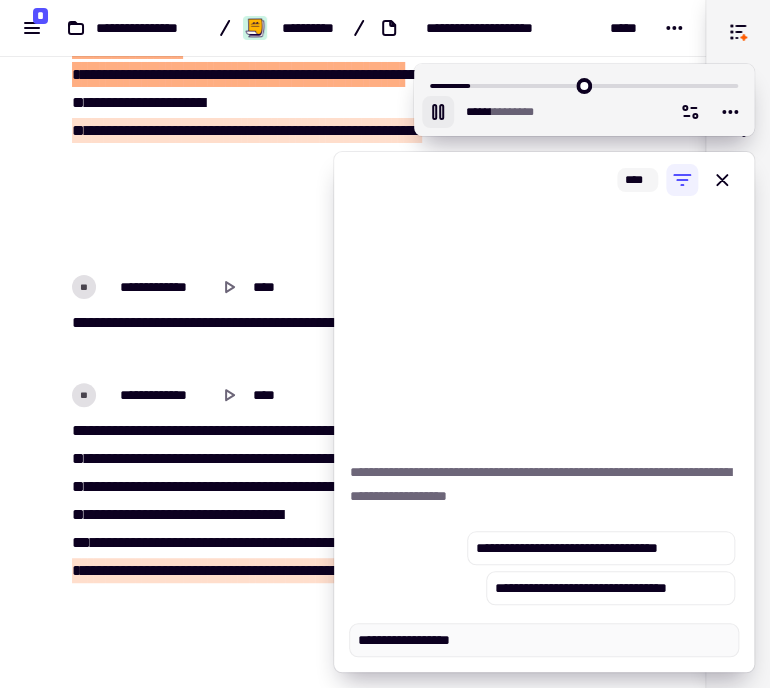 type on "*" 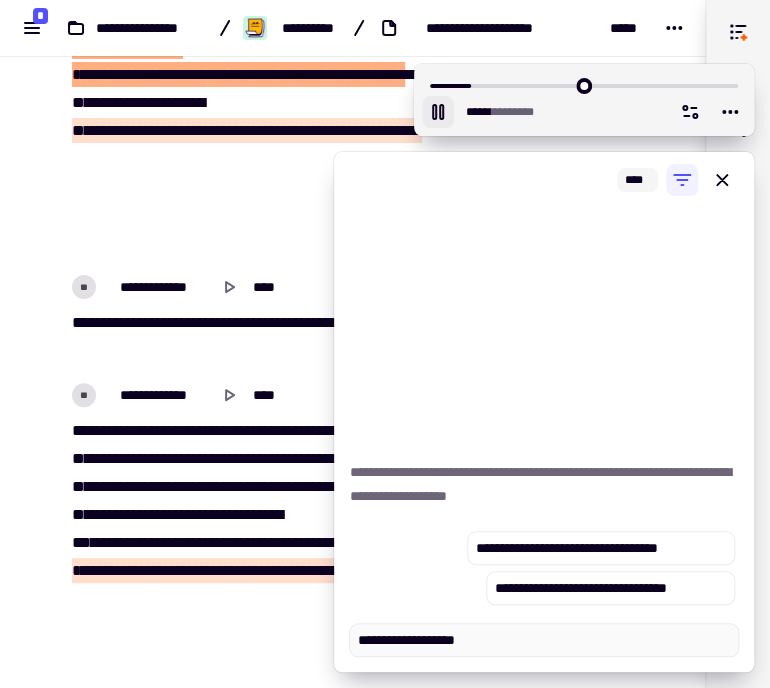 type on "*" 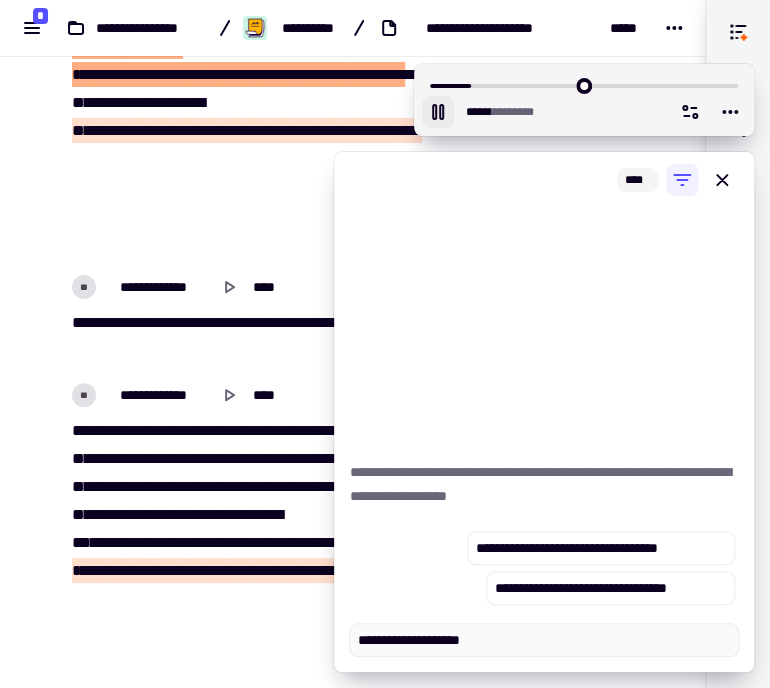 type on "******" 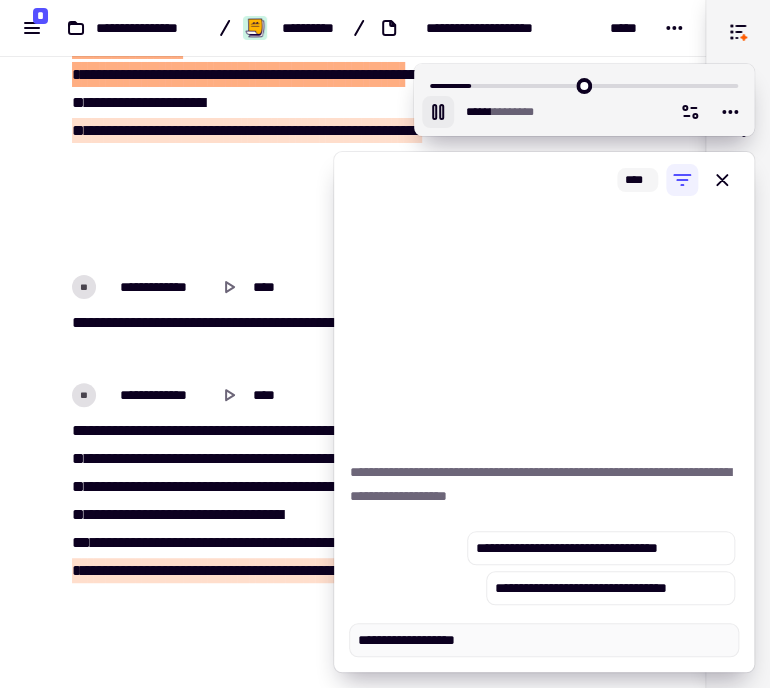 type on "******" 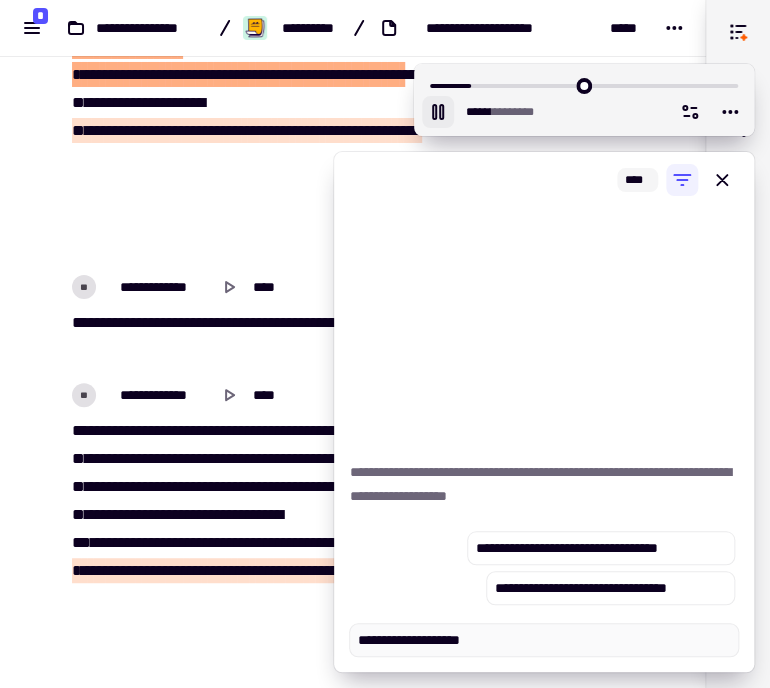 type on "*" 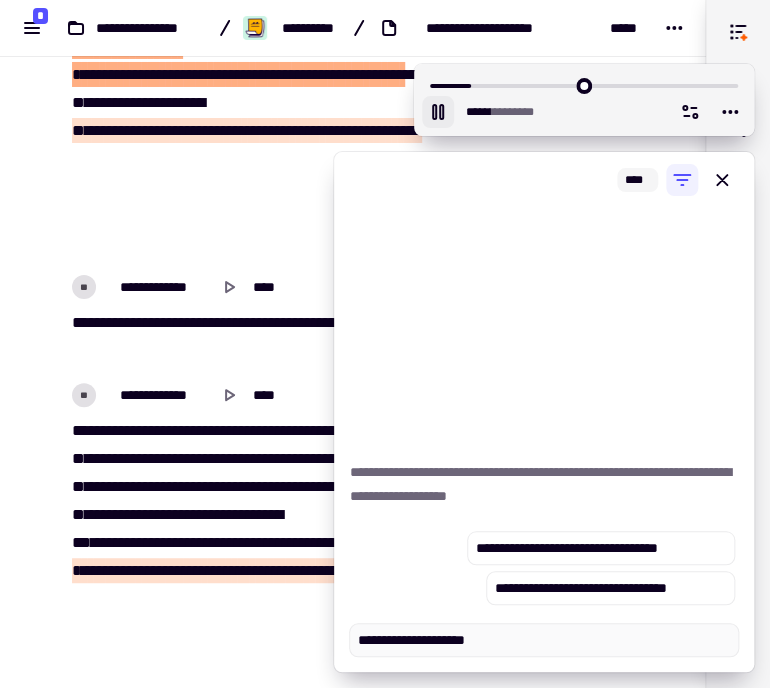 type on "******" 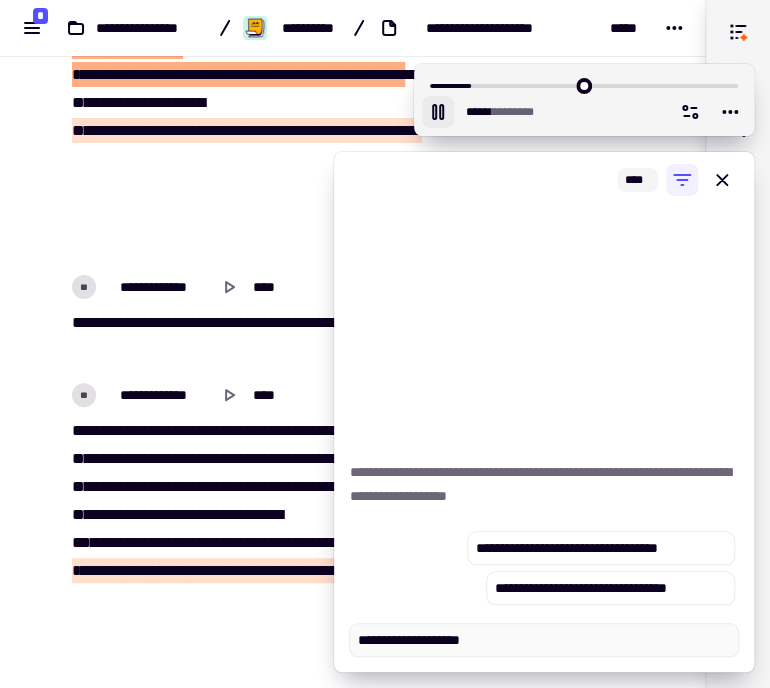 type on "******" 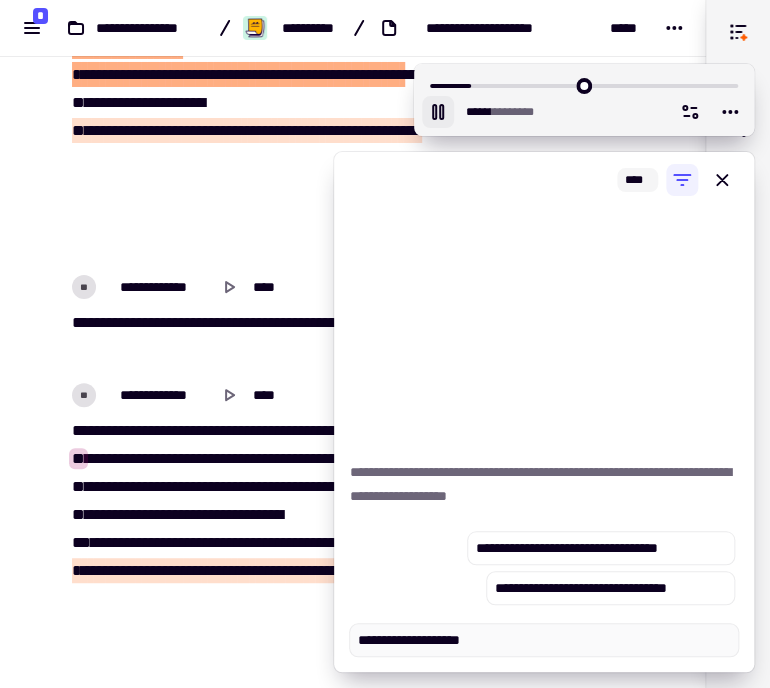 type on "*" 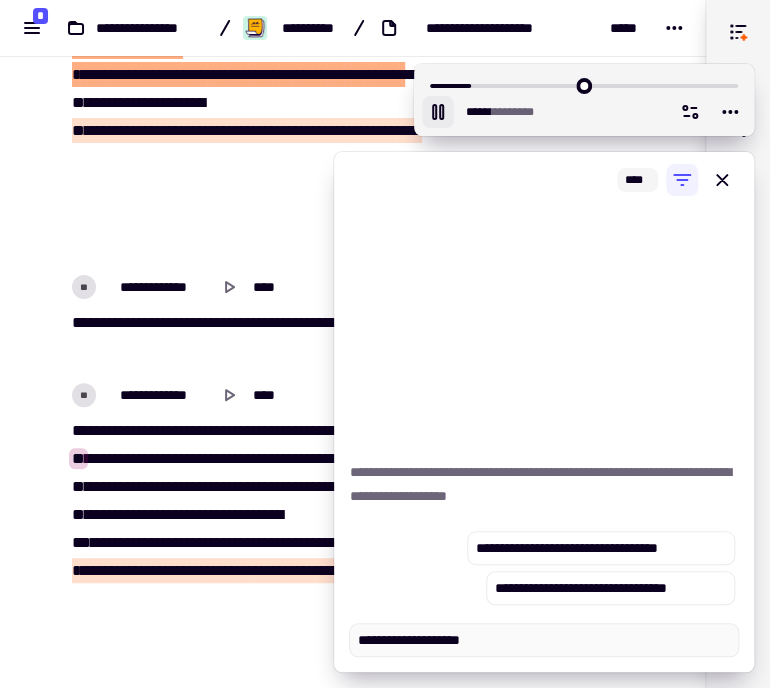 type on "**********" 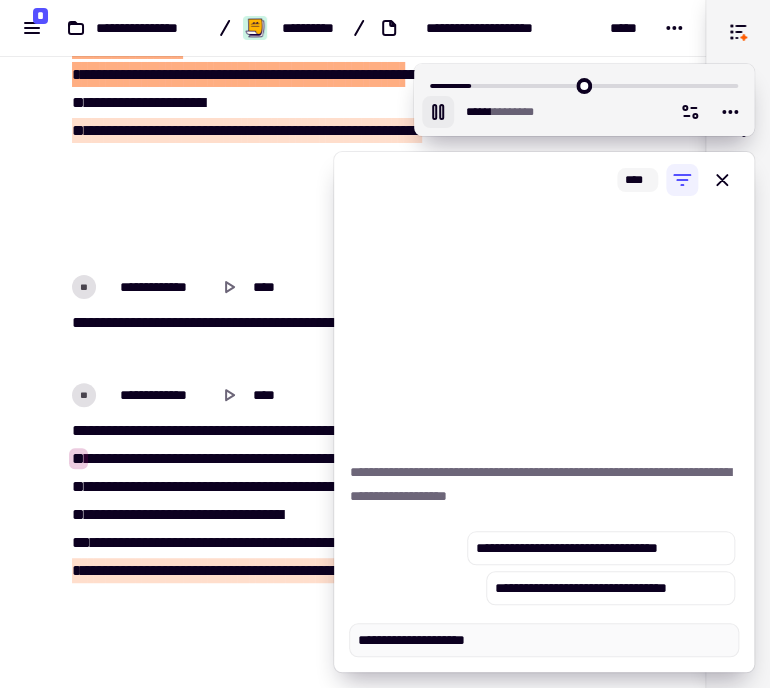 type on "*" 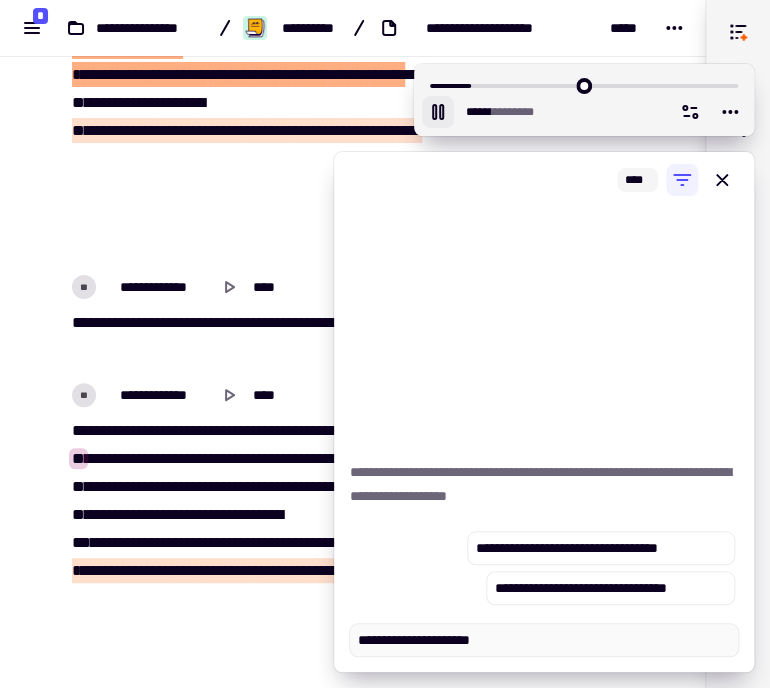 type on "*" 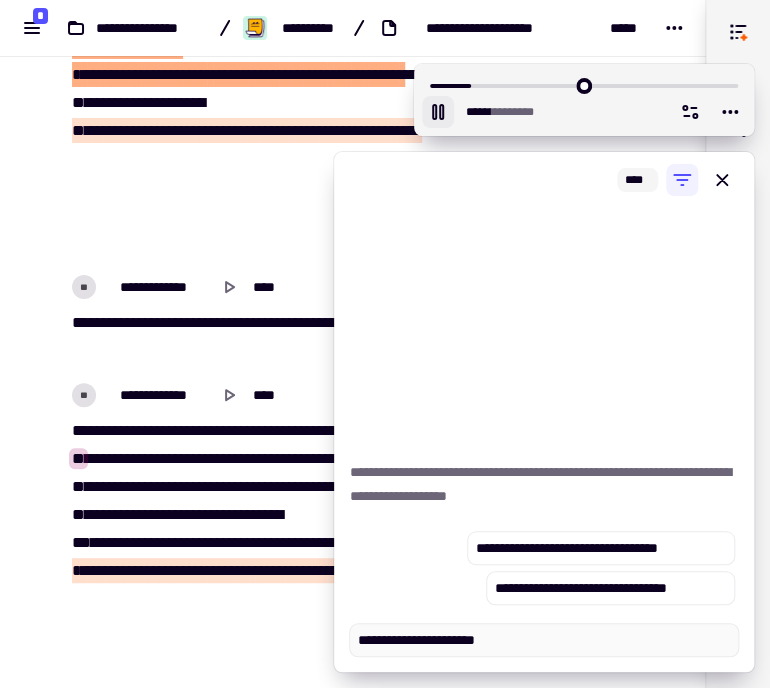 type on "******" 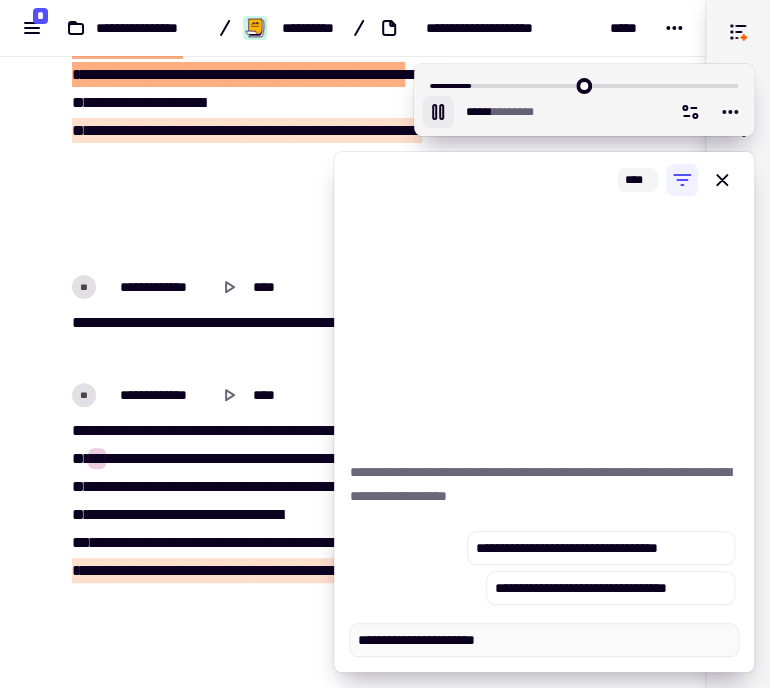 type on "*" 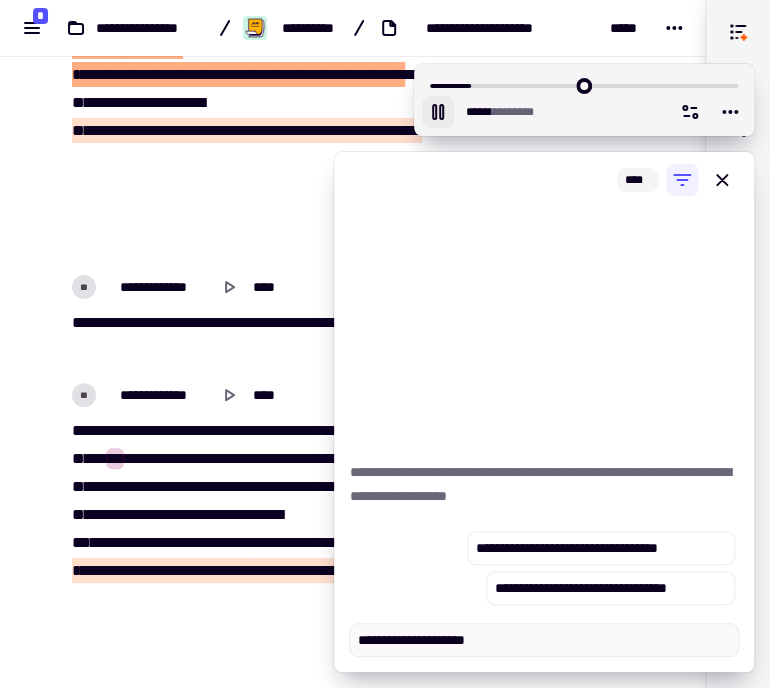 type on "******" 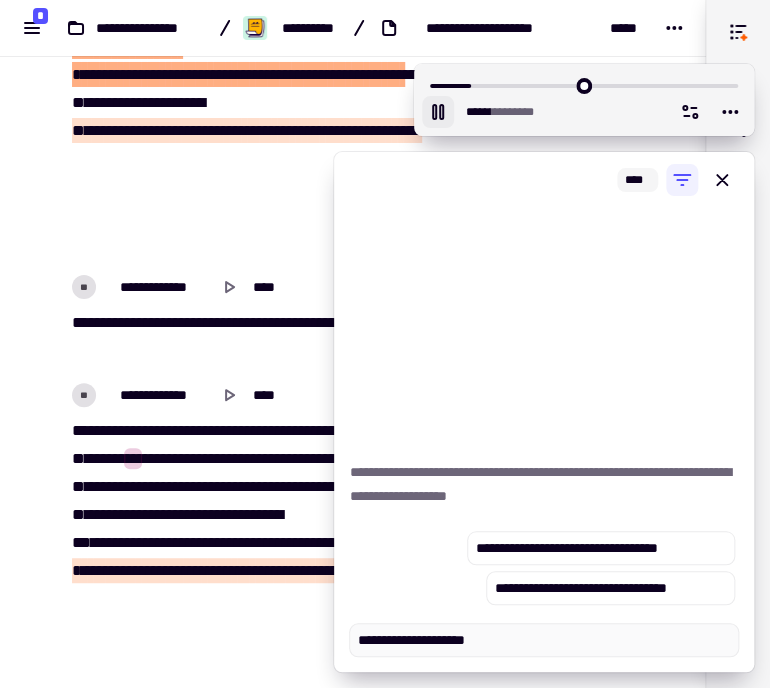 type on "*" 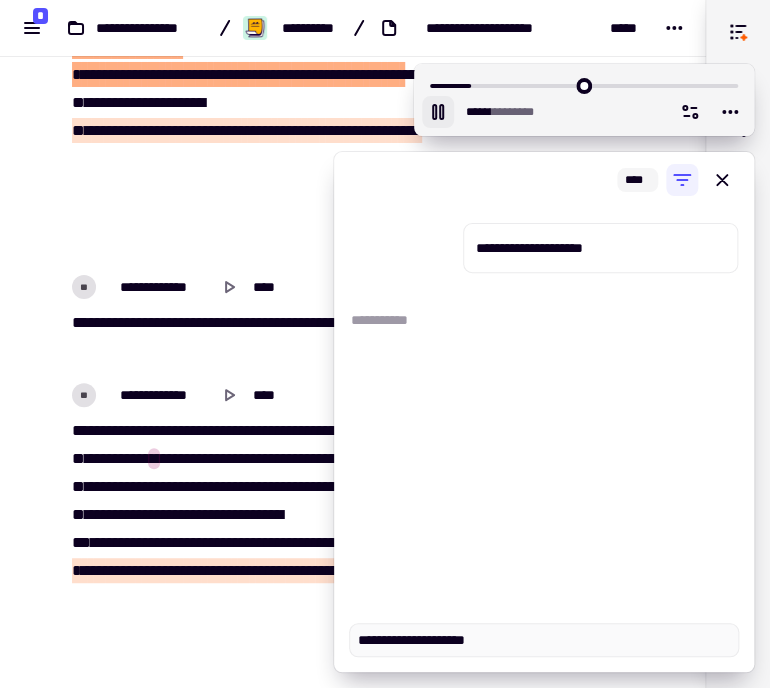 type on "******" 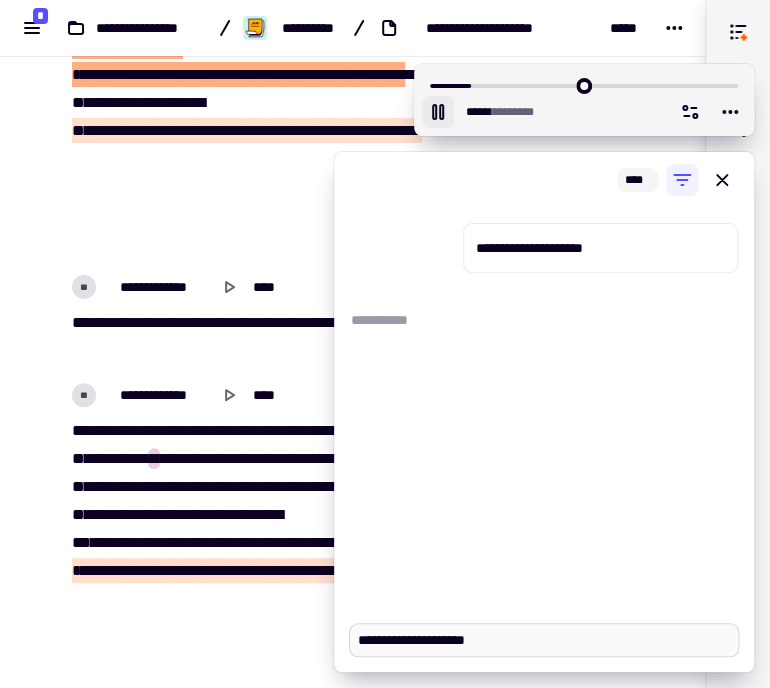 type on "*" 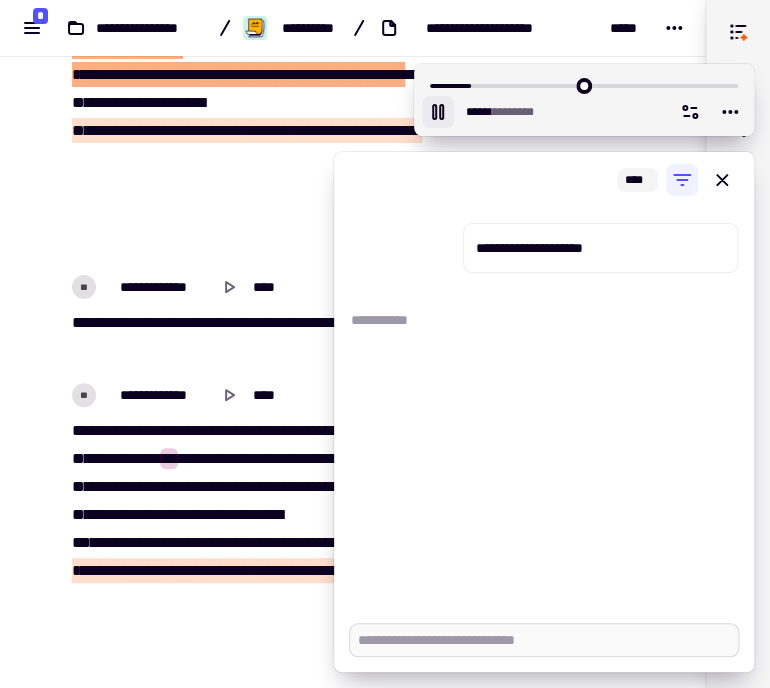 type on "******" 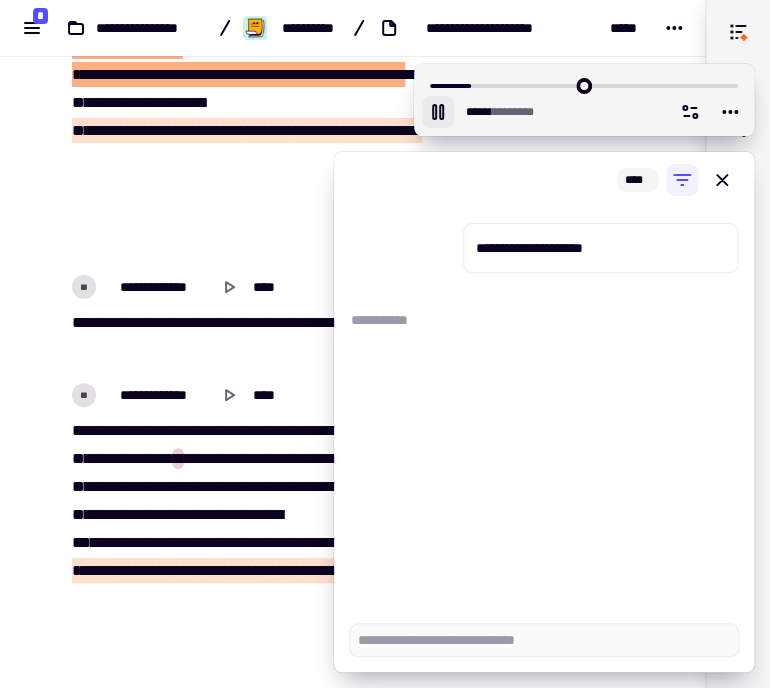 type on "******" 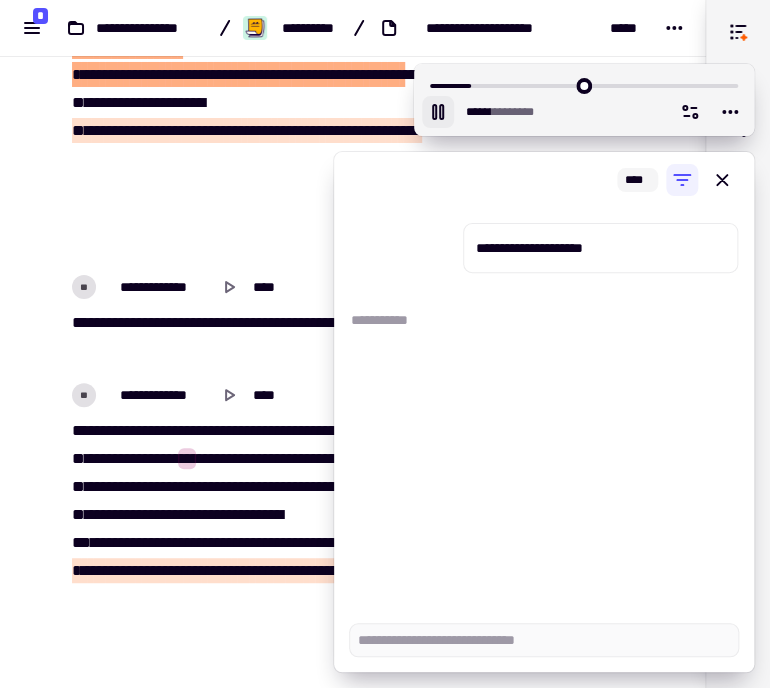 type 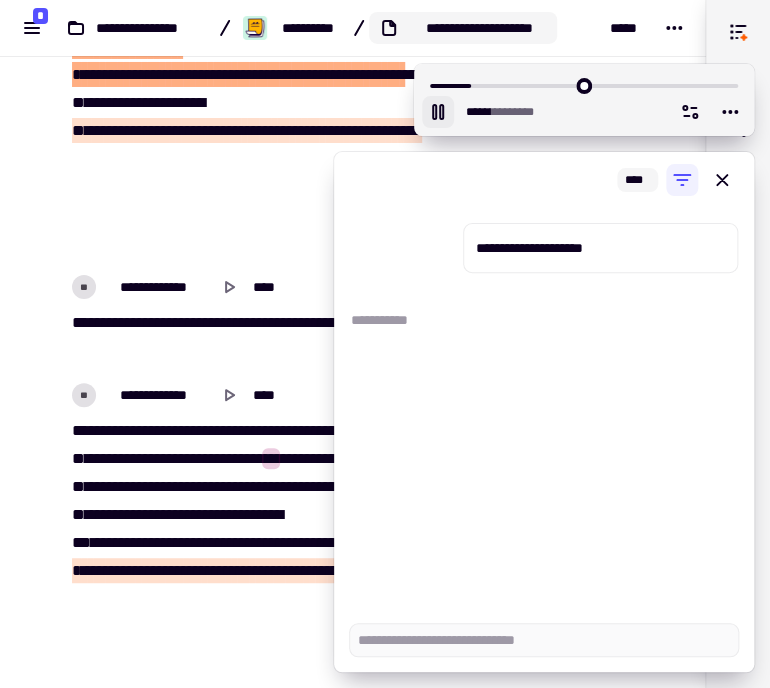 type on "******" 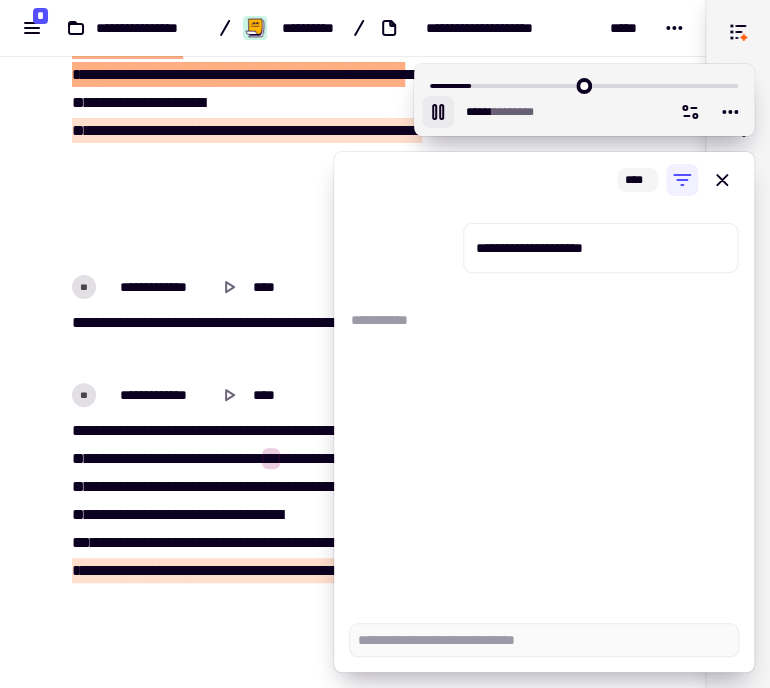 type on "*" 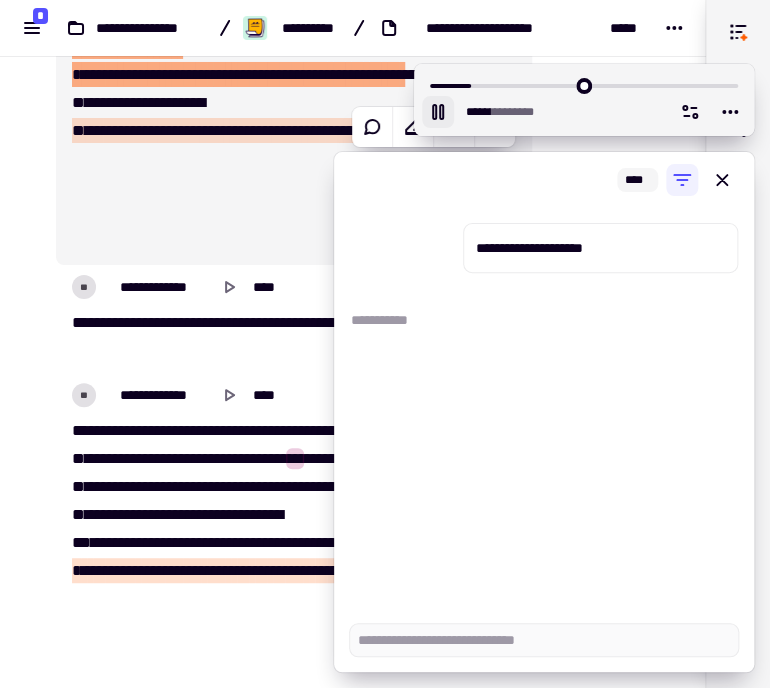 type on "******" 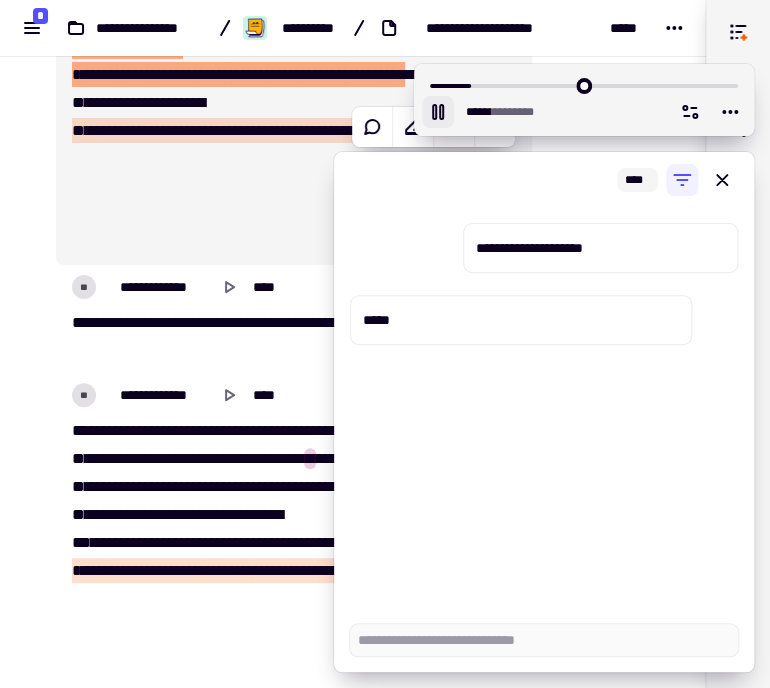 type on "*" 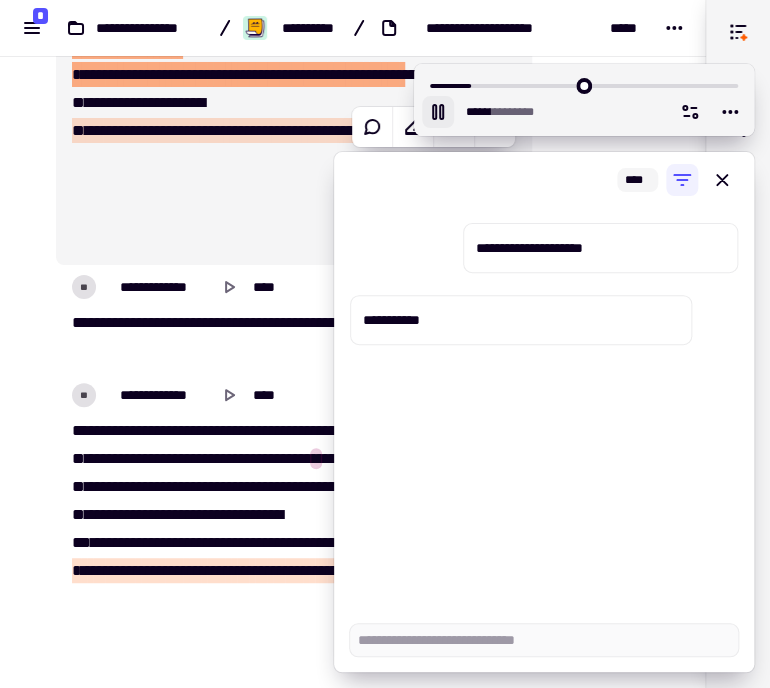 type on "*" 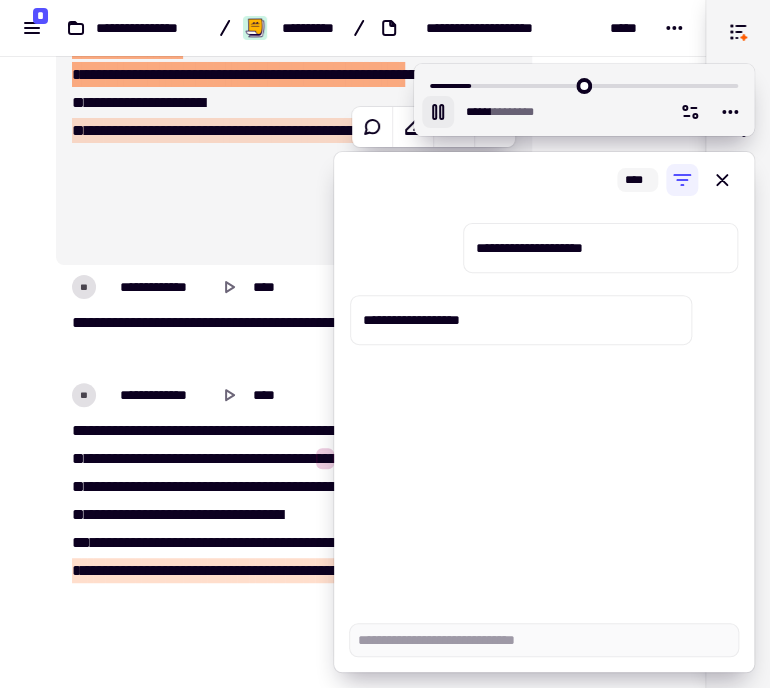 type on "*" 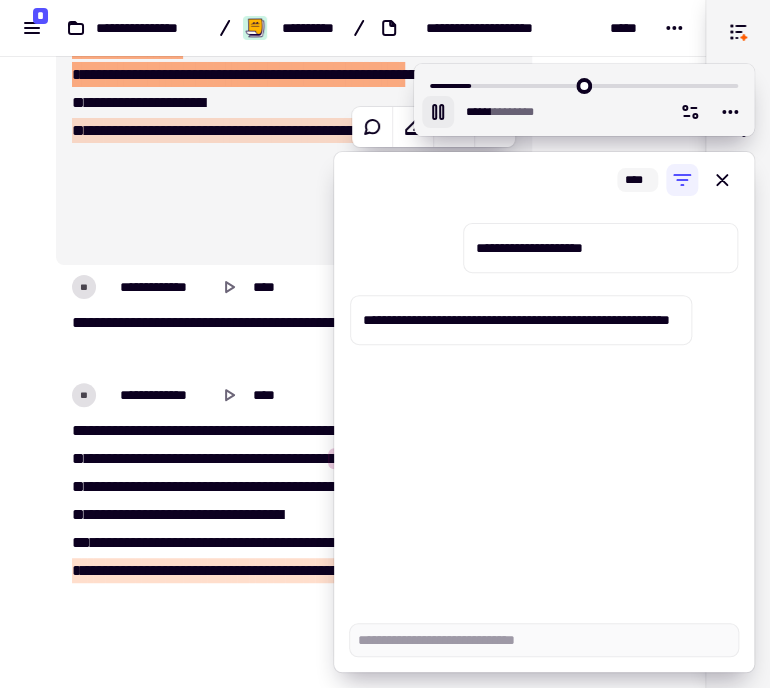 type on "*" 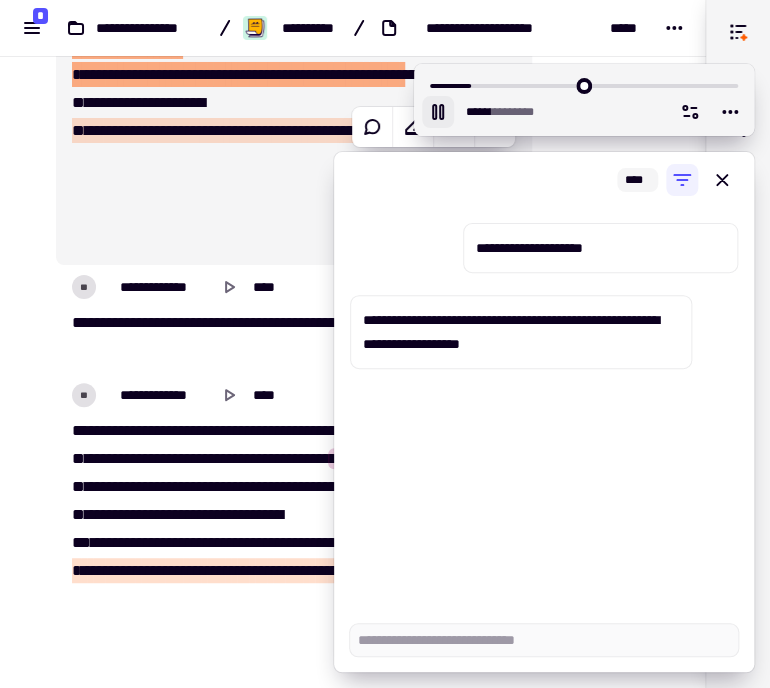 type on "******" 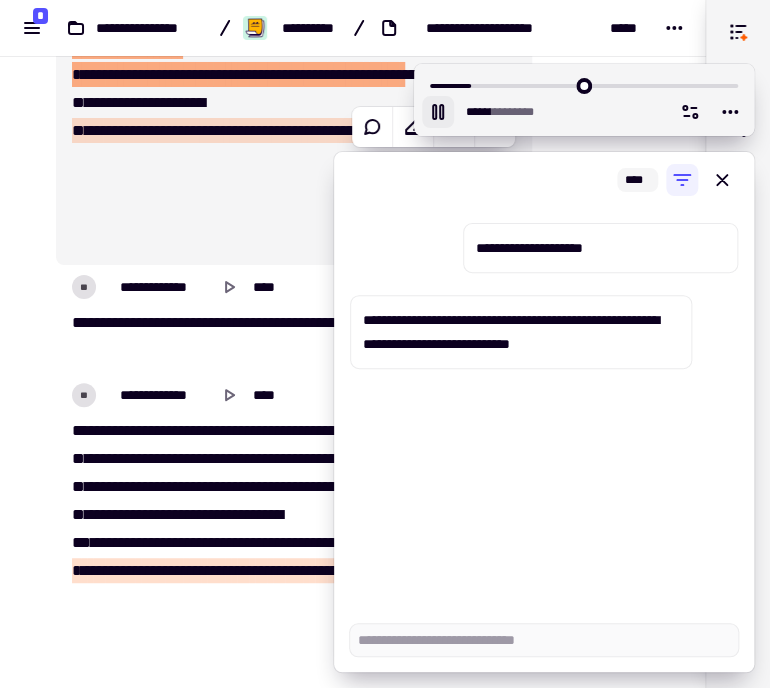 type on "*" 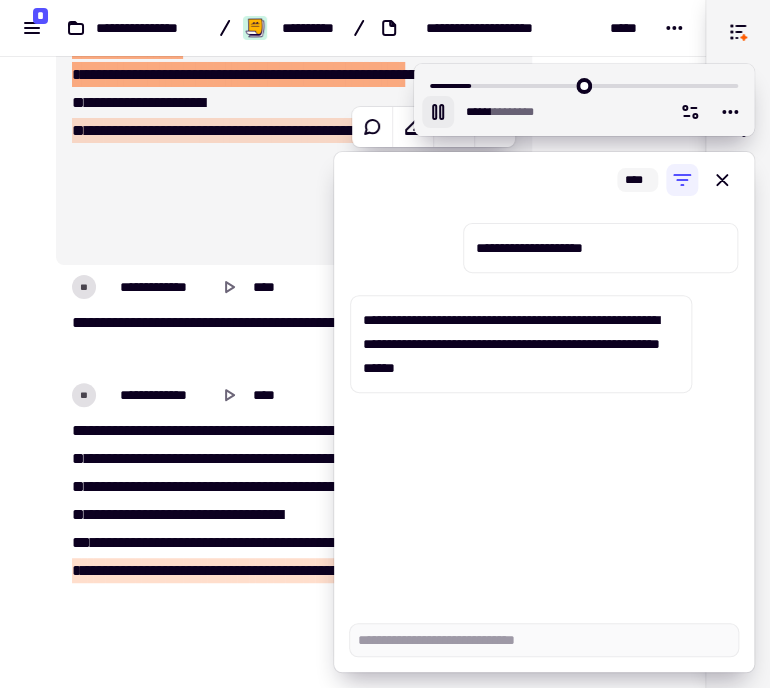 type on "******" 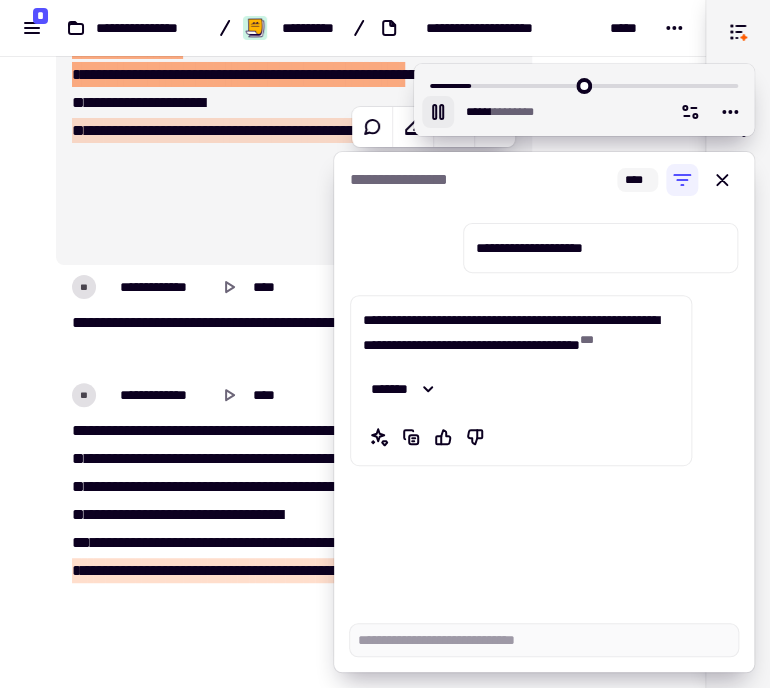 type on "*" 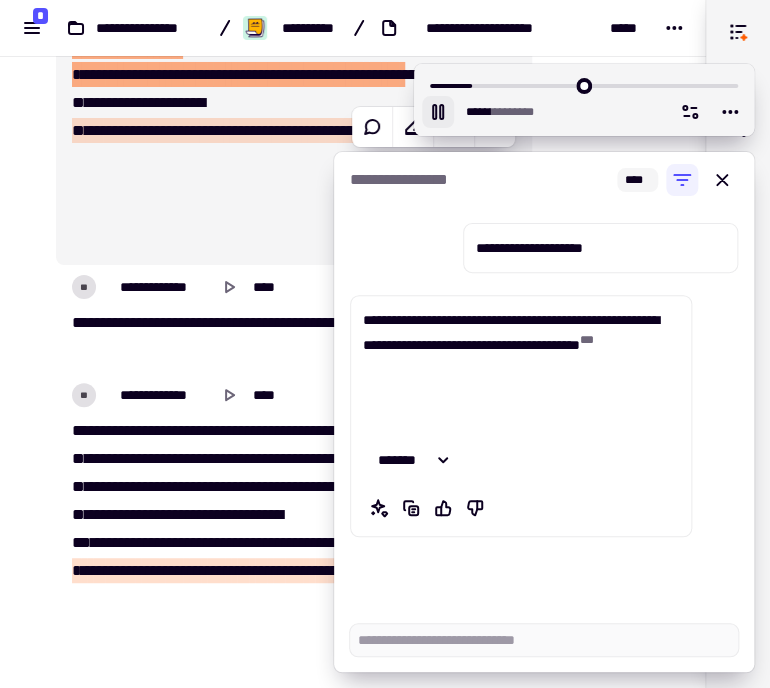 type on "******" 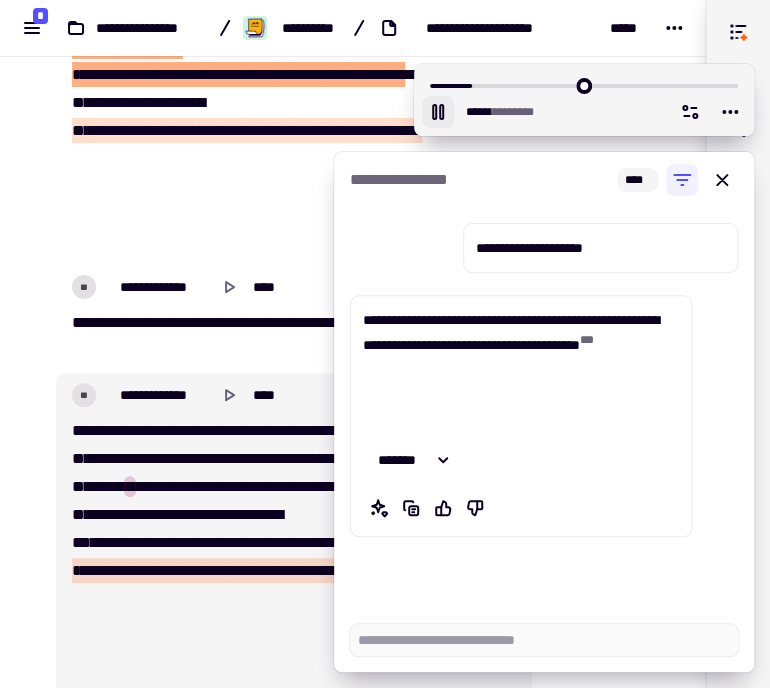 type on "*****" 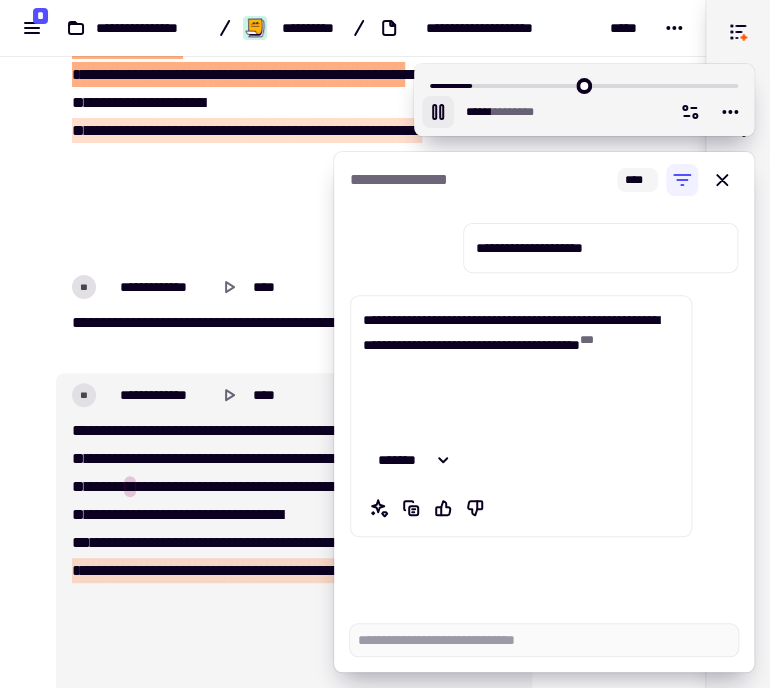 type on "*" 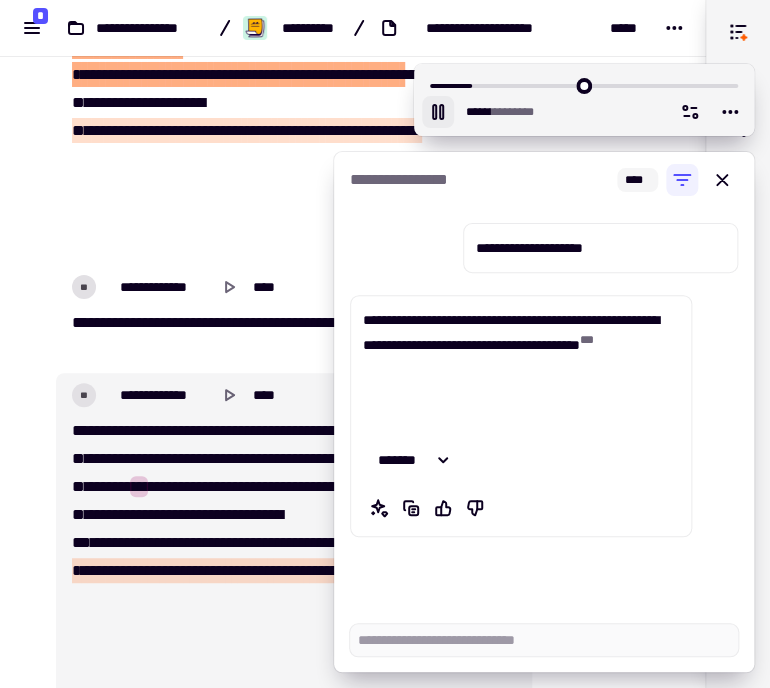 click on "**********" at bounding box center [521, 368] 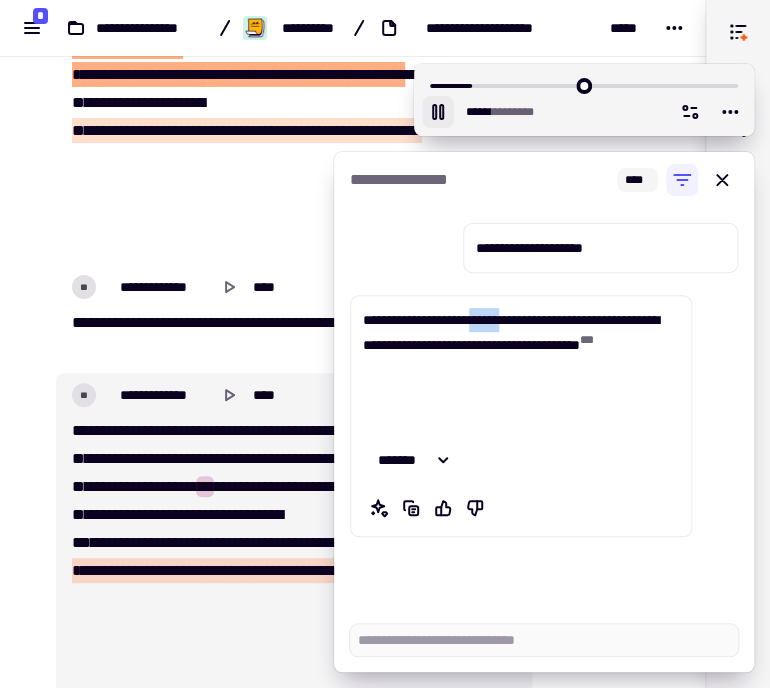 drag, startPoint x: 622, startPoint y: 318, endPoint x: 669, endPoint y: 324, distance: 47.38143 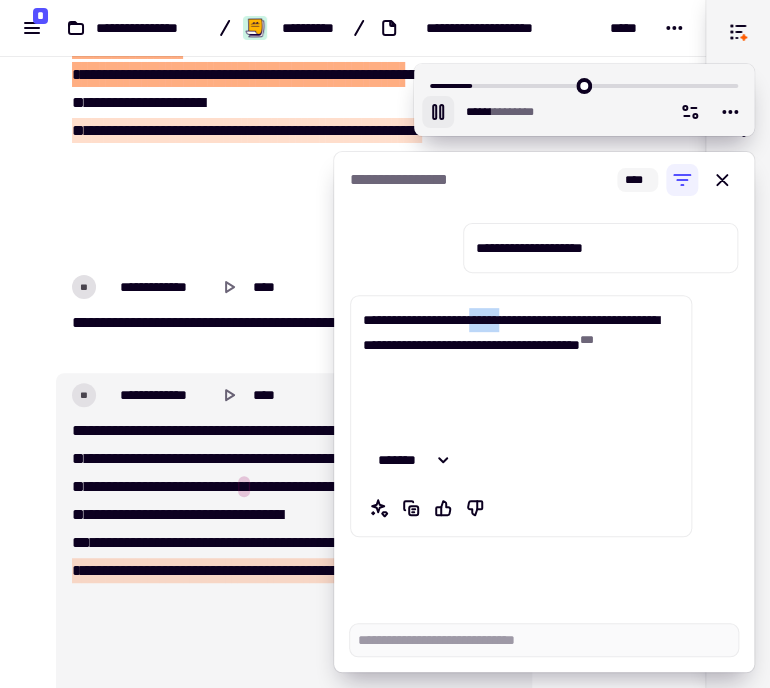 copy on "******" 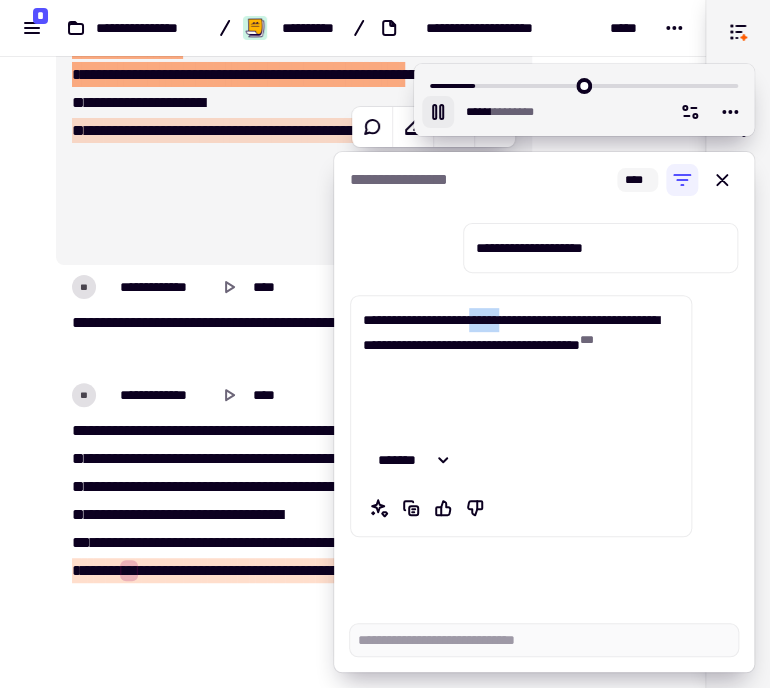 click 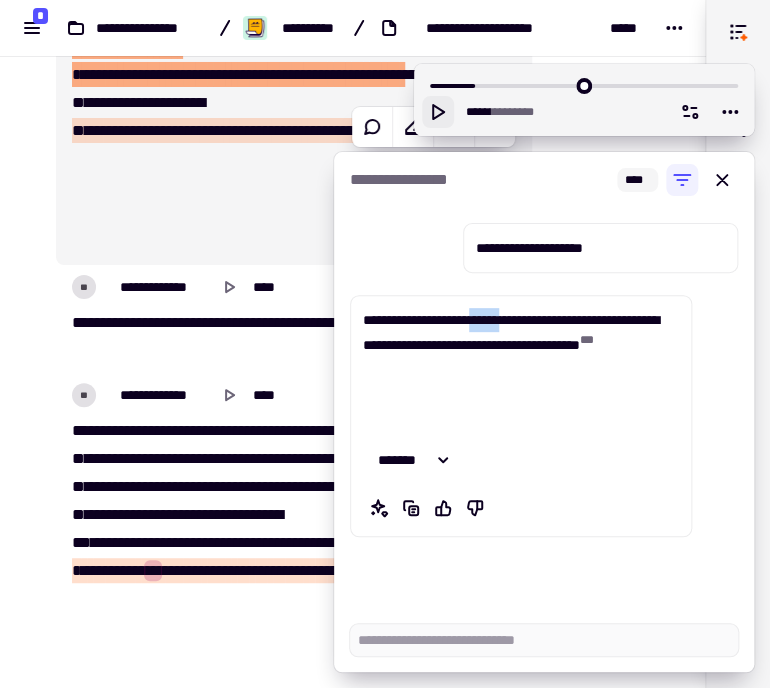 type on "*****" 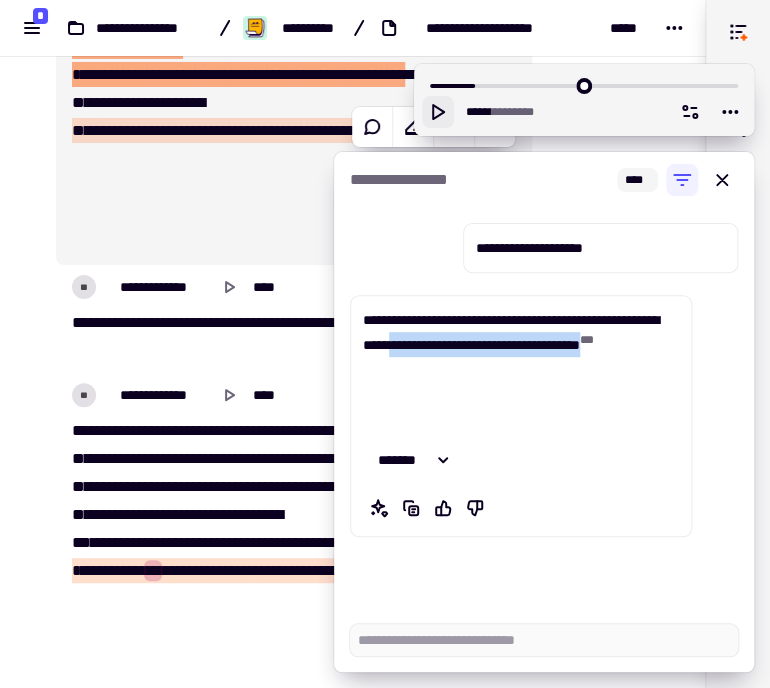 drag, startPoint x: 550, startPoint y: 371, endPoint x: 454, endPoint y: 416, distance: 106.02358 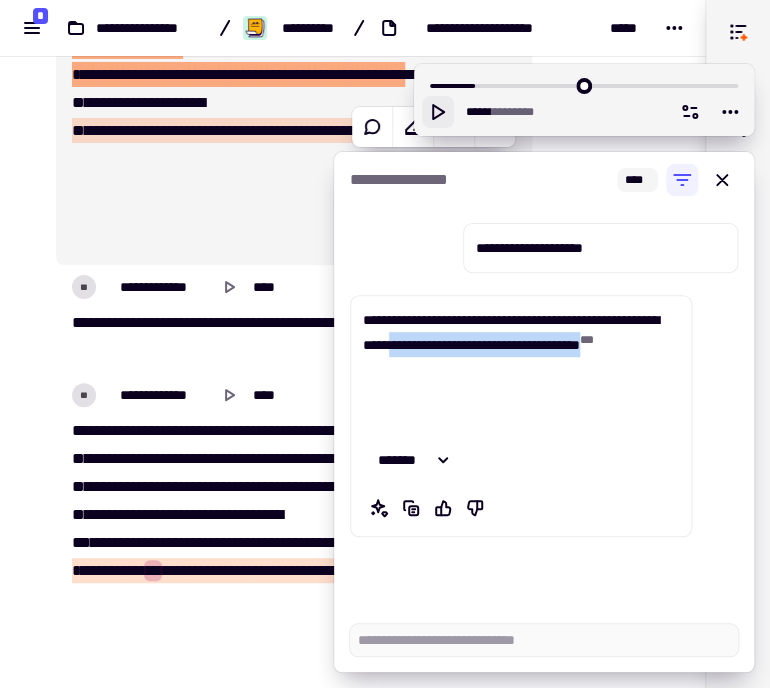 copy on "**********" 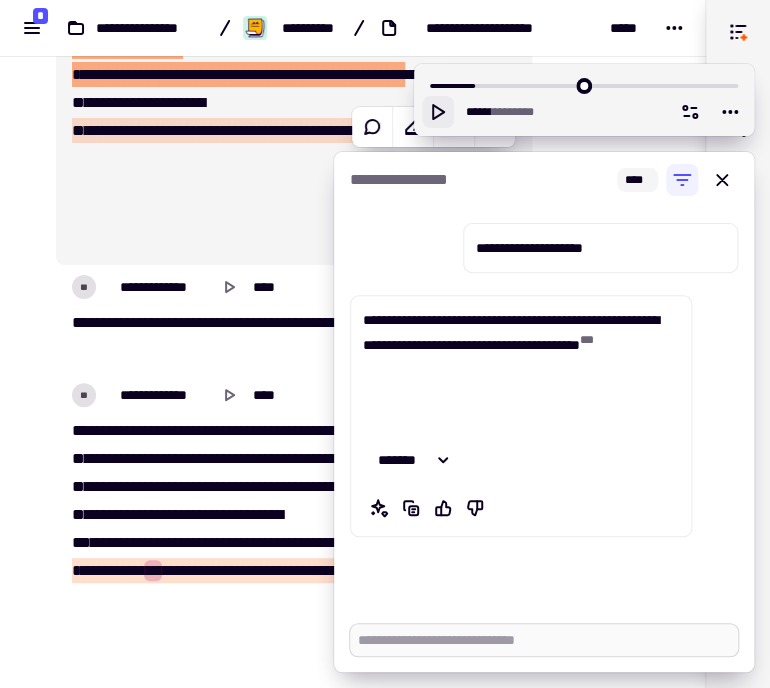 click at bounding box center (544, 640) 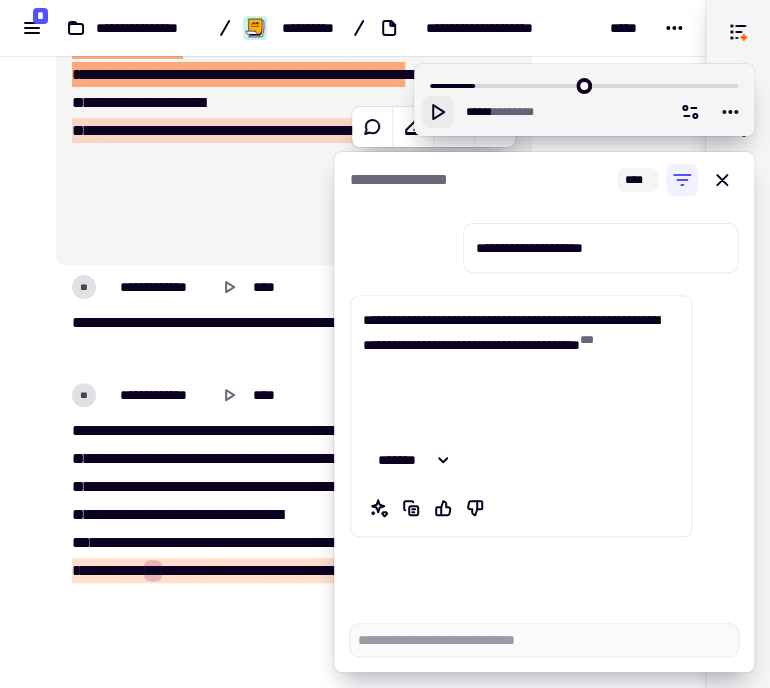 type on "*" 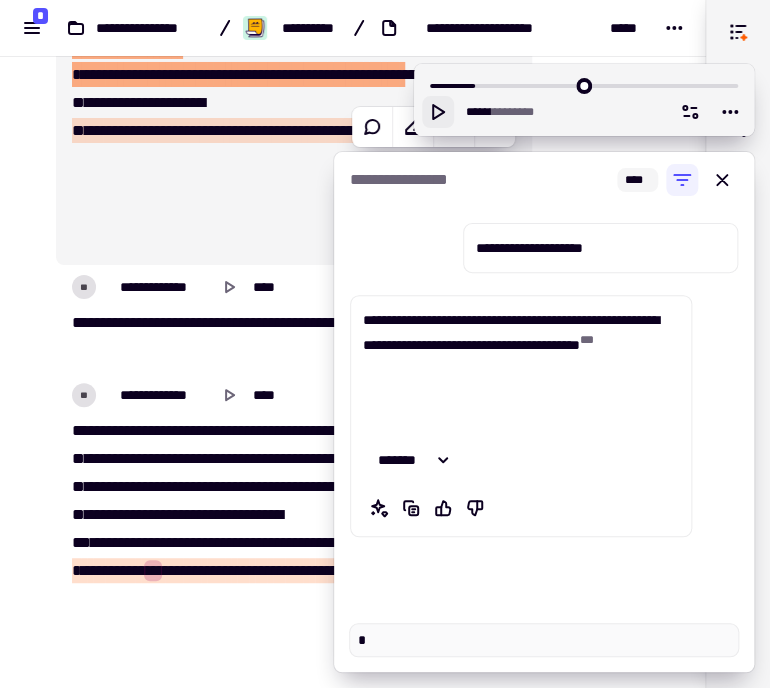 type on "*" 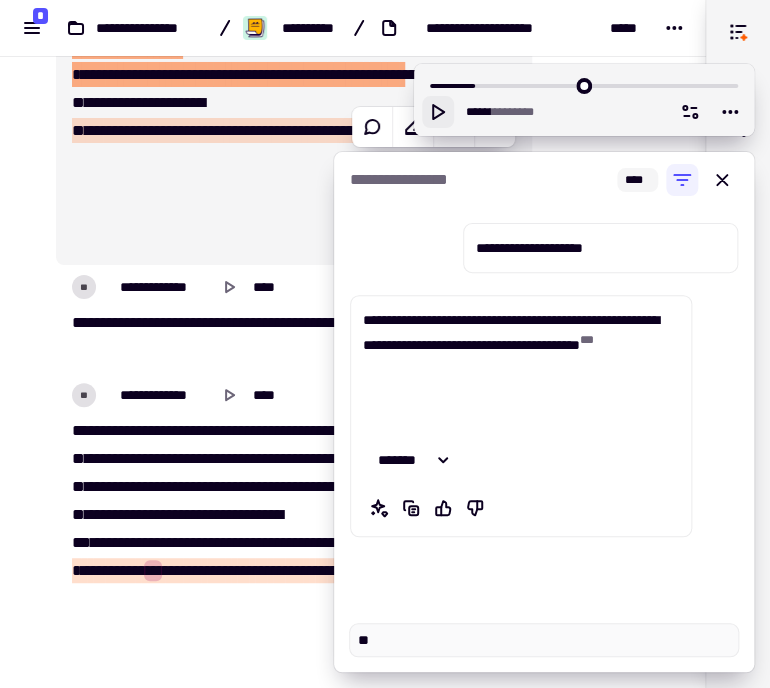 type on "*" 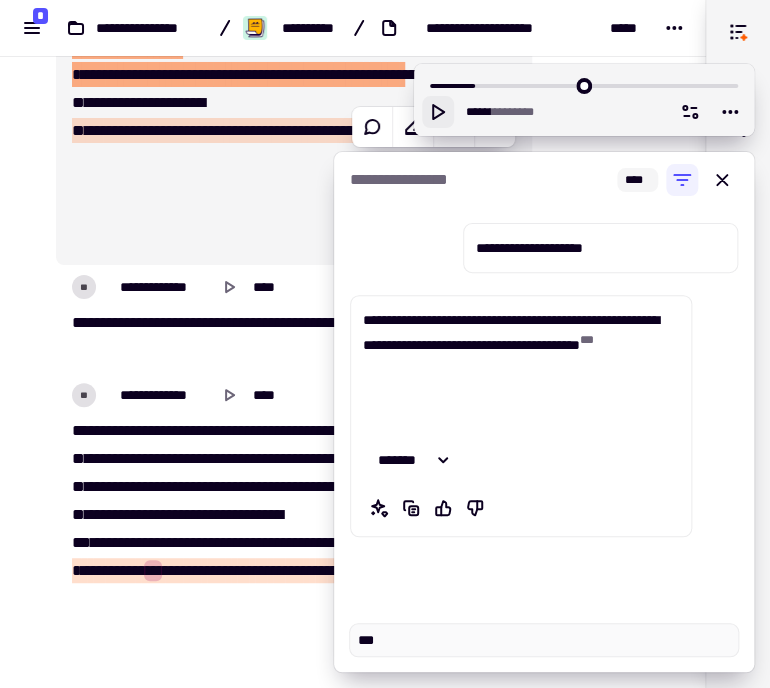 type on "*" 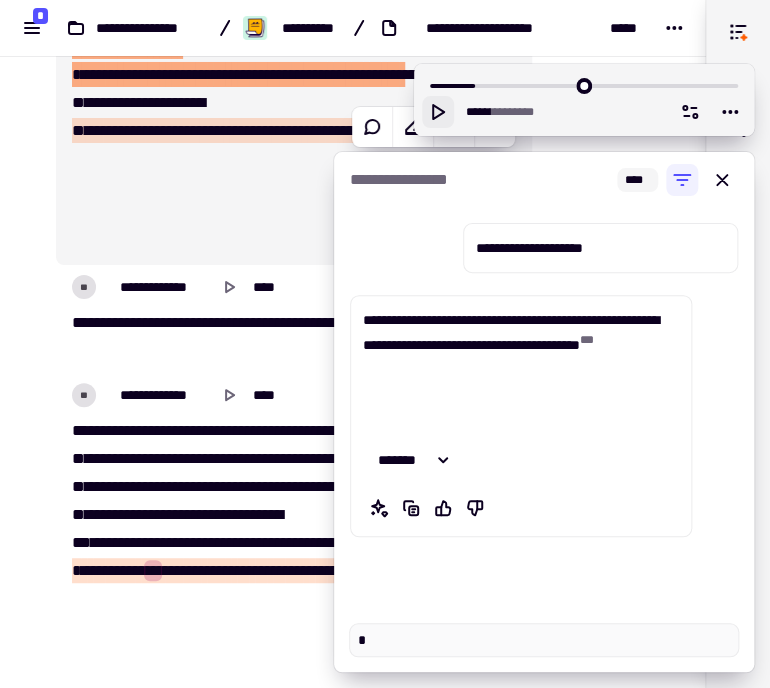 type on "*" 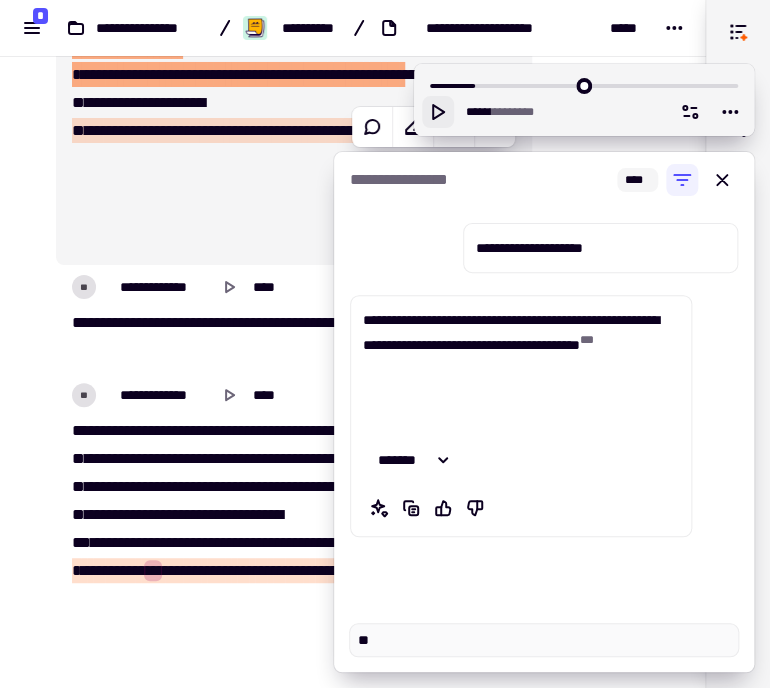 type on "*" 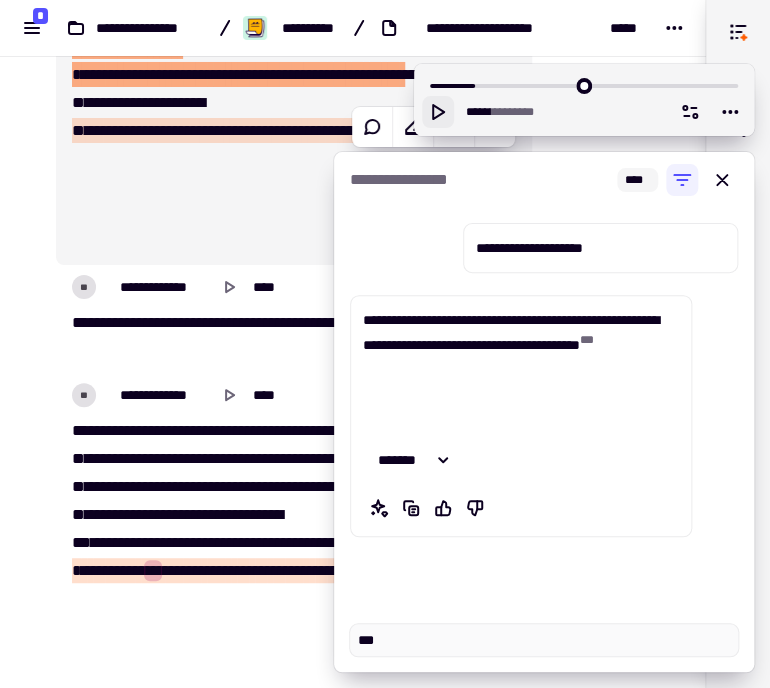 type on "*" 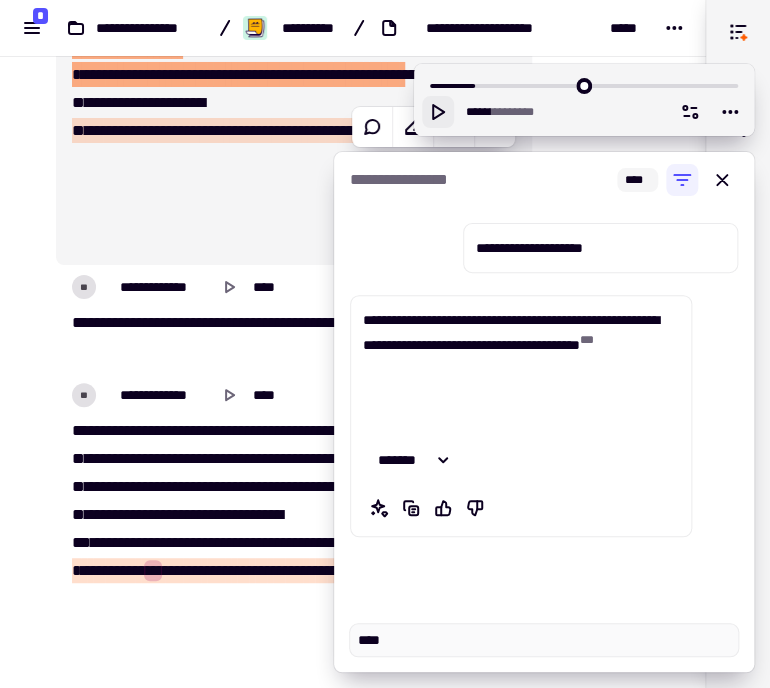 type on "*" 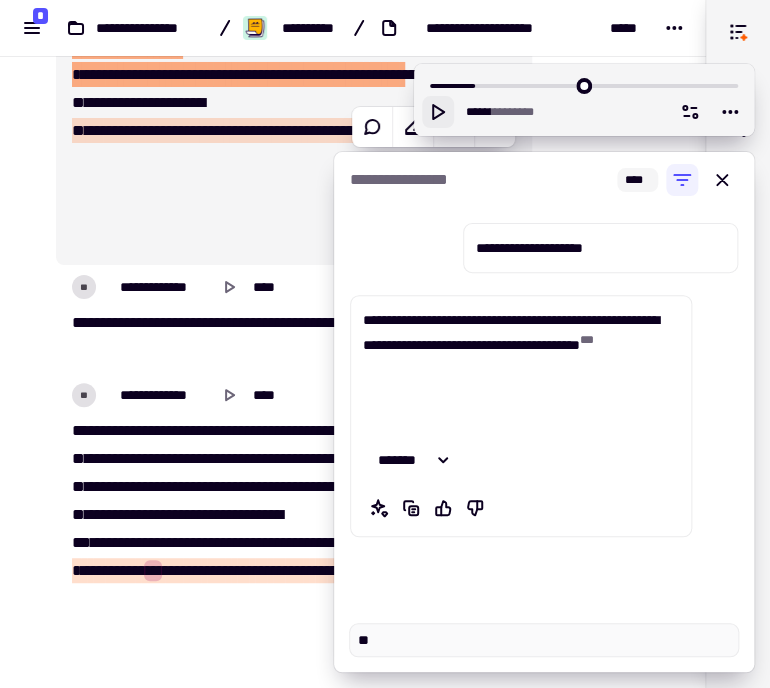 type on "*" 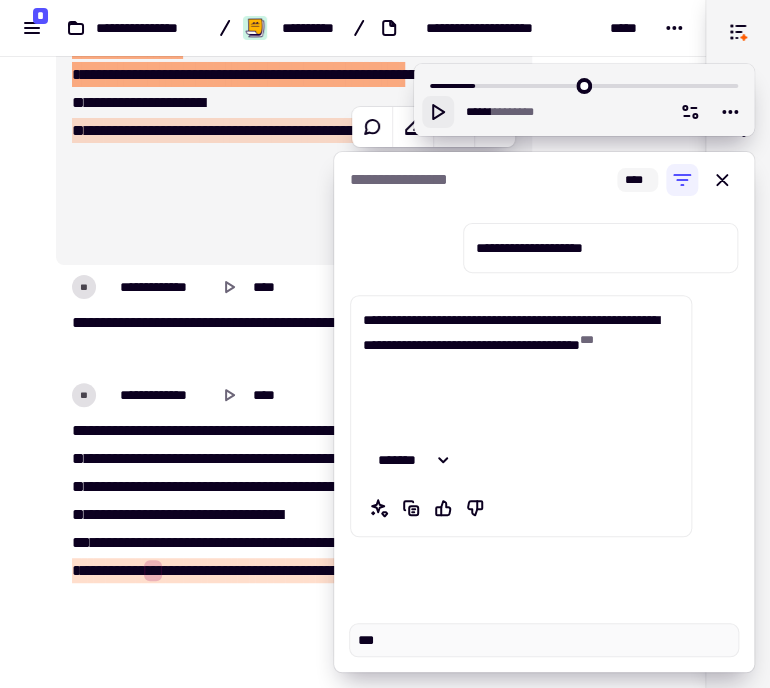 type on "*" 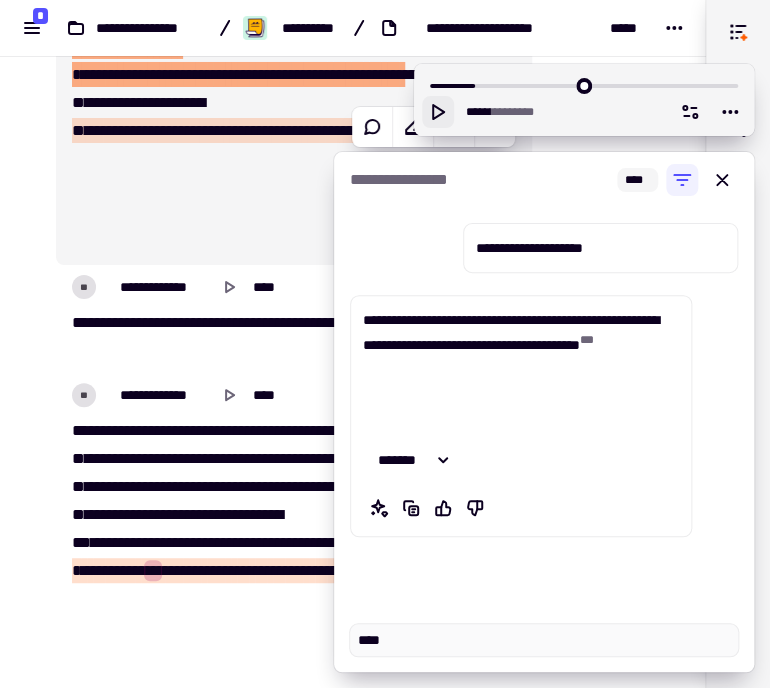 type on "*" 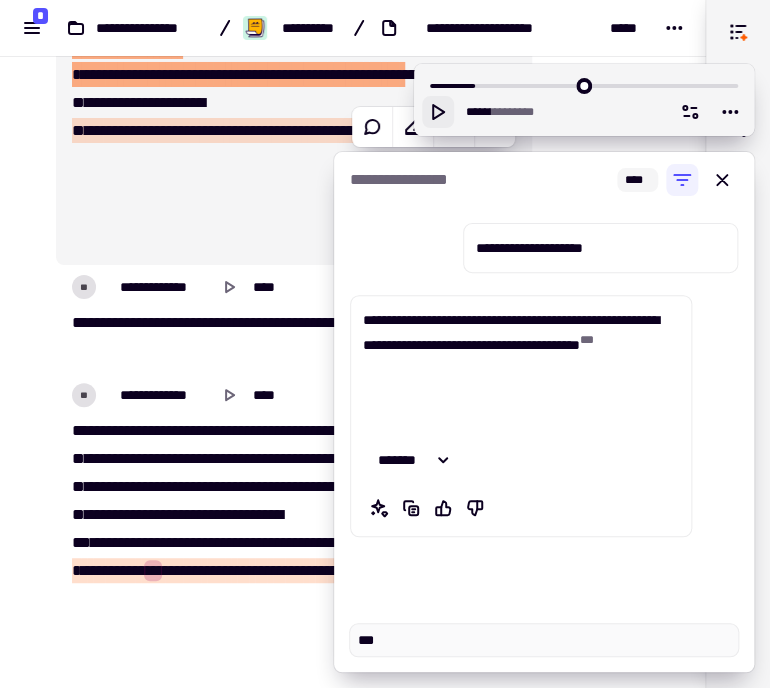 type on "*" 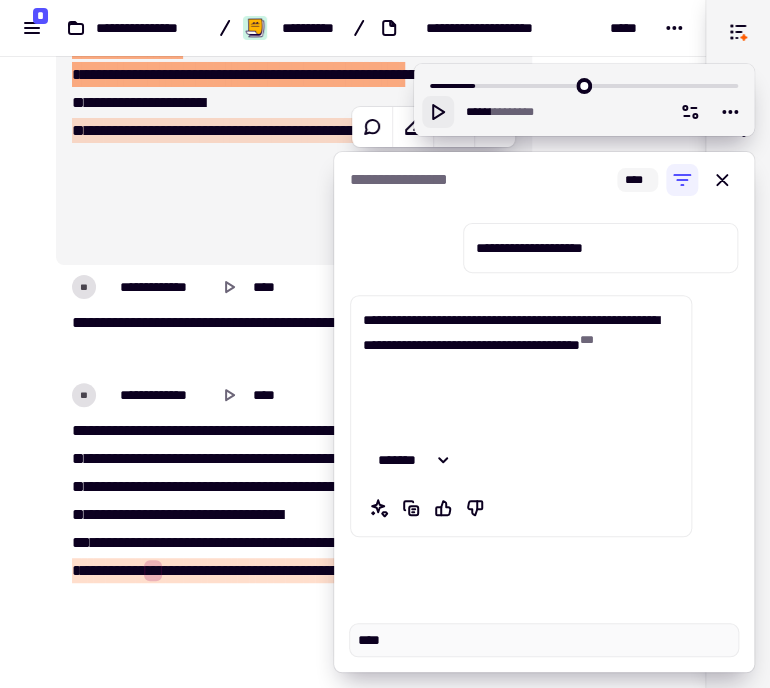 type on "*" 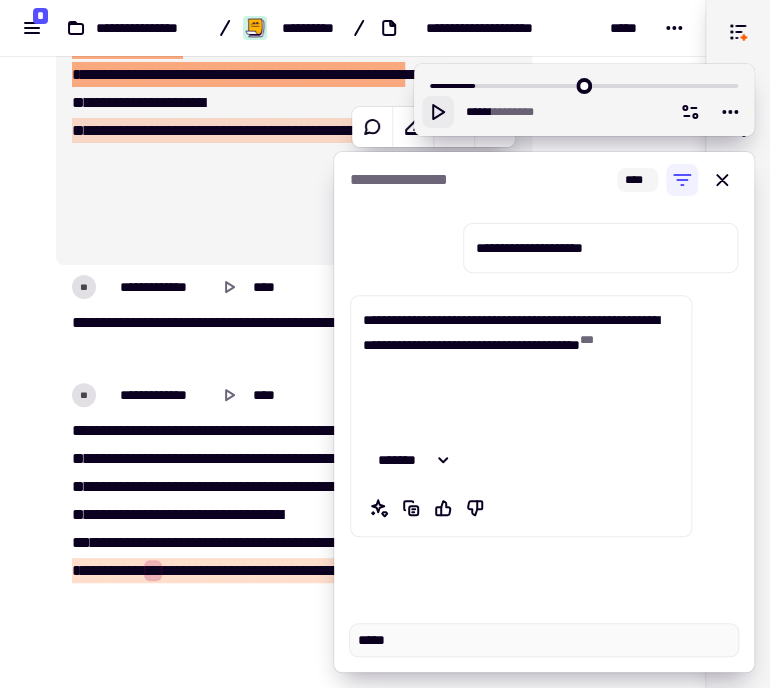 type on "*" 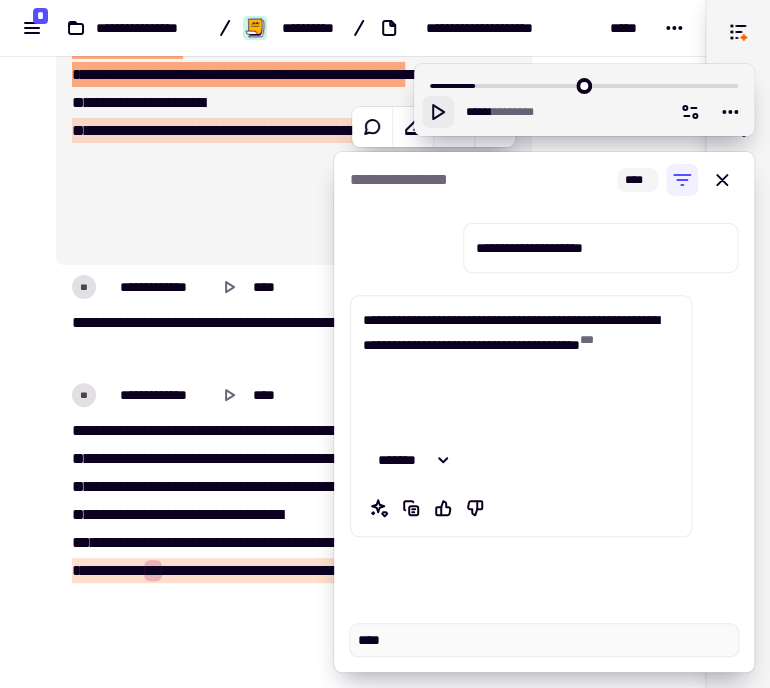 type on "*" 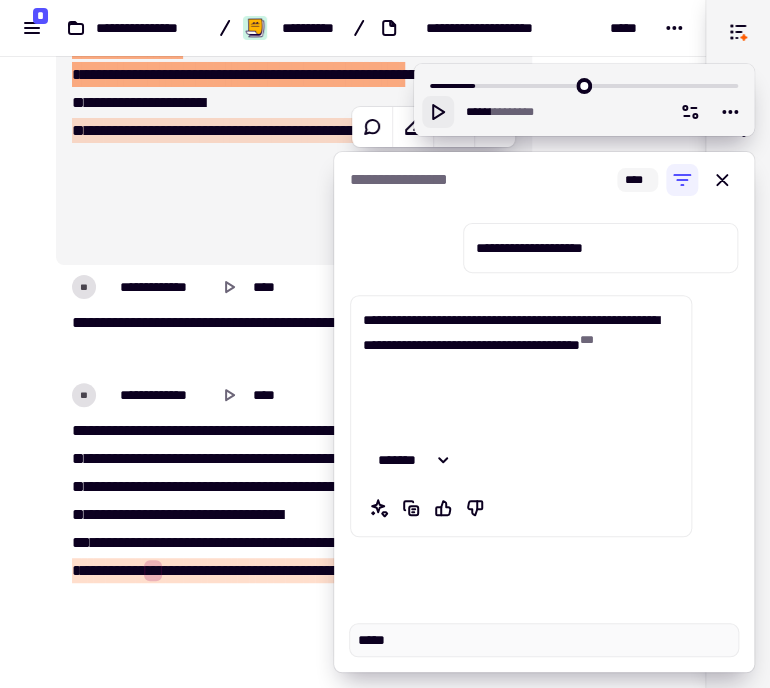 type on "*" 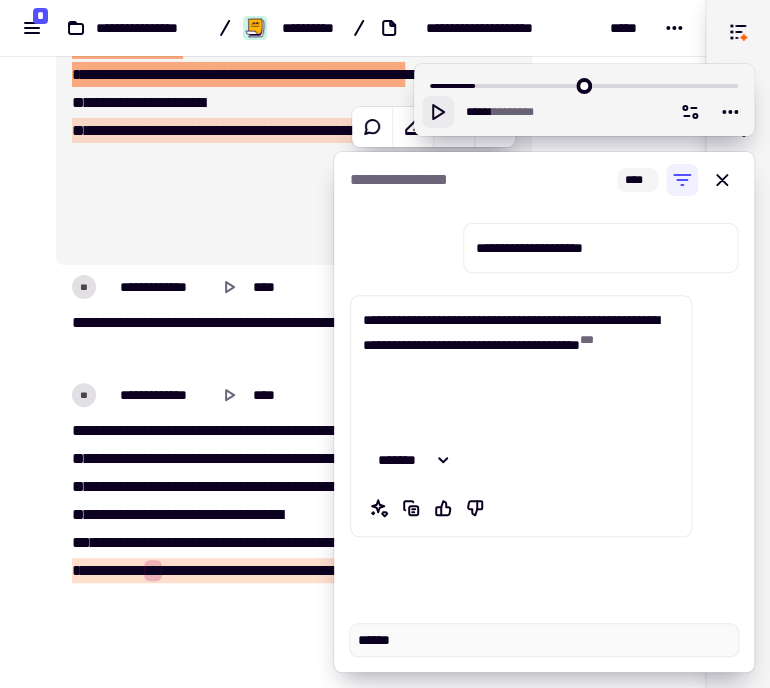 type on "*" 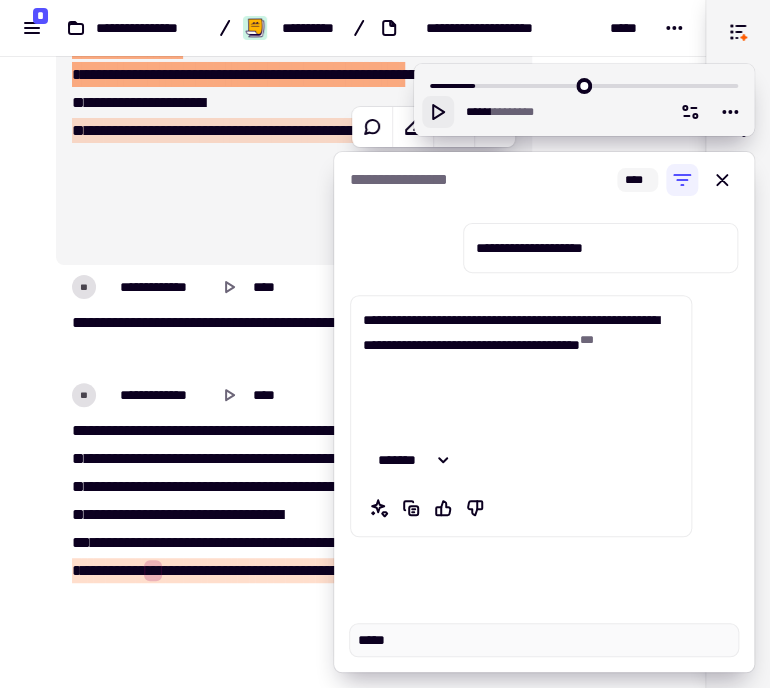 type on "*" 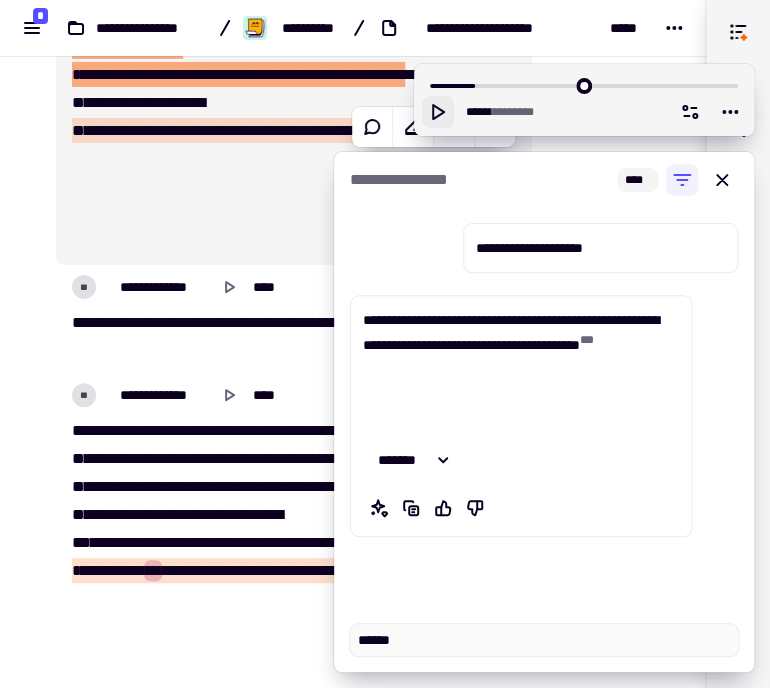 type on "*" 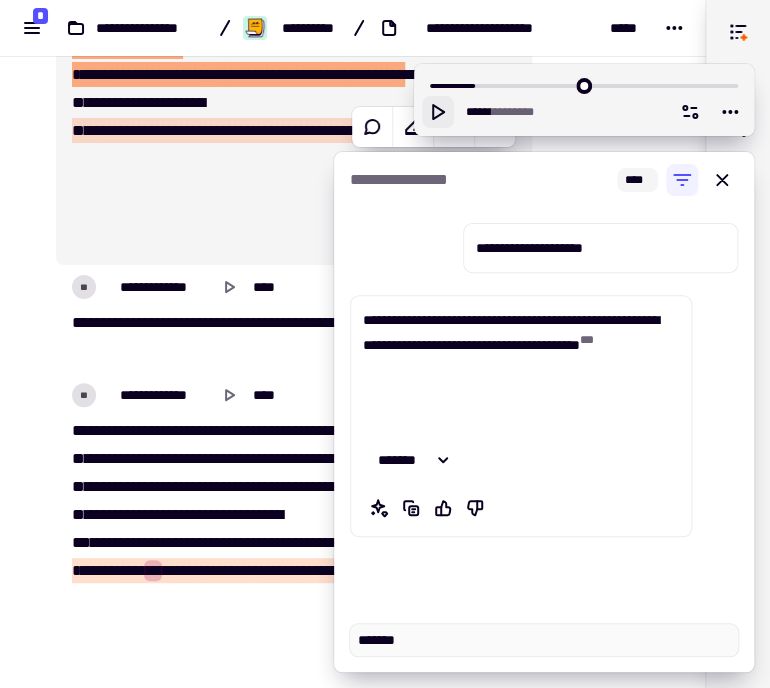 type on "*" 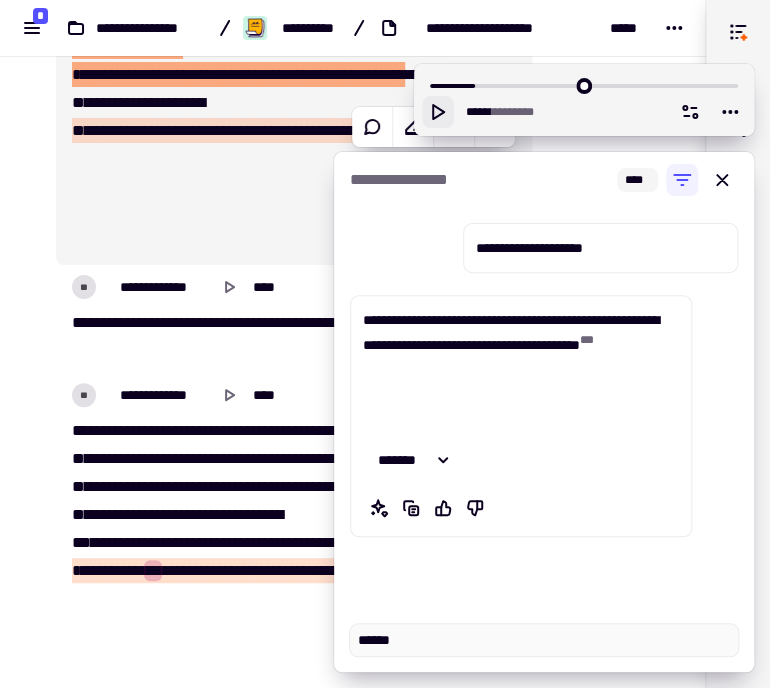type on "******" 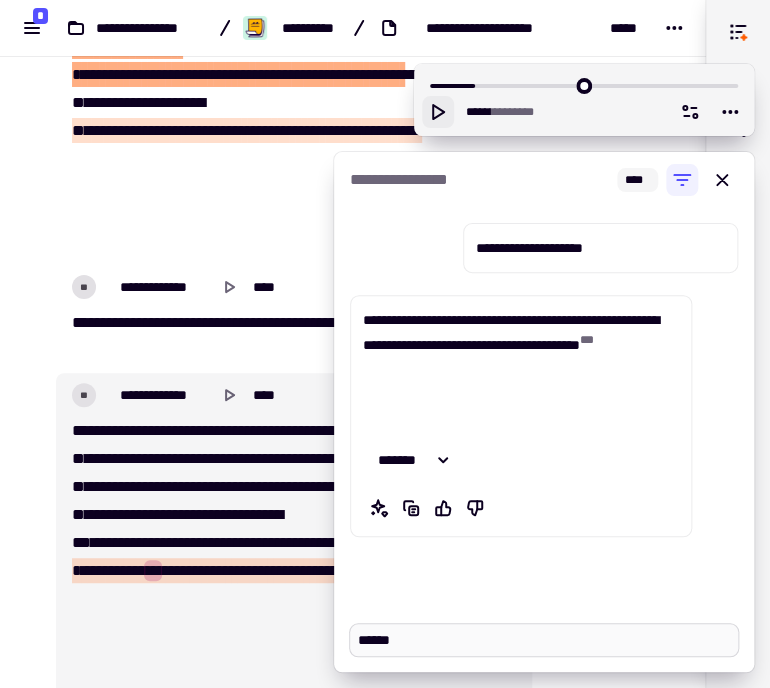click on "******" at bounding box center (544, 640) 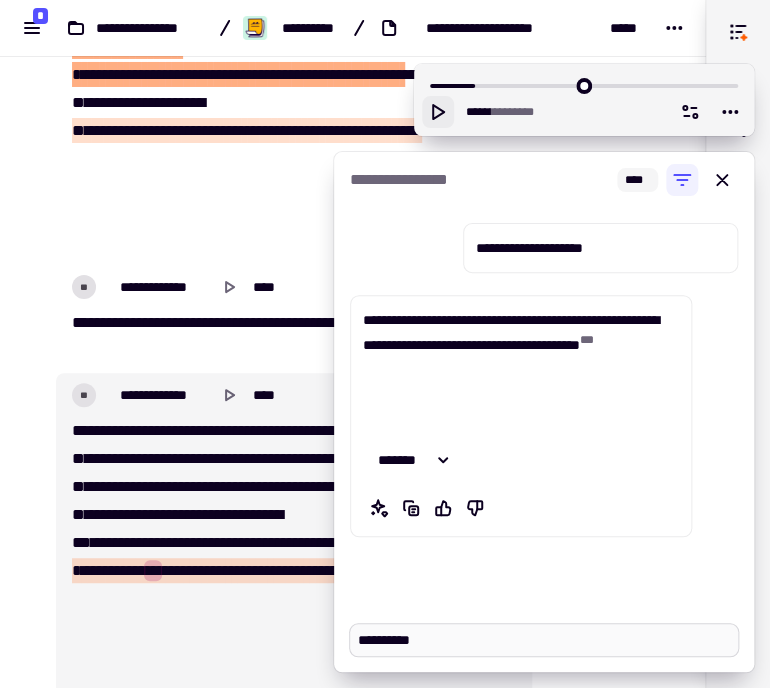 click on "**********" at bounding box center (544, 640) 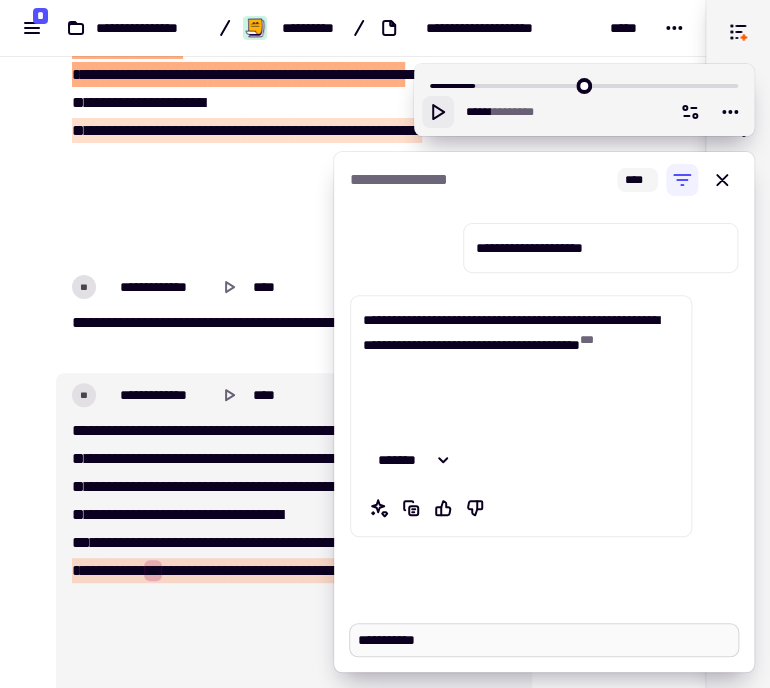 click on "**********" at bounding box center [544, 640] 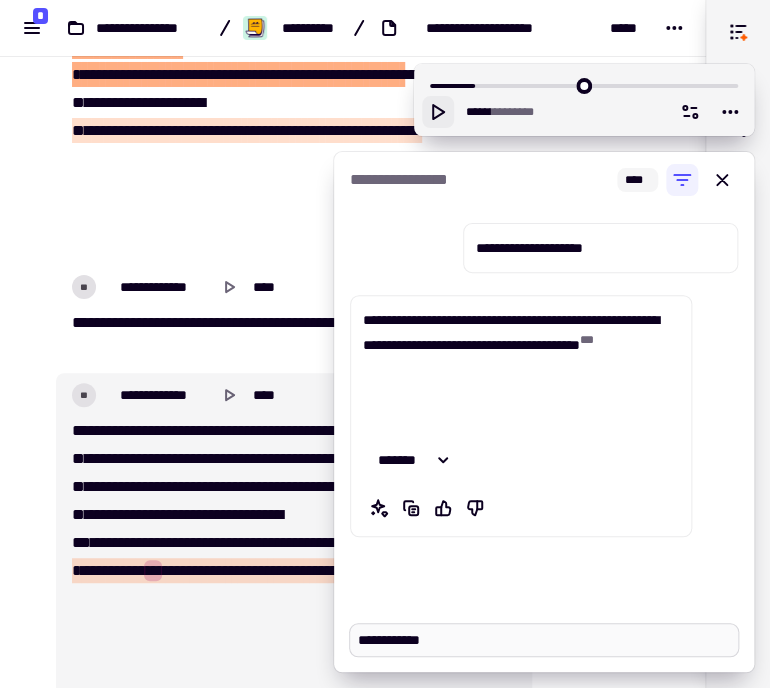 click on "**********" at bounding box center (544, 640) 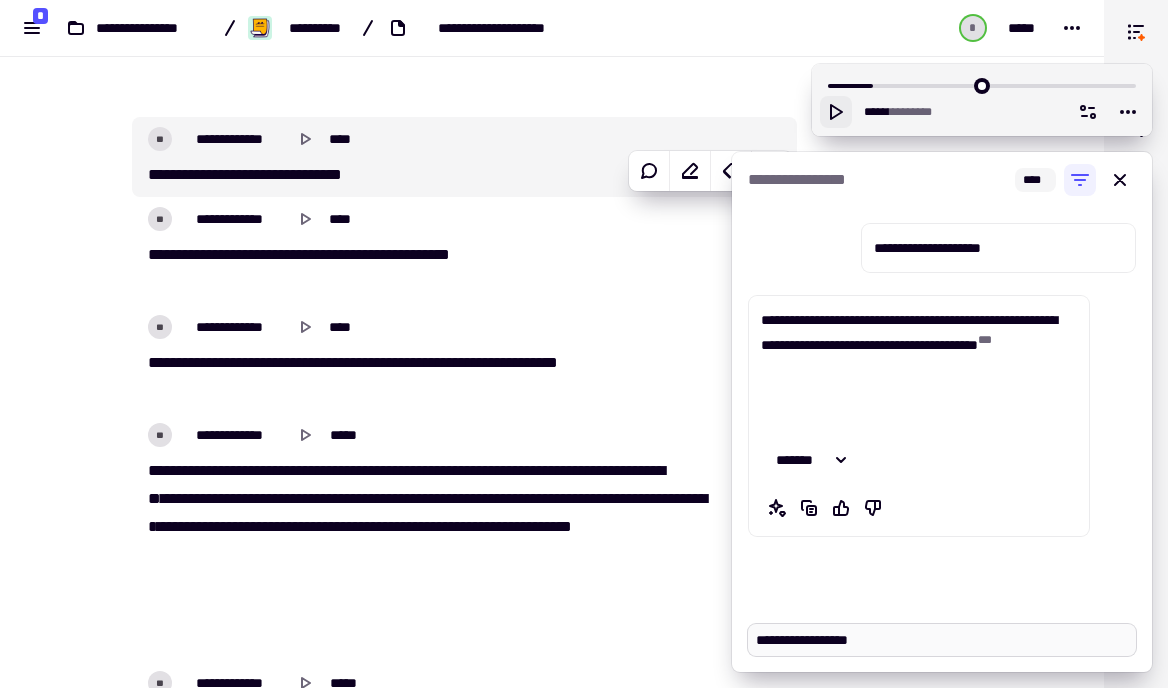 click on "**********" at bounding box center (942, 640) 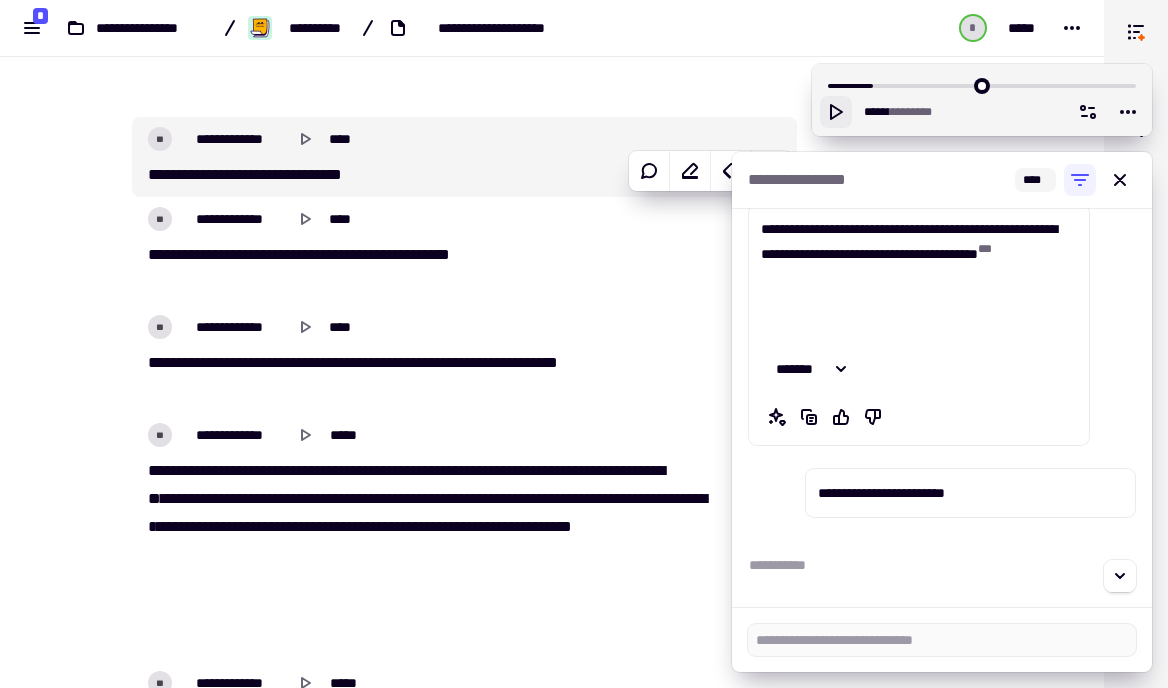 scroll, scrollTop: 96, scrollLeft: 0, axis: vertical 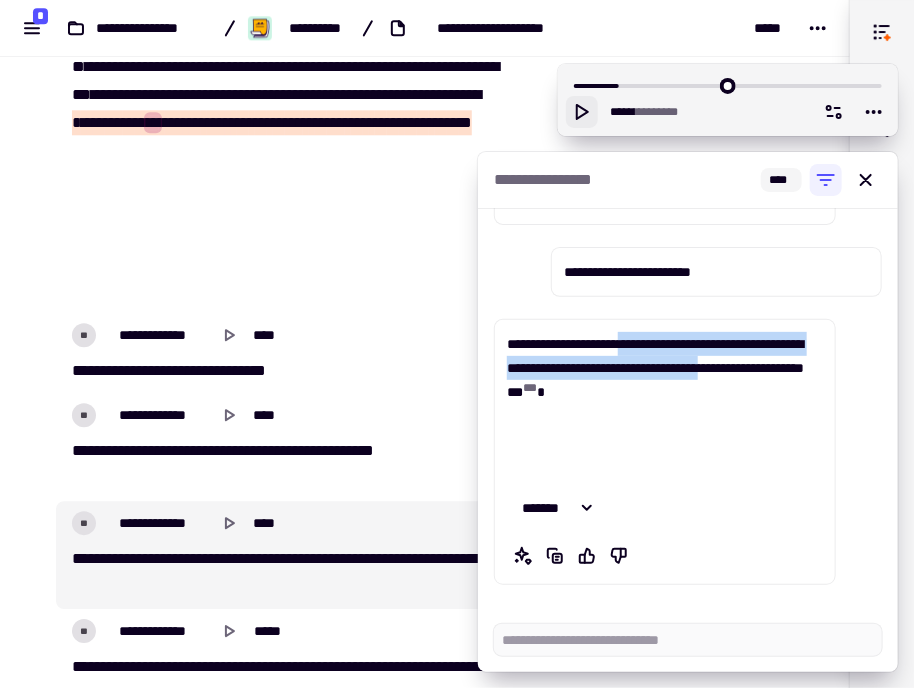 drag, startPoint x: 796, startPoint y: 343, endPoint x: 621, endPoint y: 438, distance: 199.12308 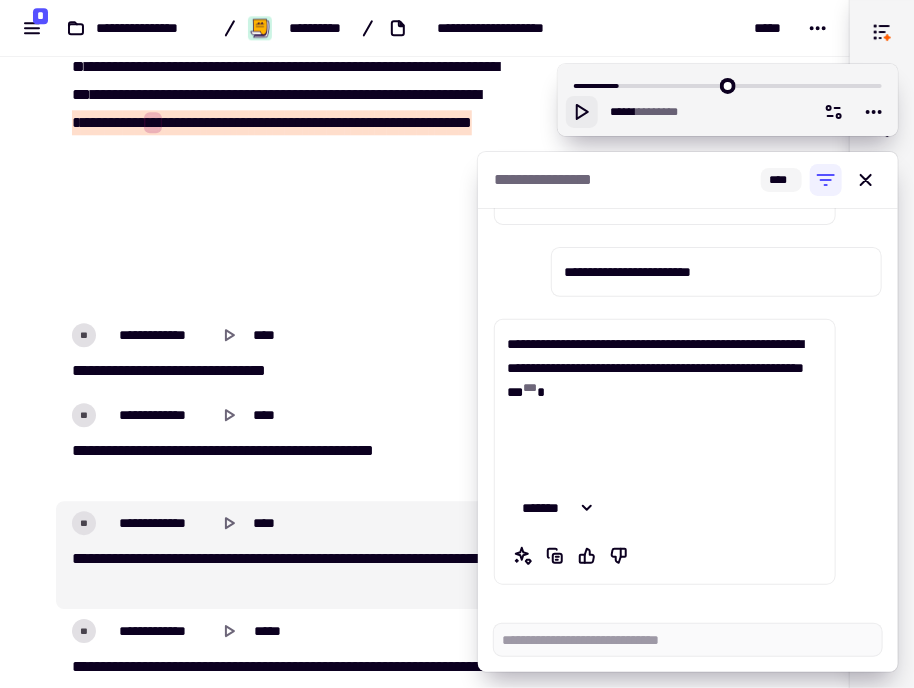 click at bounding box center [688, 640] 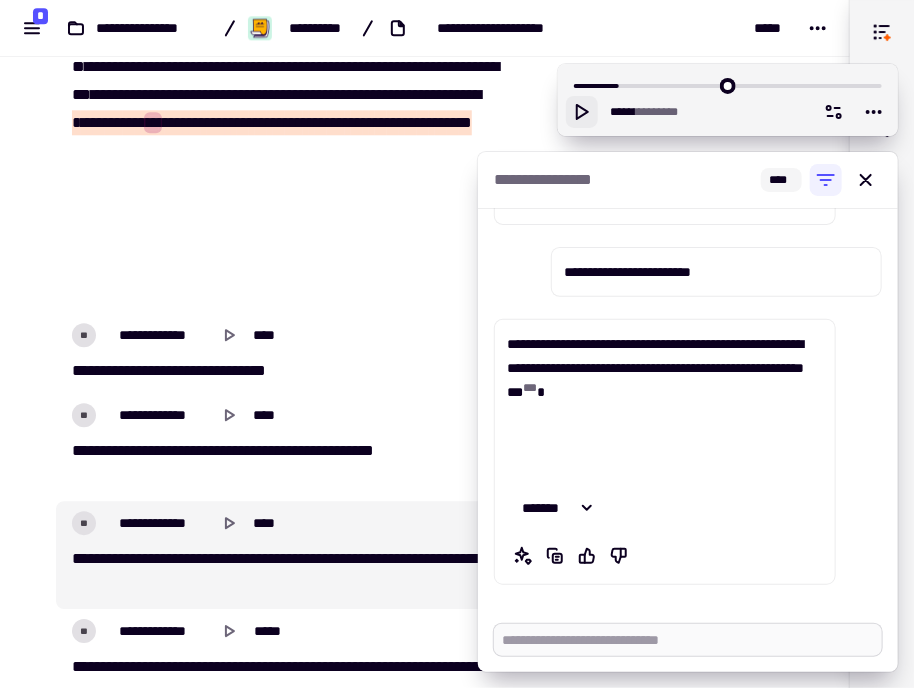 click at bounding box center [688, 640] 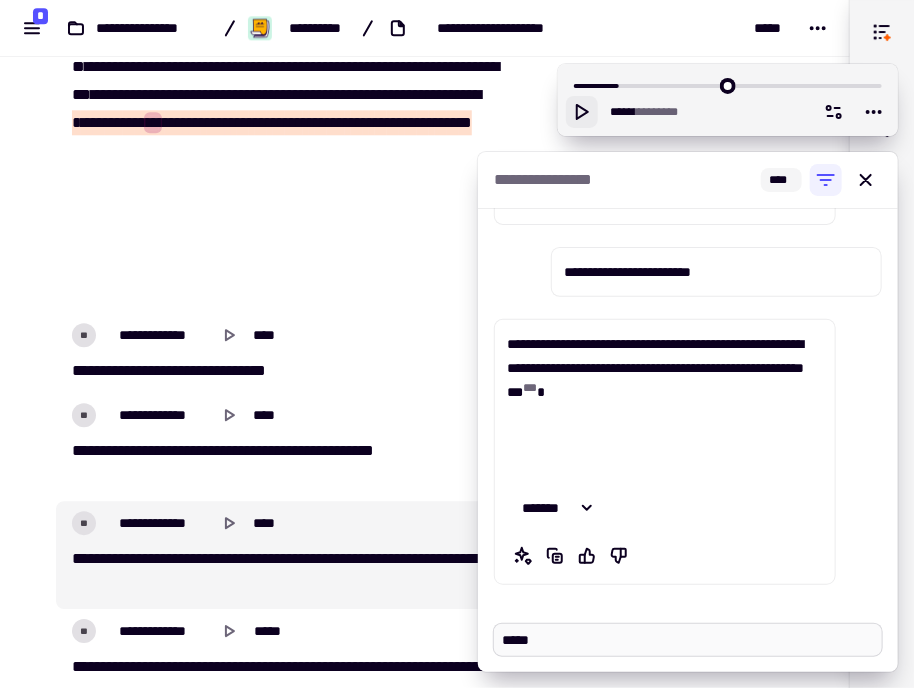 paste on "**********" 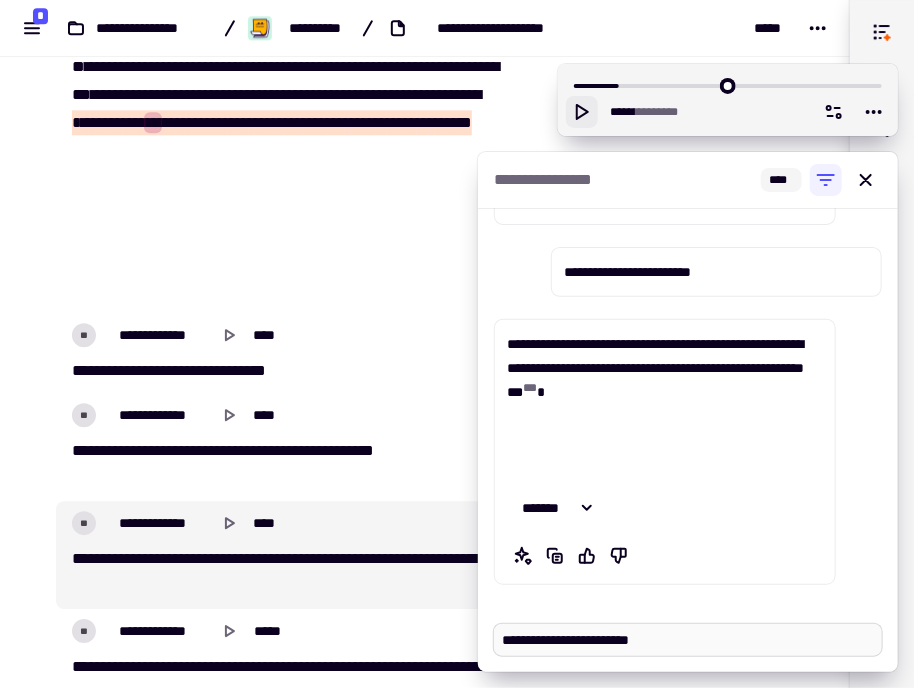 drag, startPoint x: 576, startPoint y: 639, endPoint x: 616, endPoint y: 637, distance: 40.04997 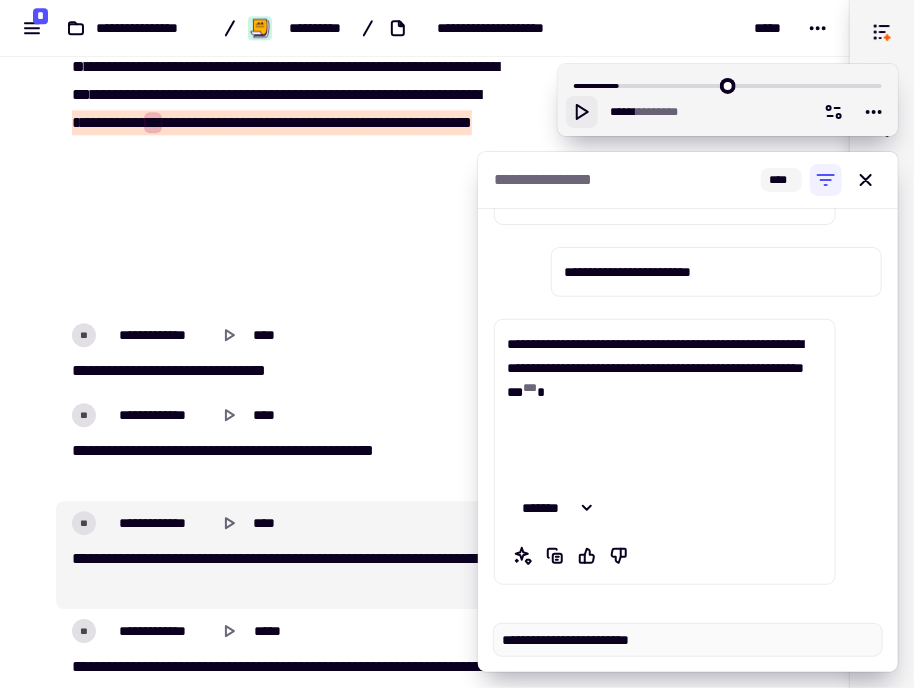 paste on "*******" 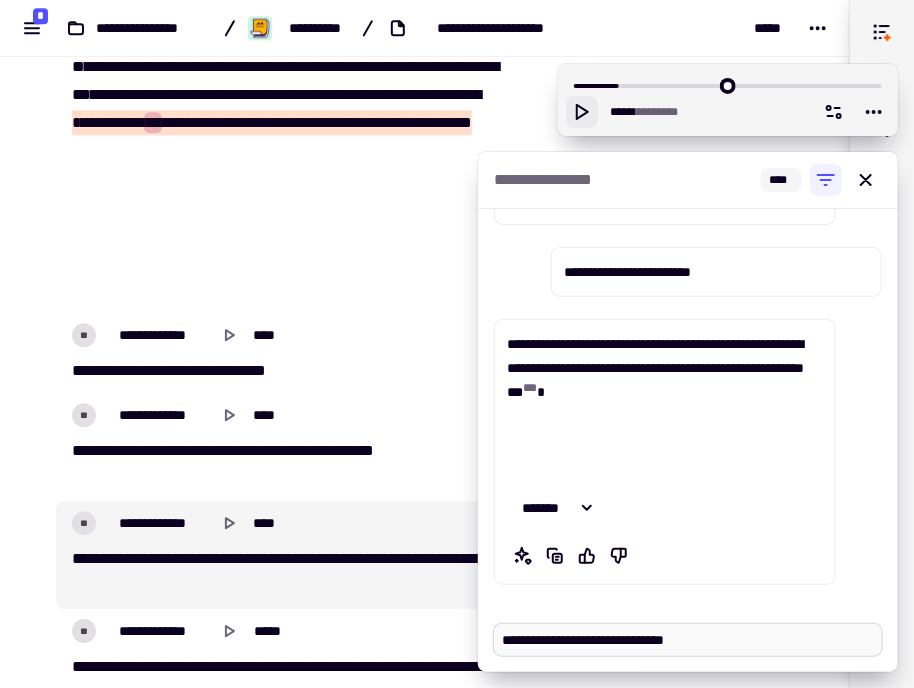click on "**********" at bounding box center (688, 640) 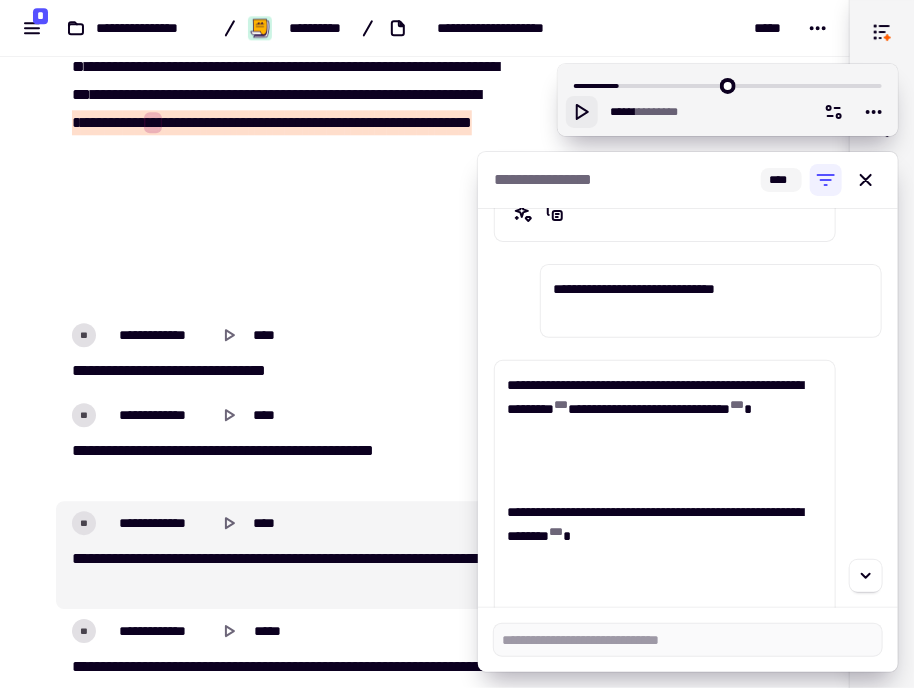scroll, scrollTop: 696, scrollLeft: 0, axis: vertical 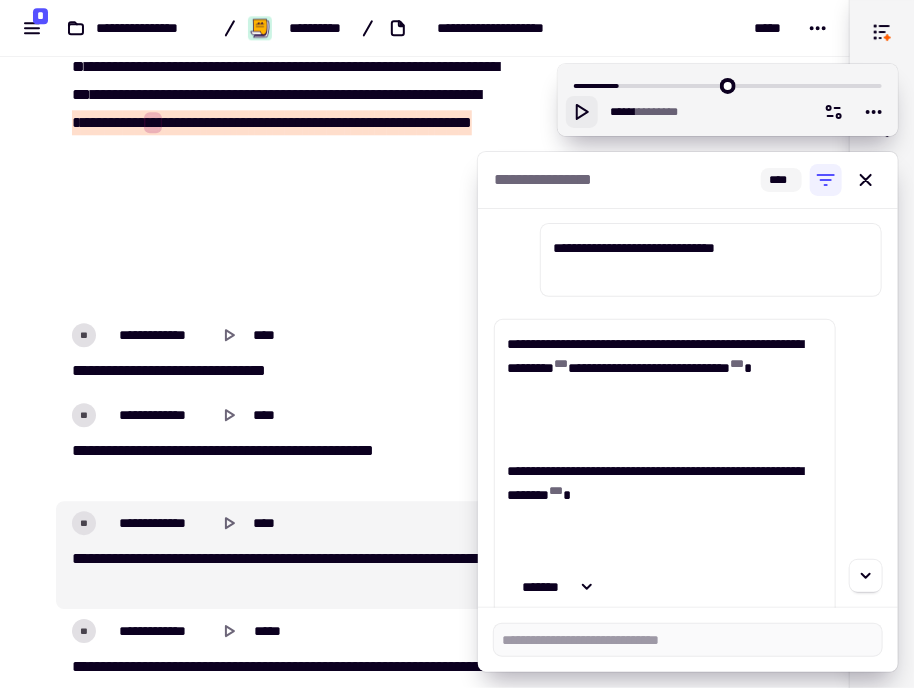 click on "**********" at bounding box center [665, 507] 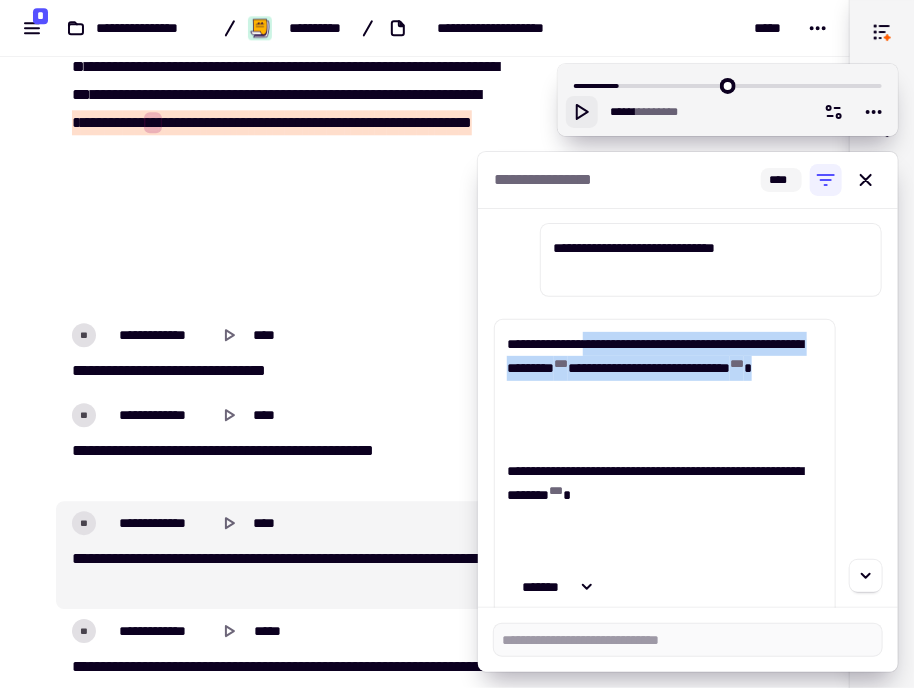 drag, startPoint x: 715, startPoint y: 340, endPoint x: 829, endPoint y: 409, distance: 133.25539 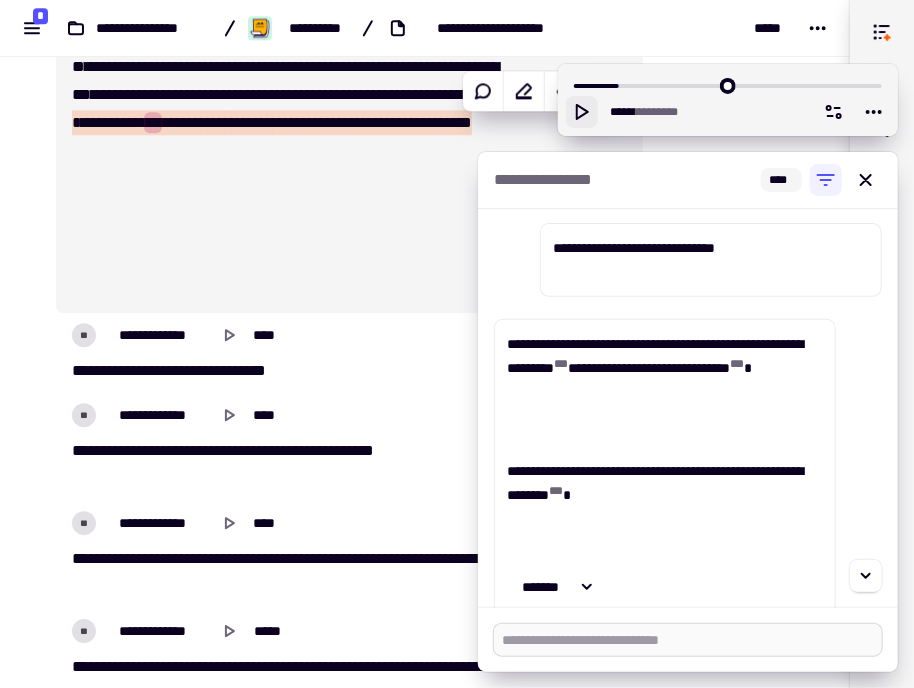 click at bounding box center (688, 640) 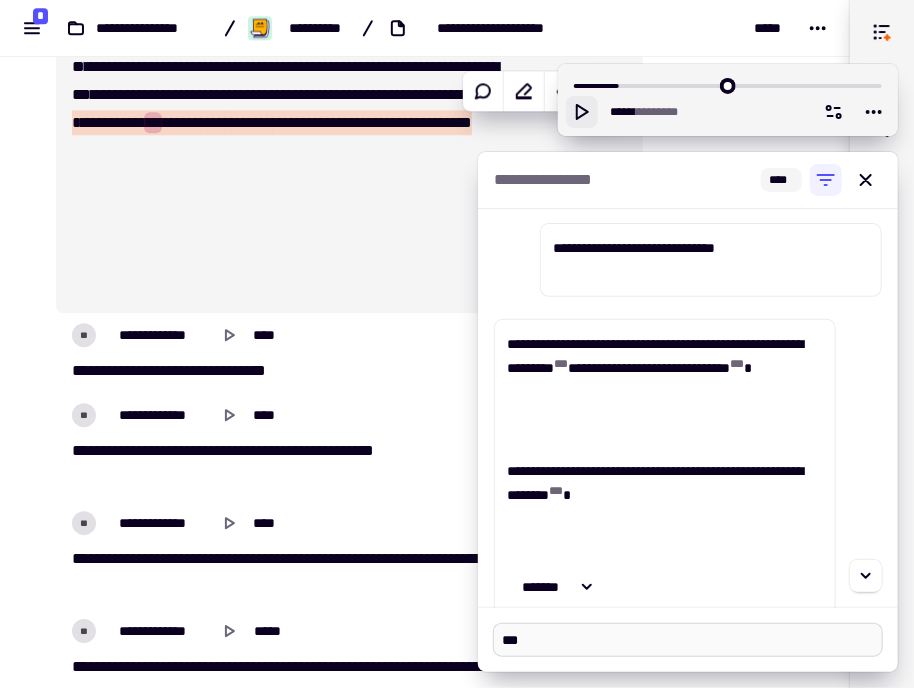 paste on "**********" 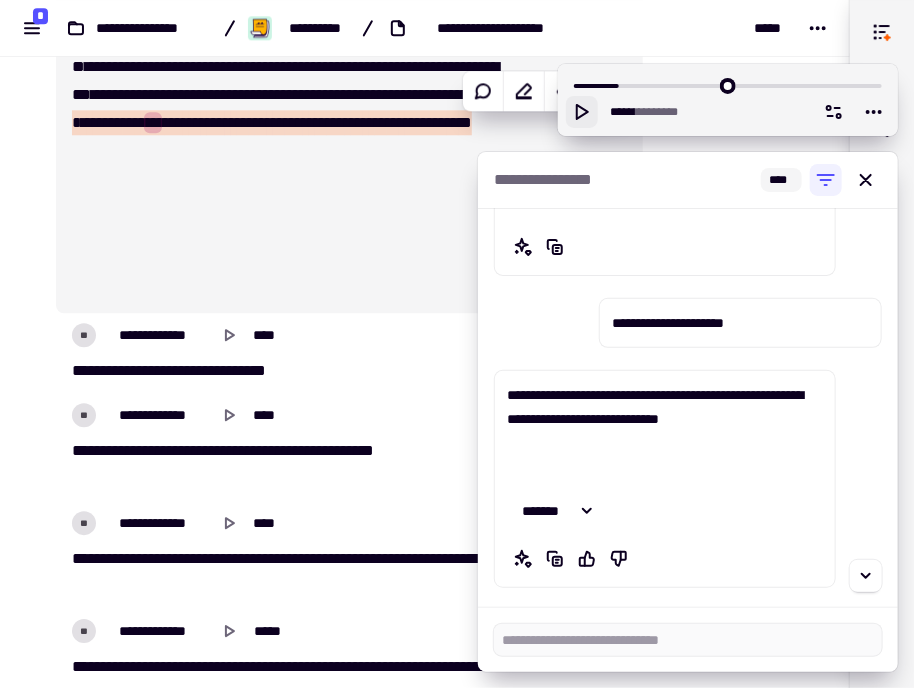 scroll, scrollTop: 1087, scrollLeft: 0, axis: vertical 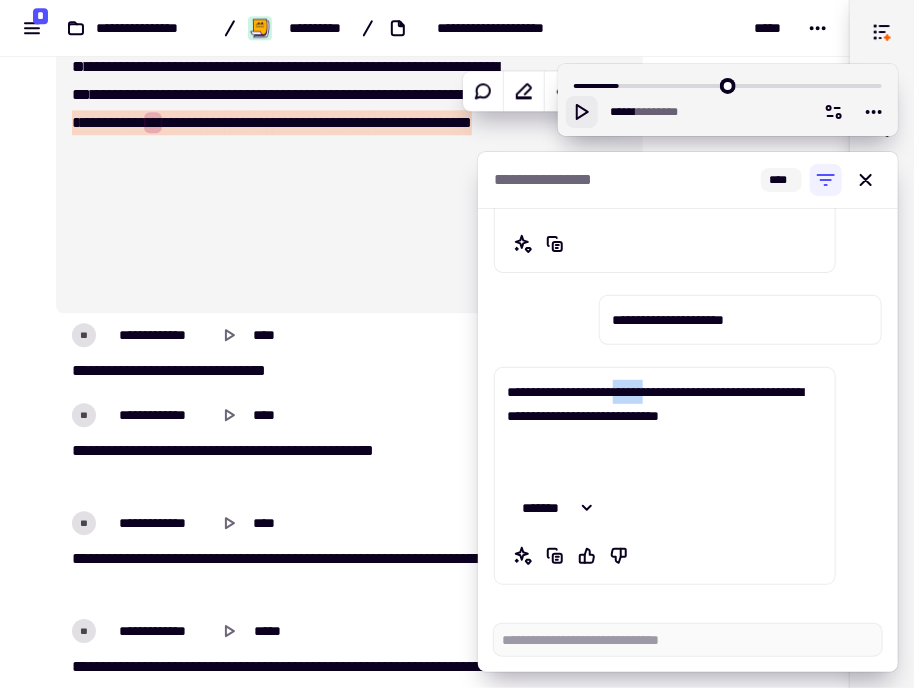 drag, startPoint x: 775, startPoint y: 389, endPoint x: 536, endPoint y: 411, distance: 240.01042 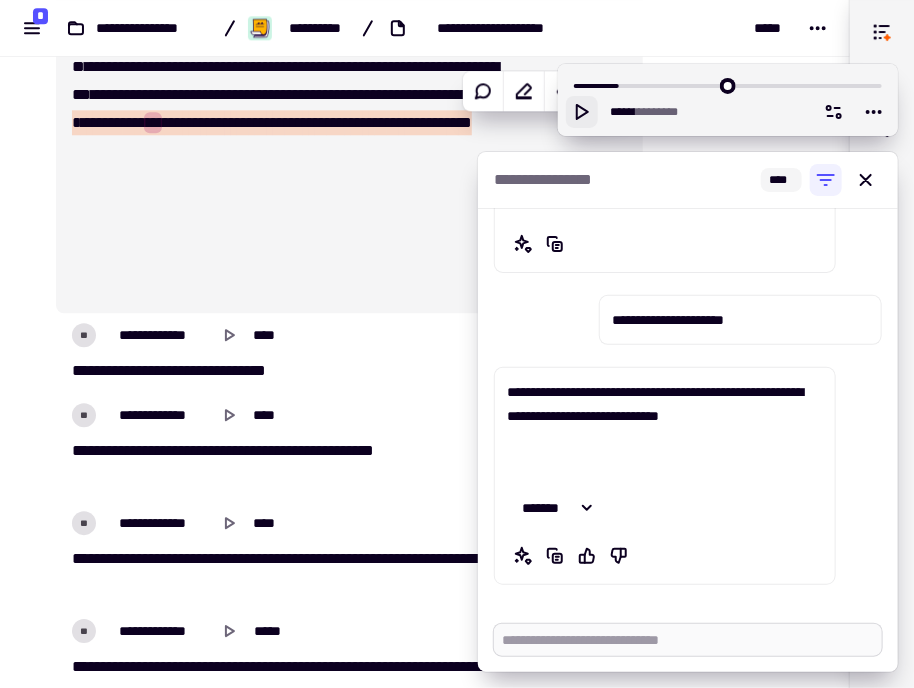 click at bounding box center (688, 640) 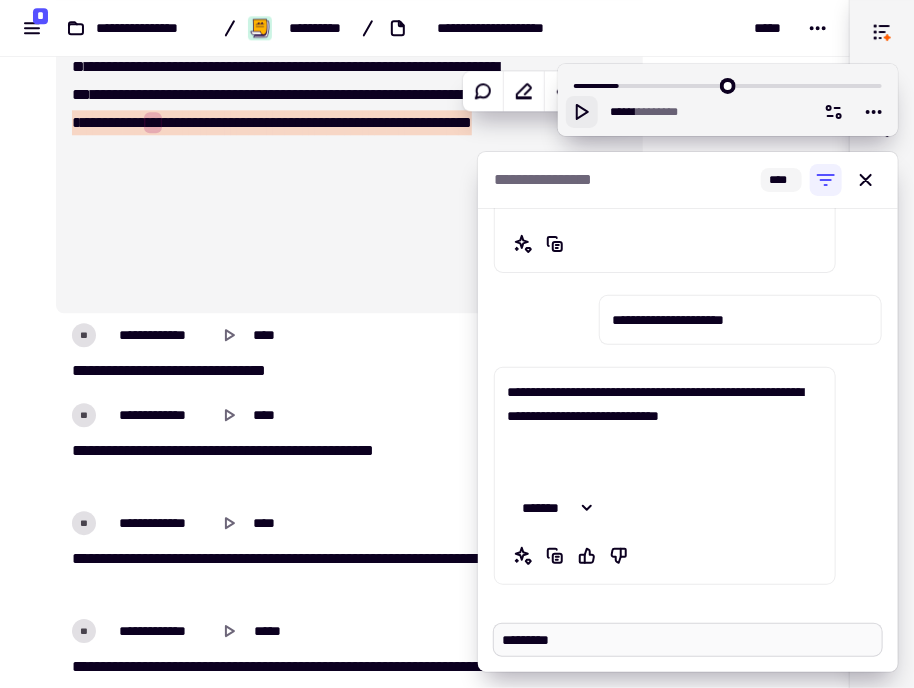 click on "*********" at bounding box center [688, 640] 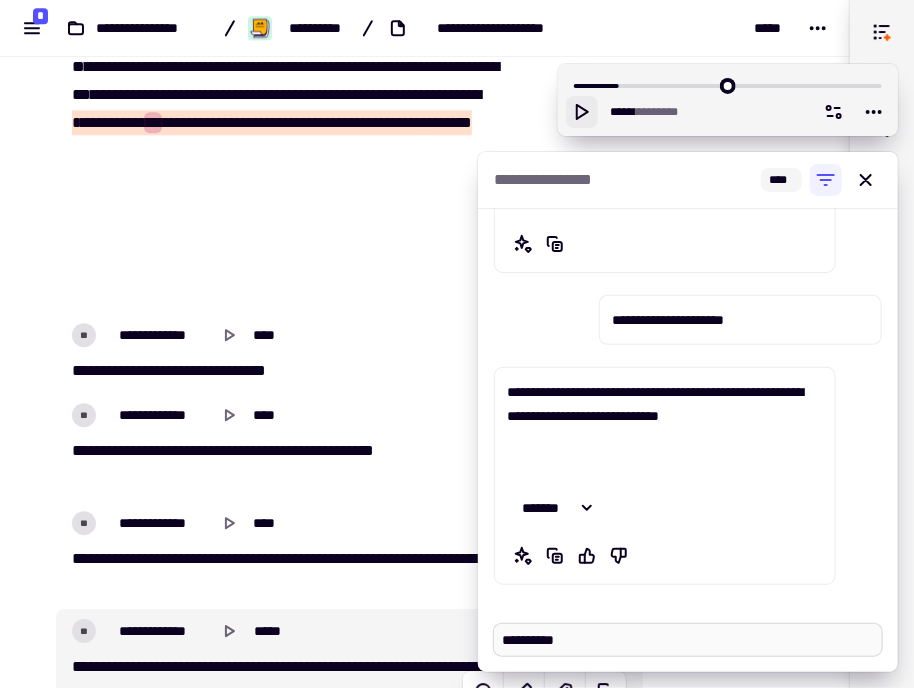 click on "**********" at bounding box center (688, 640) 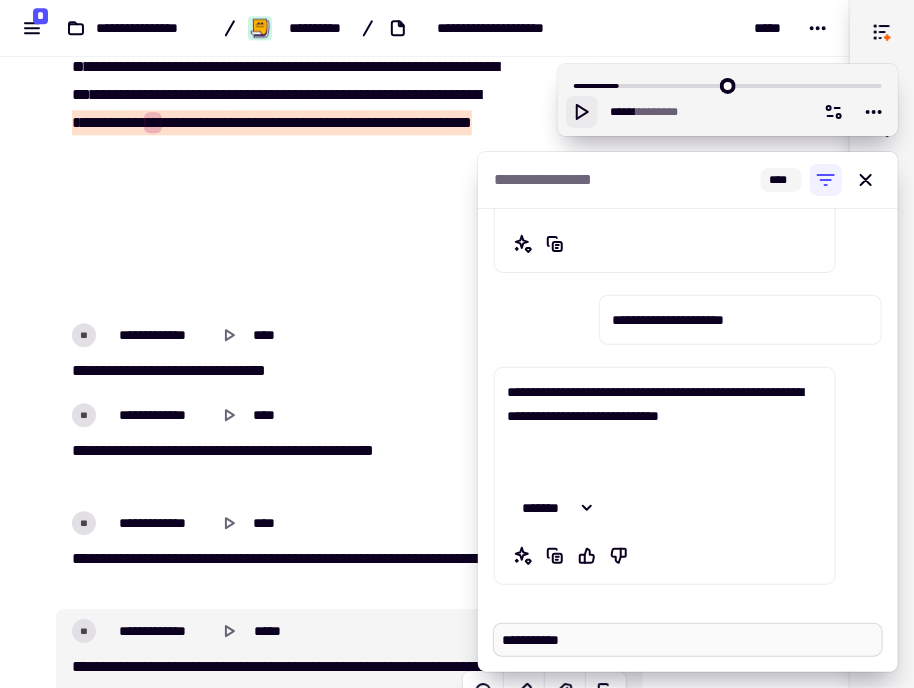 paste on "**********" 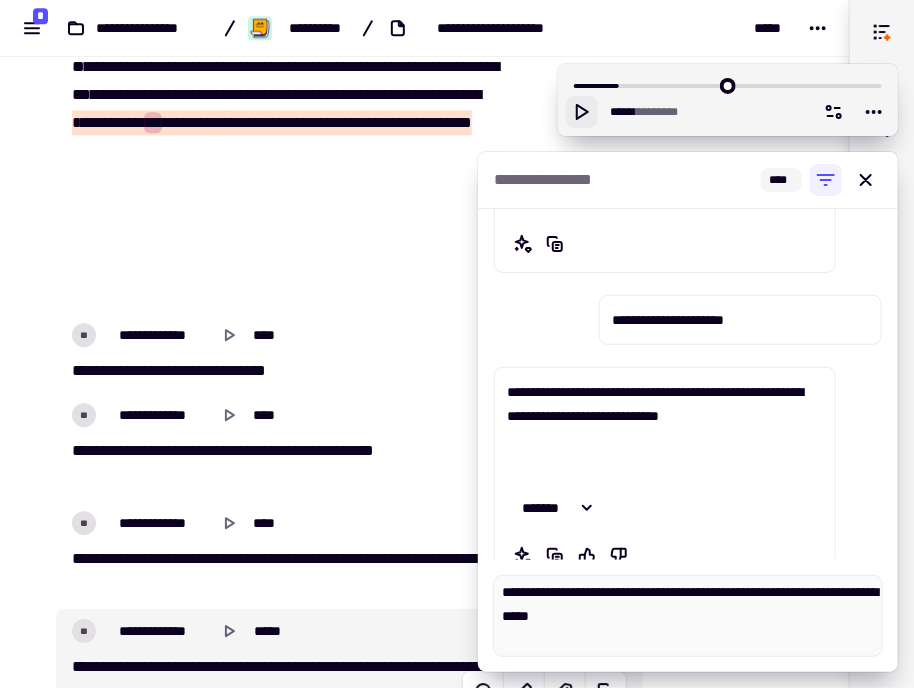 scroll, scrollTop: 0, scrollLeft: 0, axis: both 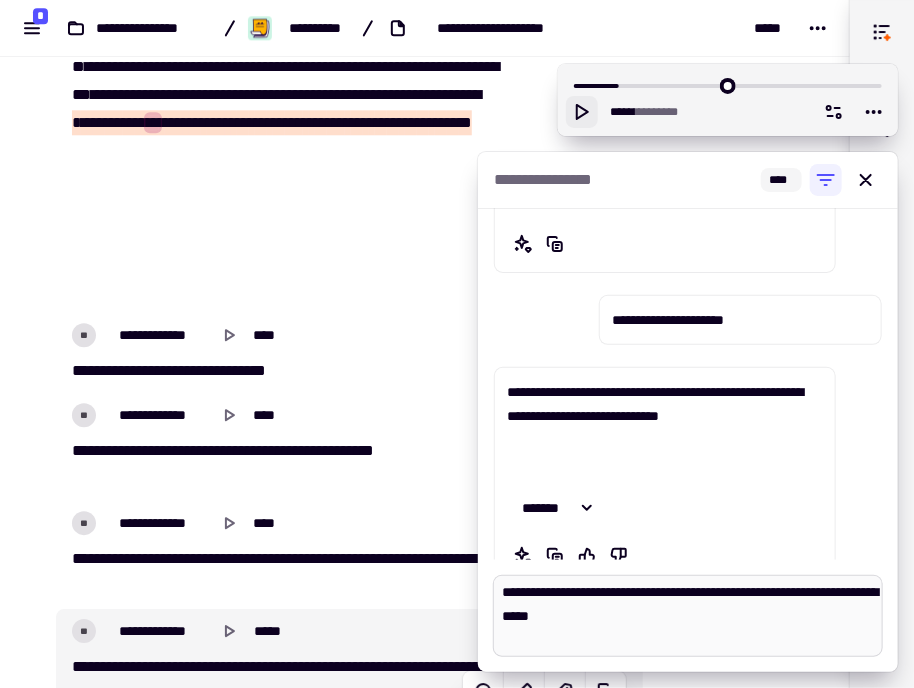 click on "**********" at bounding box center [688, 616] 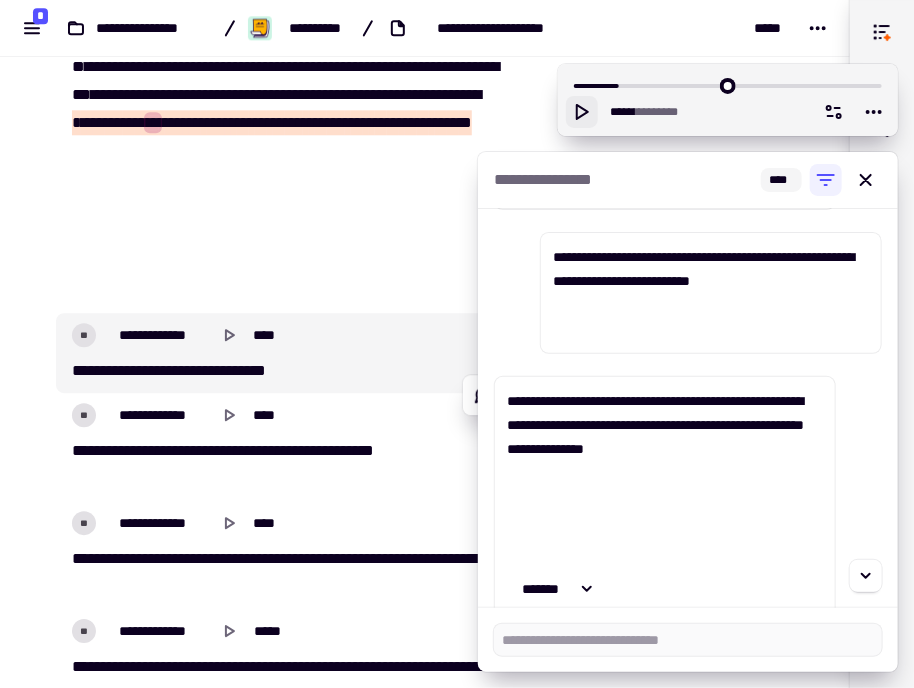scroll, scrollTop: 1471, scrollLeft: 0, axis: vertical 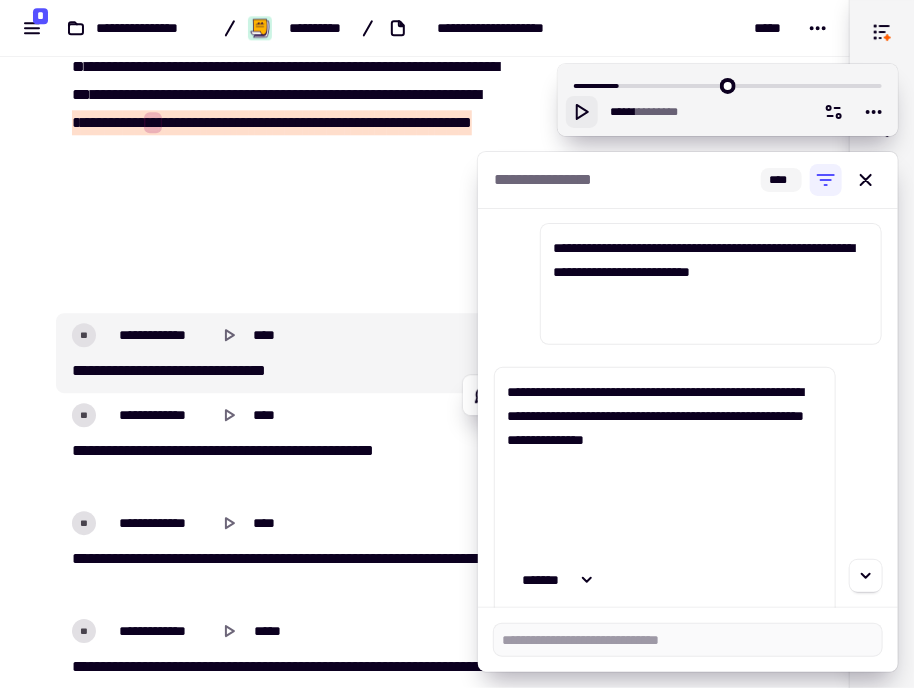 click on "**********" at bounding box center (665, 464) 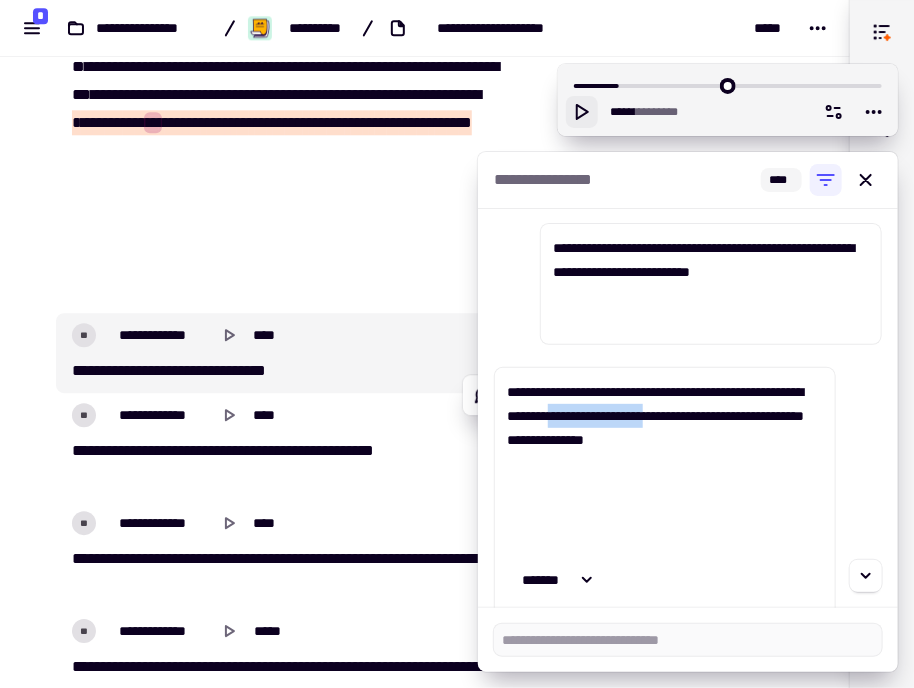 drag, startPoint x: 538, startPoint y: 462, endPoint x: 806, endPoint y: 464, distance: 268.00748 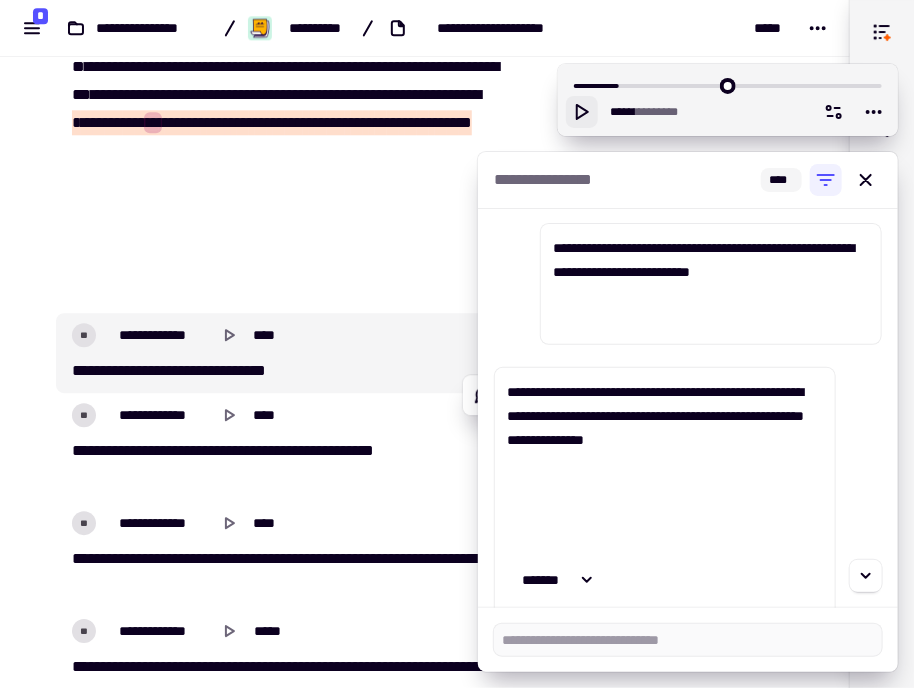 click on "**********" at bounding box center (665, 464) 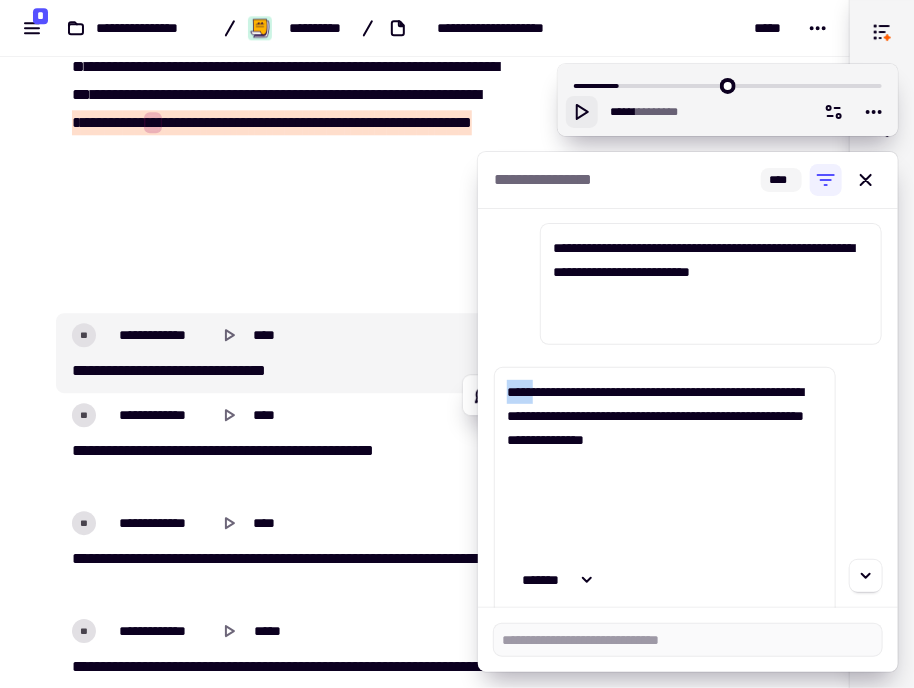 drag, startPoint x: 518, startPoint y: 387, endPoint x: 576, endPoint y: 396, distance: 58.694122 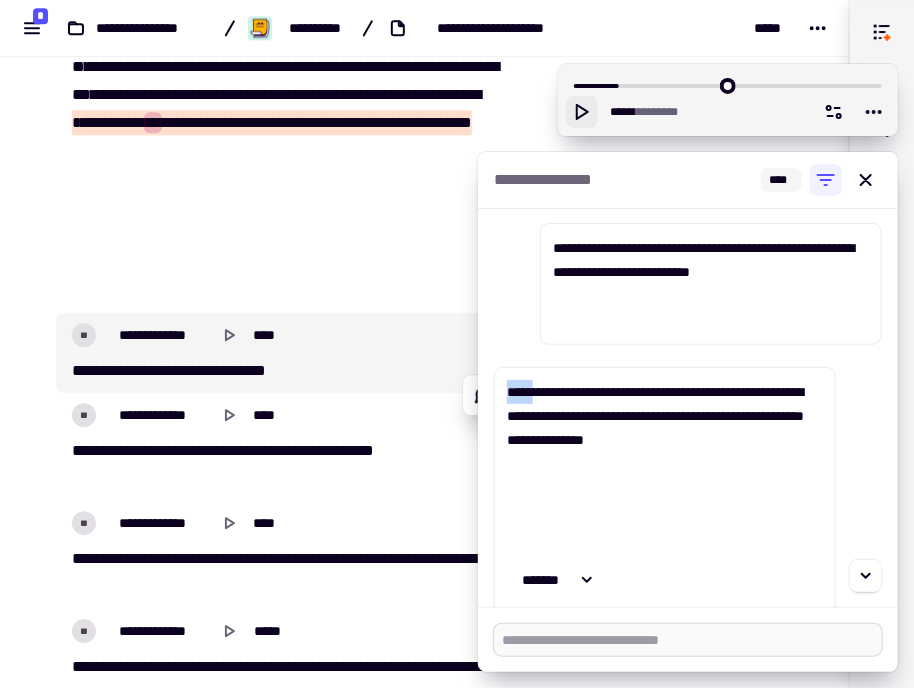 copy on "*****" 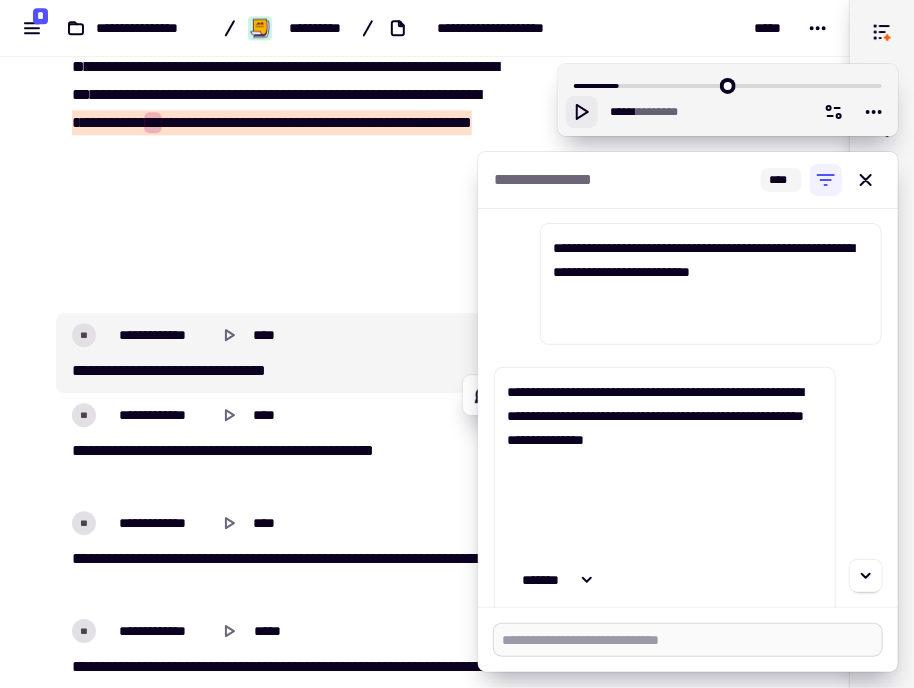 click at bounding box center [688, 640] 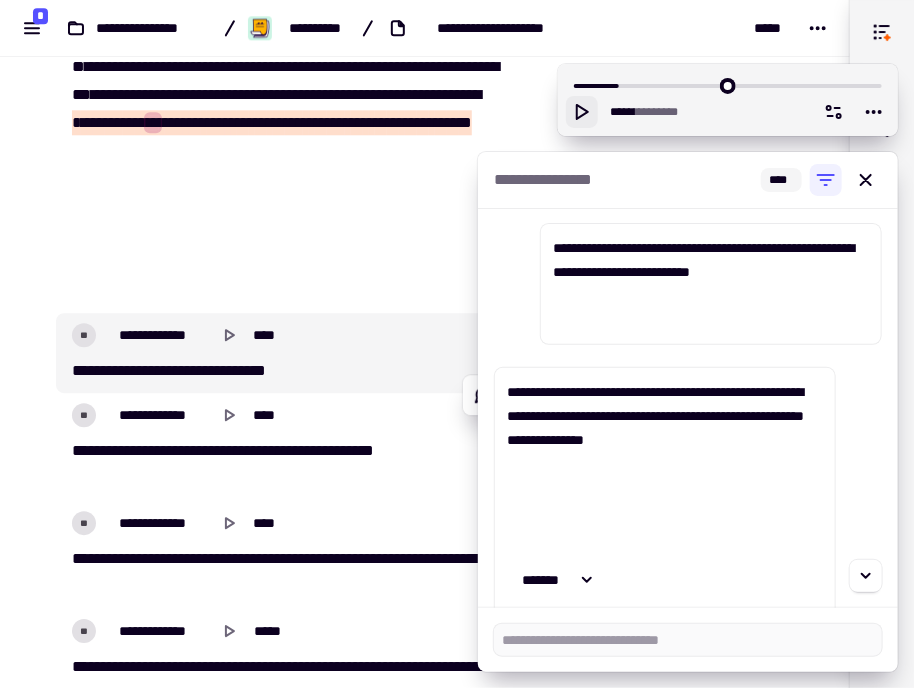 paste on "*****" 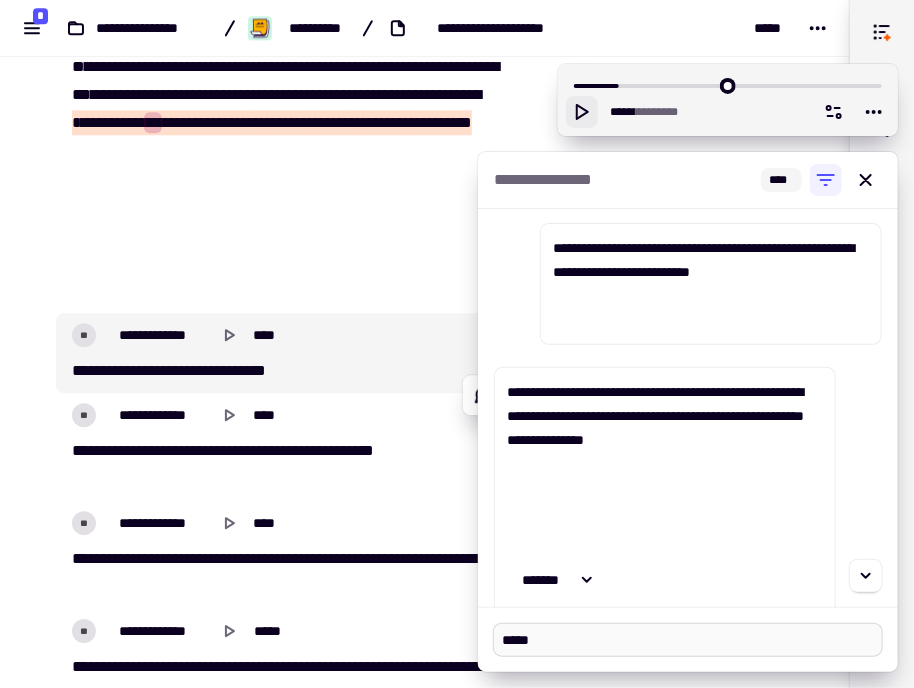 click on "*****" at bounding box center [688, 640] 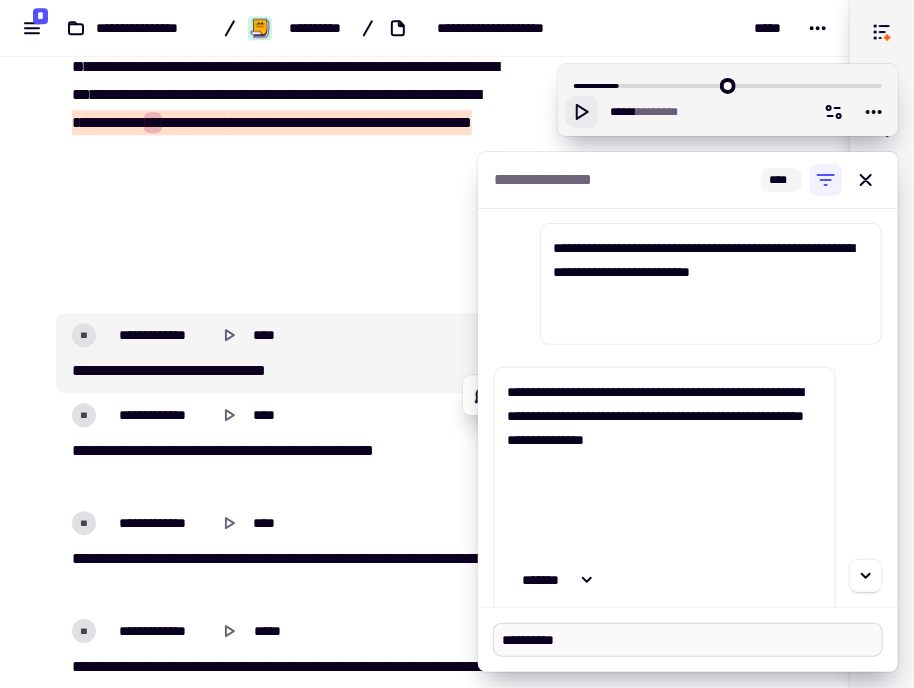 paste on "*********" 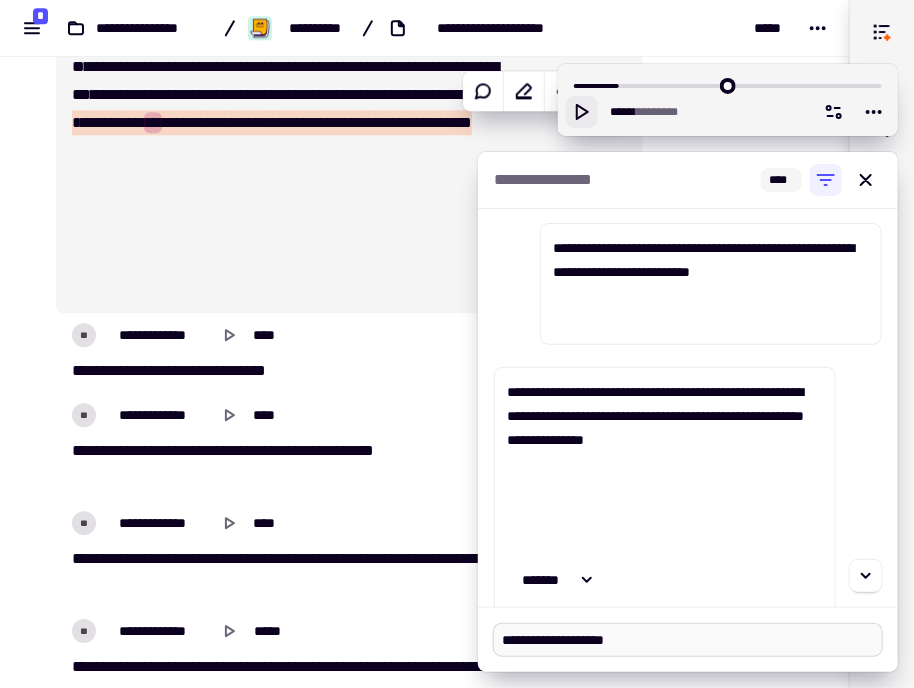 drag, startPoint x: 584, startPoint y: 641, endPoint x: 636, endPoint y: 629, distance: 53.366657 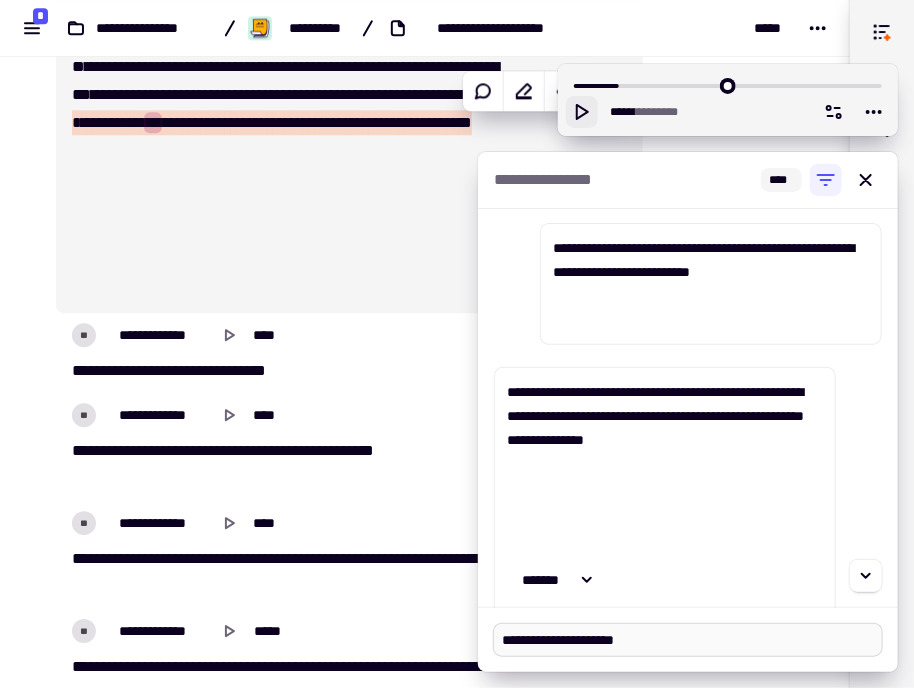 click on "**********" at bounding box center [688, 640] 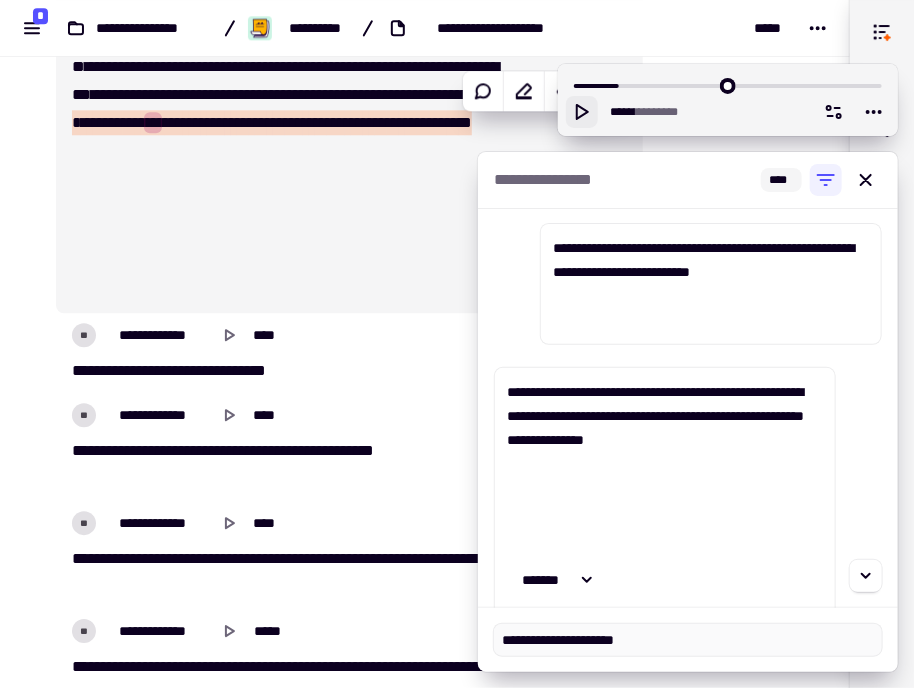 paste on "*" 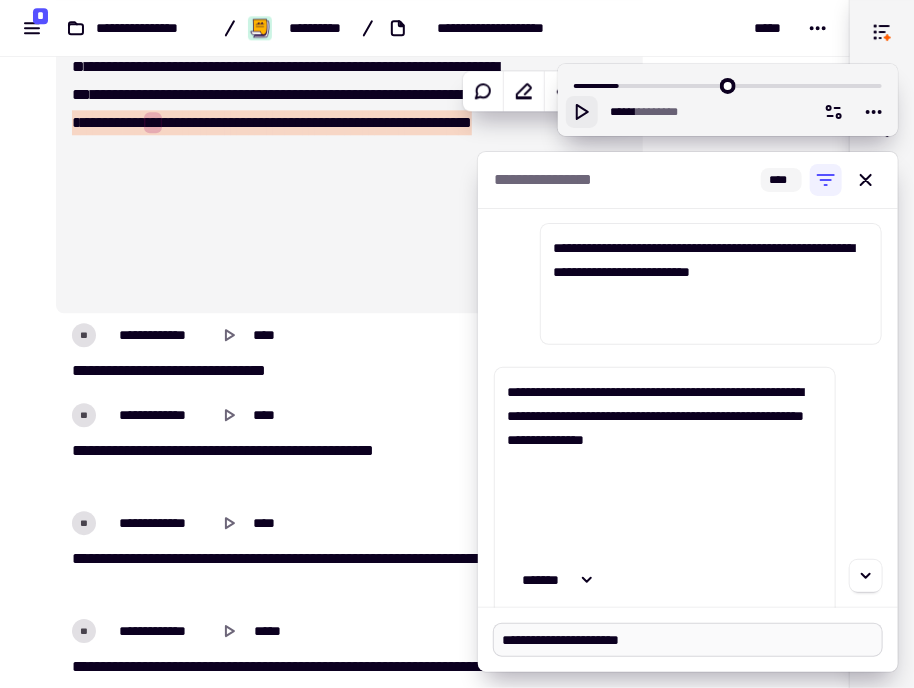 drag, startPoint x: 579, startPoint y: 653, endPoint x: 650, endPoint y: 641, distance: 72.00694 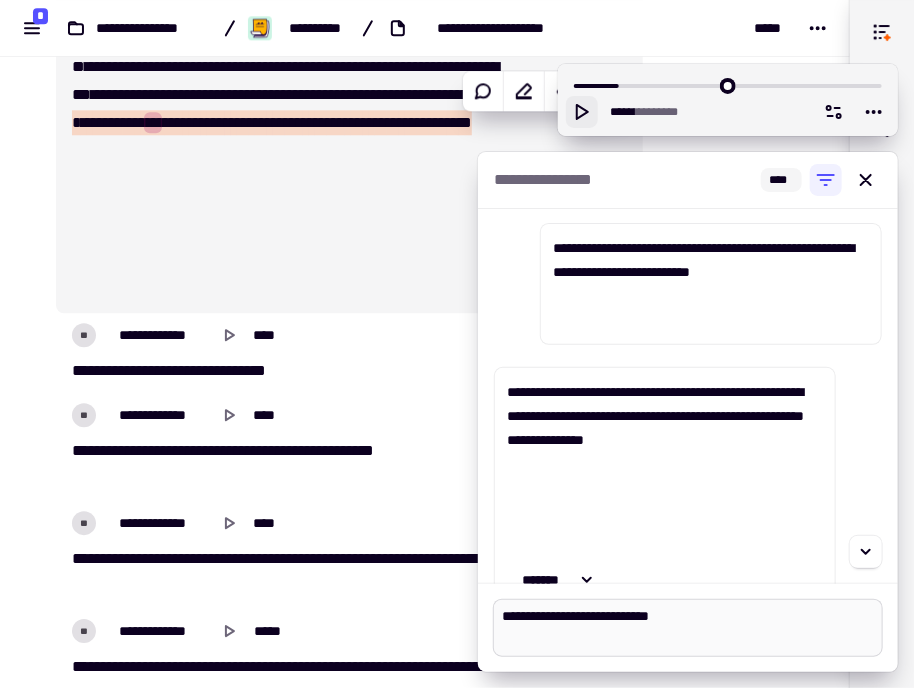 click on "**********" at bounding box center [688, 628] 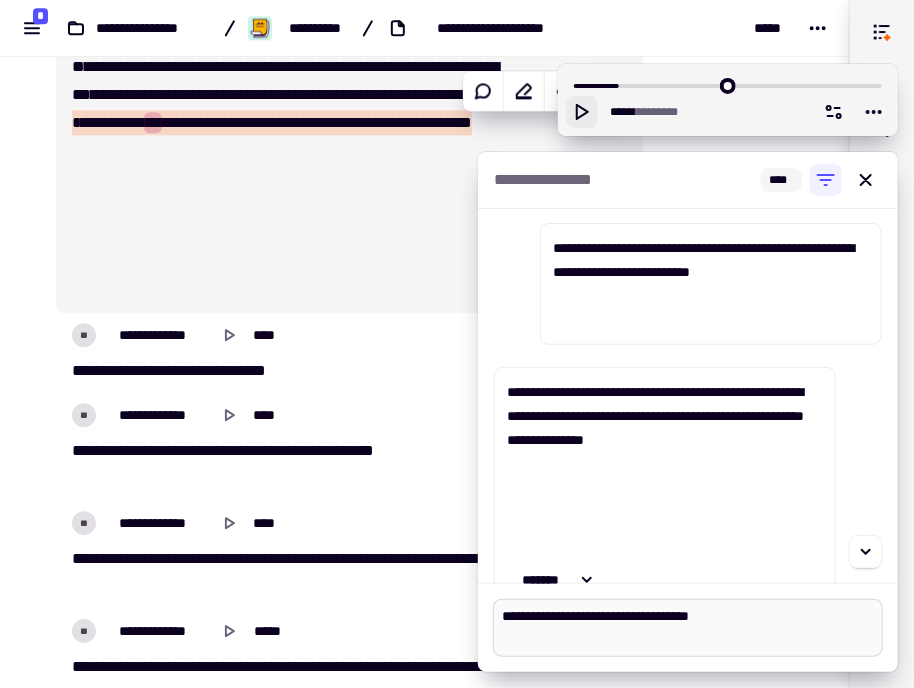 drag, startPoint x: 775, startPoint y: 619, endPoint x: 765, endPoint y: 620, distance: 10.049875 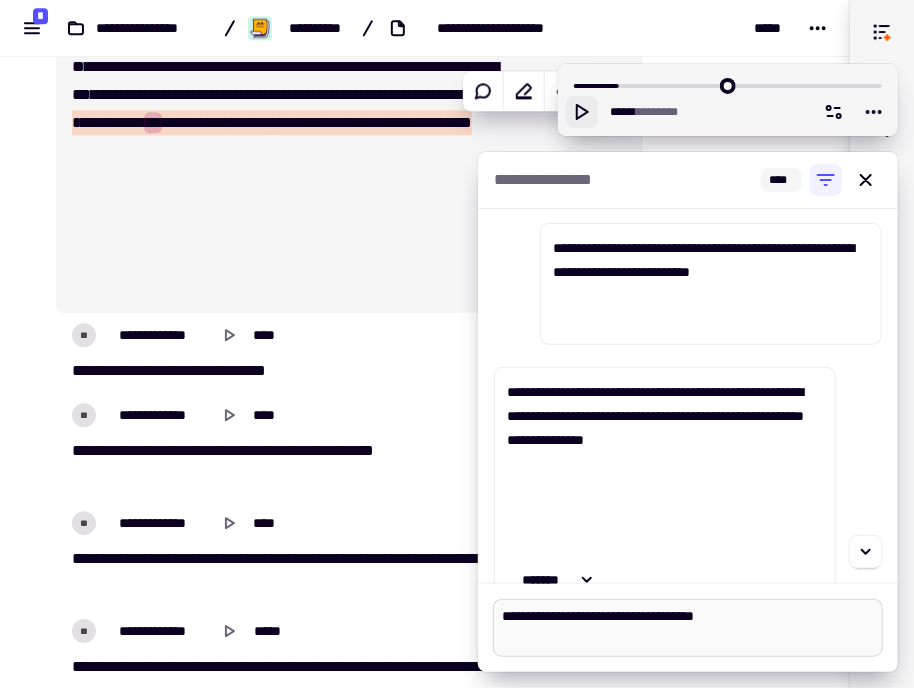 click on "**********" at bounding box center [688, 628] 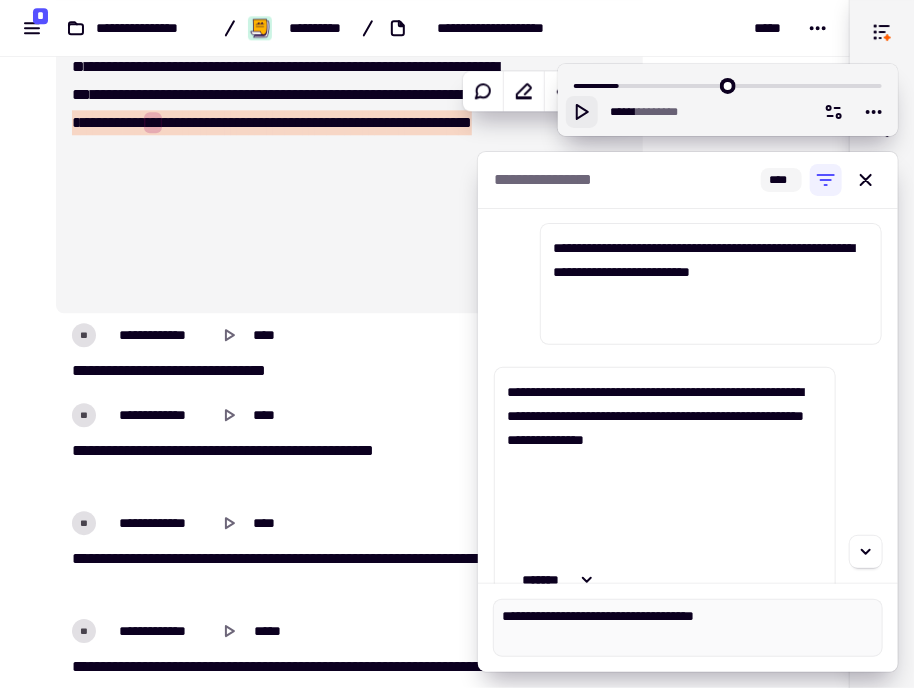 paste on "*" 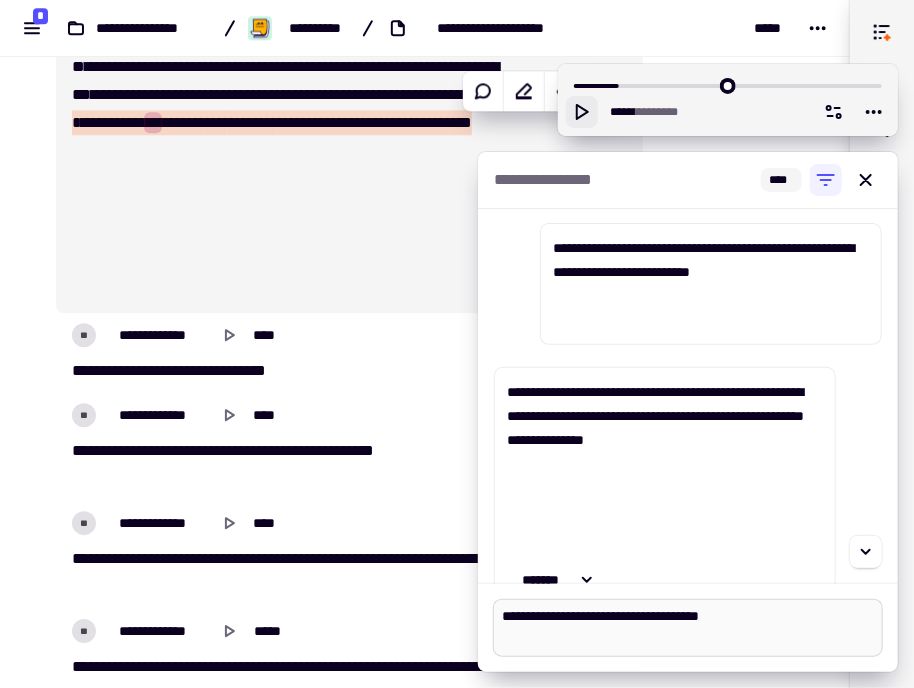 click on "**********" at bounding box center (688, 628) 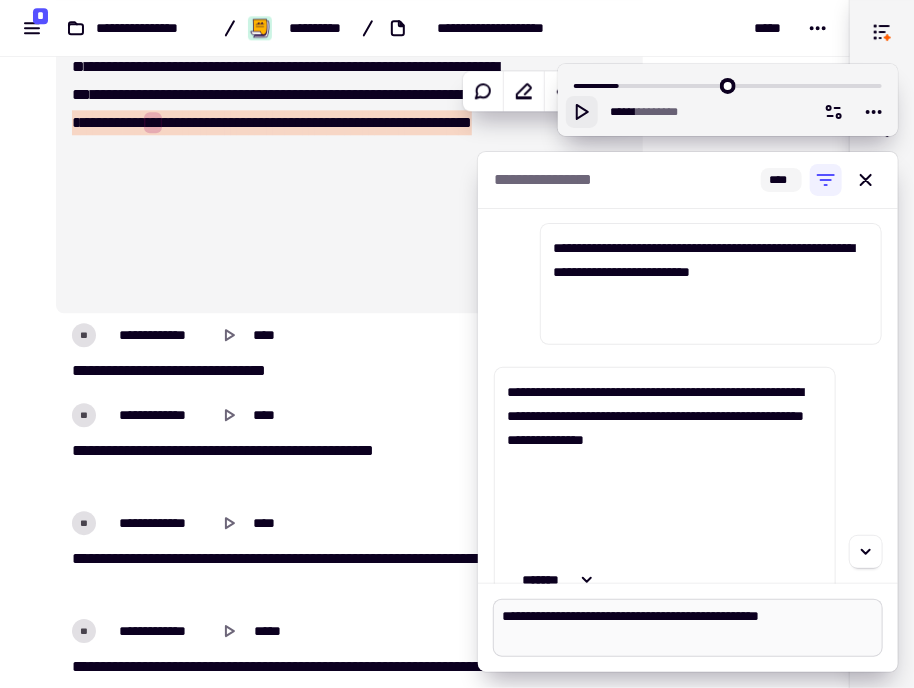 click on "**********" at bounding box center (688, 628) 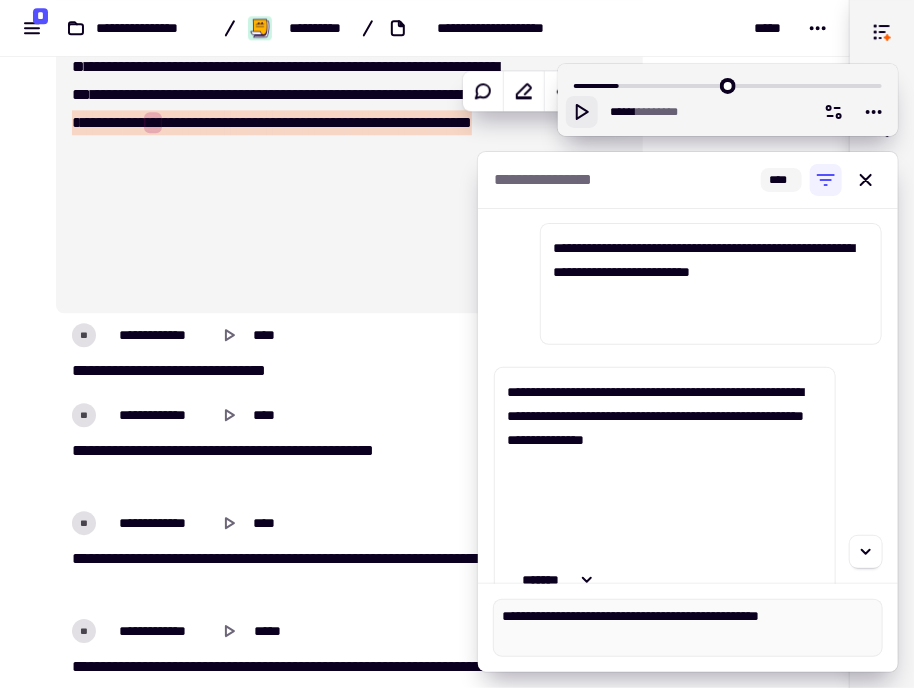 paste on "*" 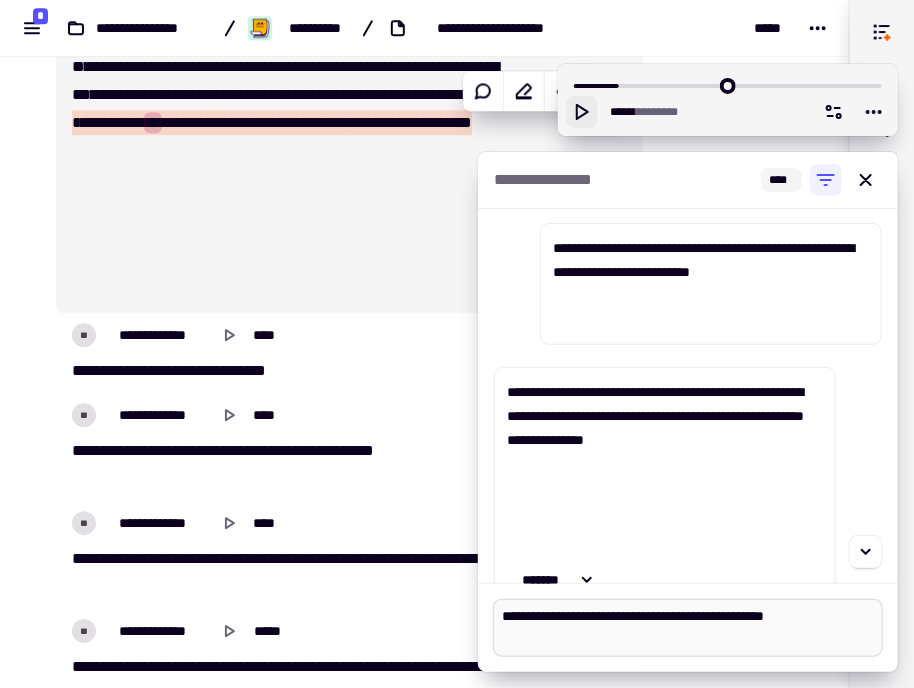 click on "**********" at bounding box center (688, 628) 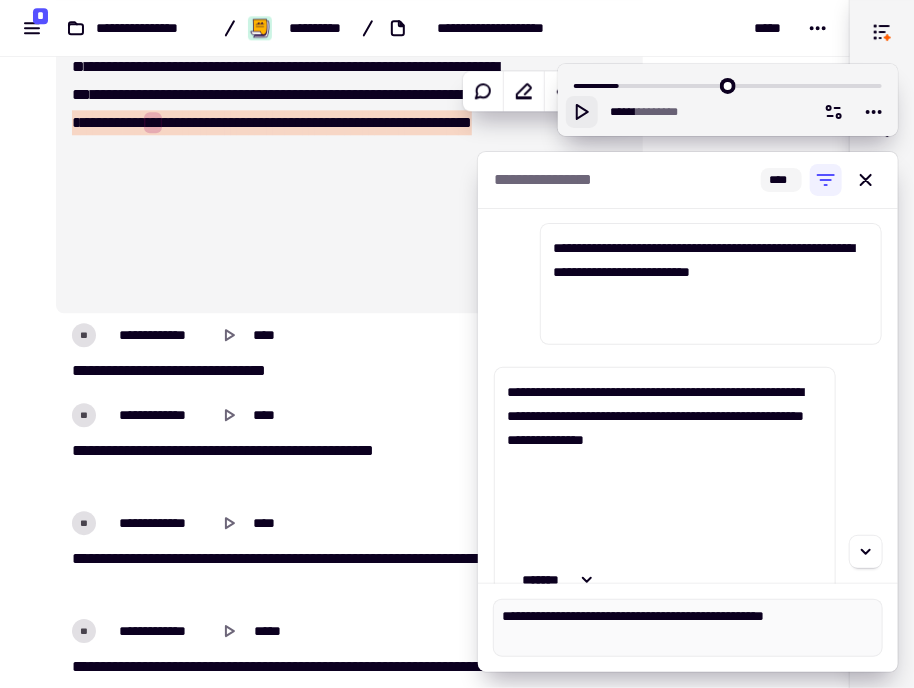paste on "**********" 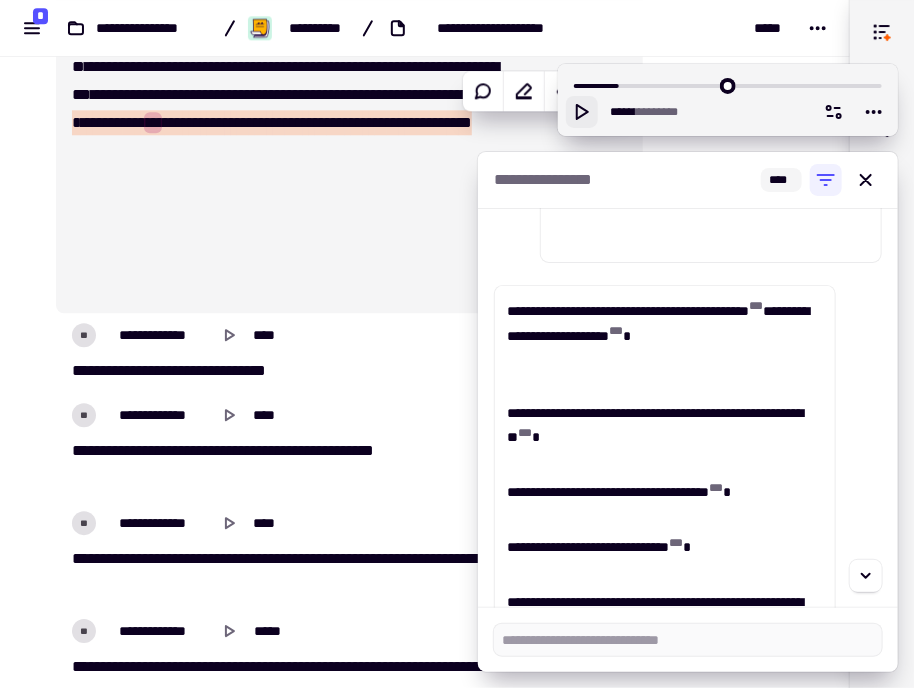 scroll, scrollTop: 1899, scrollLeft: 0, axis: vertical 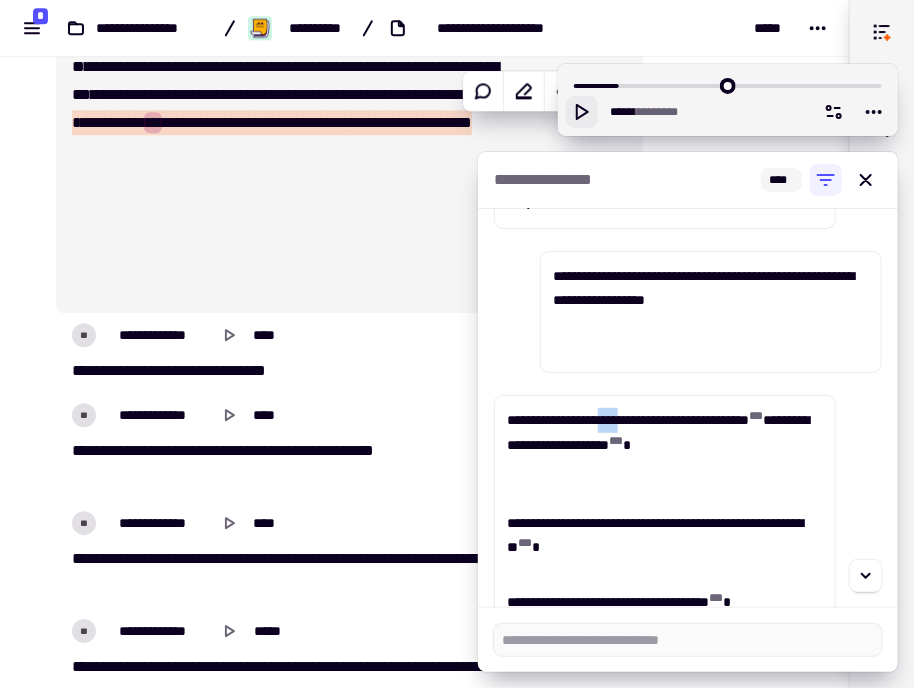drag, startPoint x: 755, startPoint y: 421, endPoint x: 809, endPoint y: 420, distance: 54.00926 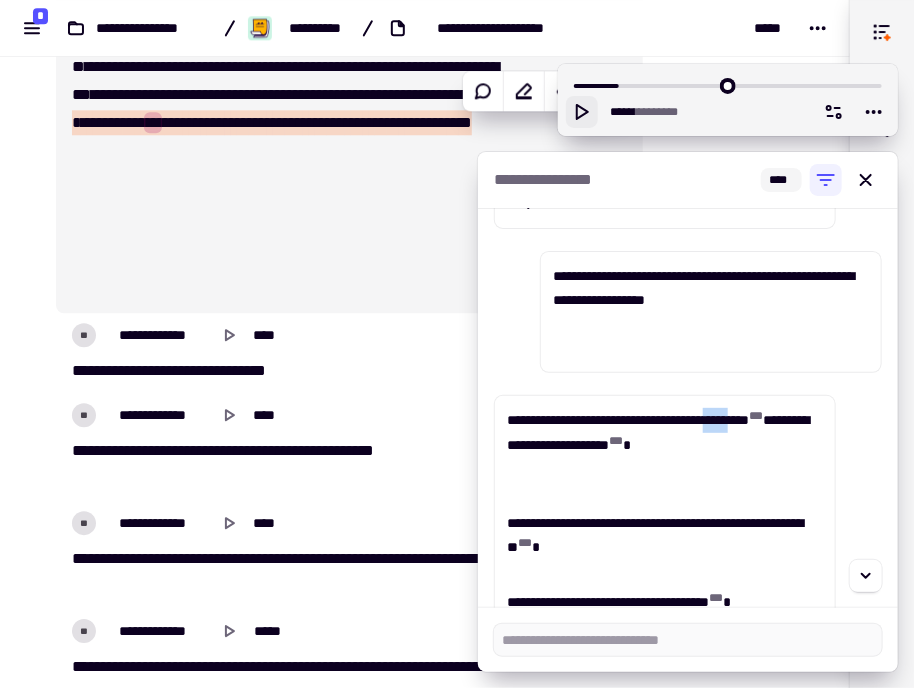 drag, startPoint x: 743, startPoint y: 443, endPoint x: 788, endPoint y: 444, distance: 45.01111 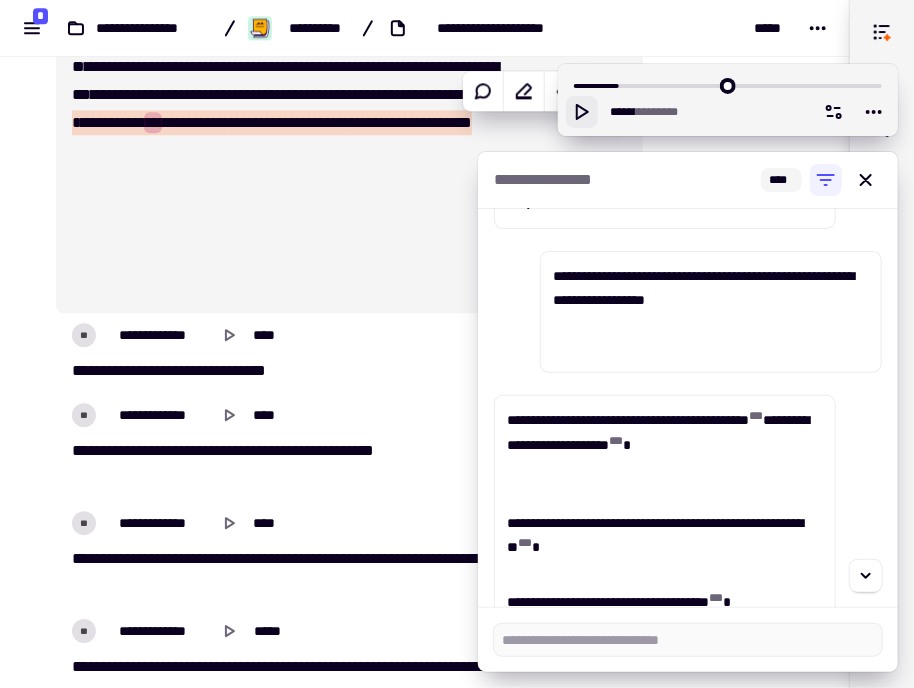 drag, startPoint x: 616, startPoint y: 467, endPoint x: 653, endPoint y: 472, distance: 37.336308 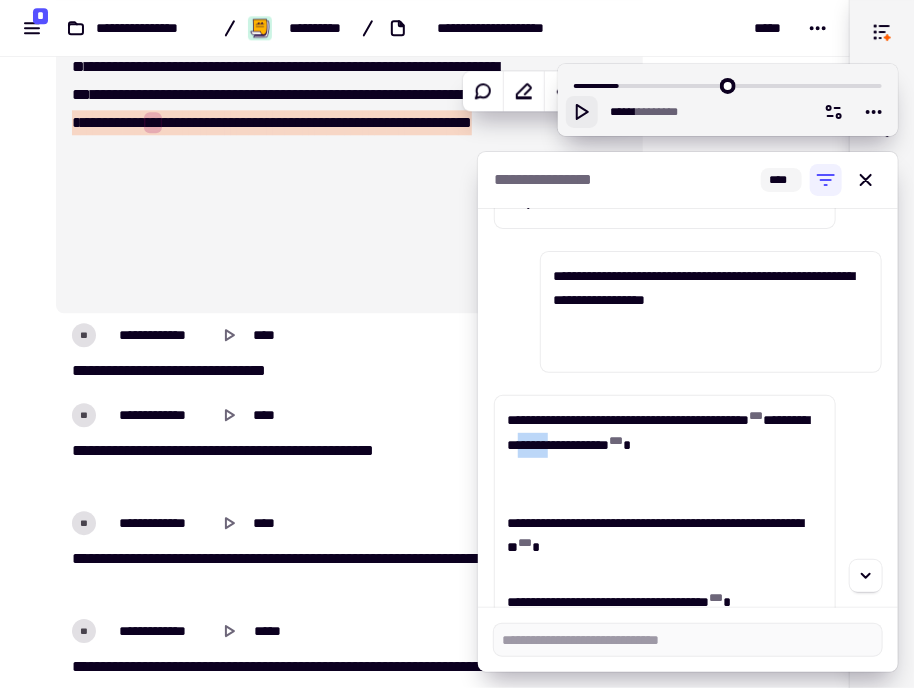 drag, startPoint x: 751, startPoint y: 467, endPoint x: 819, endPoint y: 466, distance: 68.007355 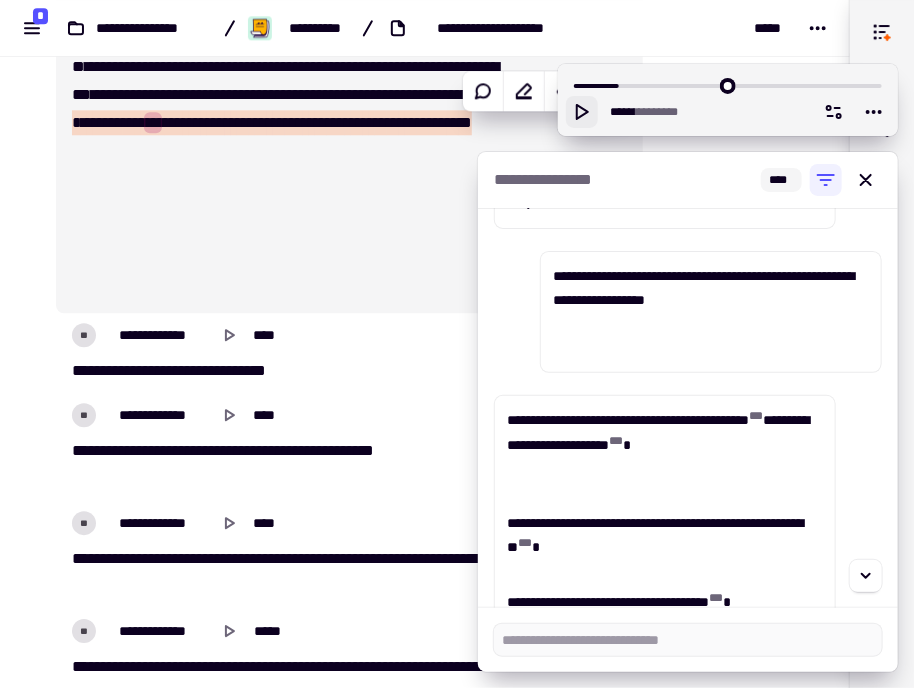 click on "**********" at bounding box center (665, 547) 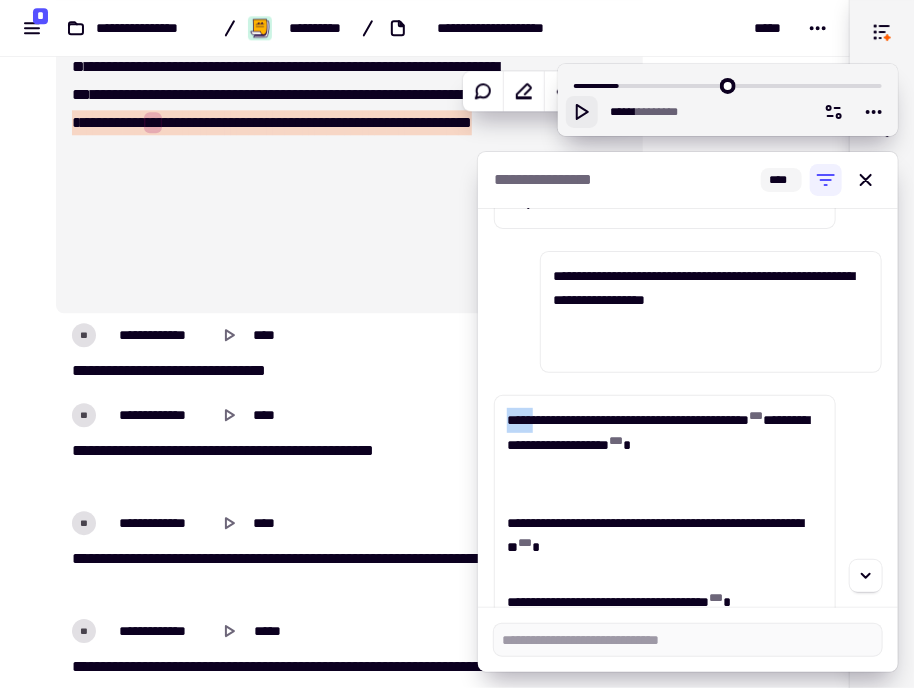 drag, startPoint x: 511, startPoint y: 416, endPoint x: 577, endPoint y: 423, distance: 66.37017 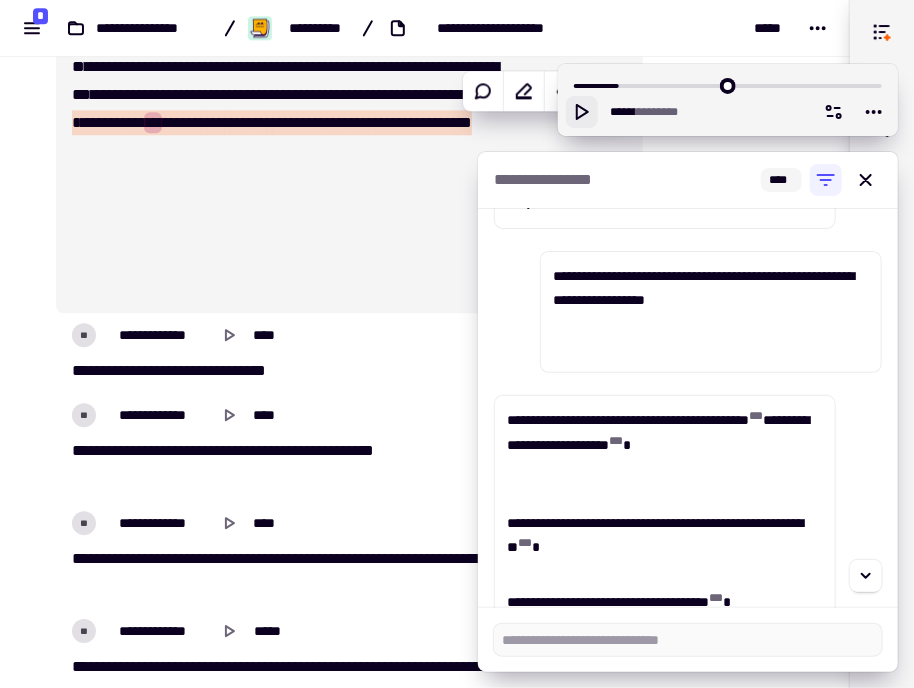 click on "**********" at bounding box center [665, 456] 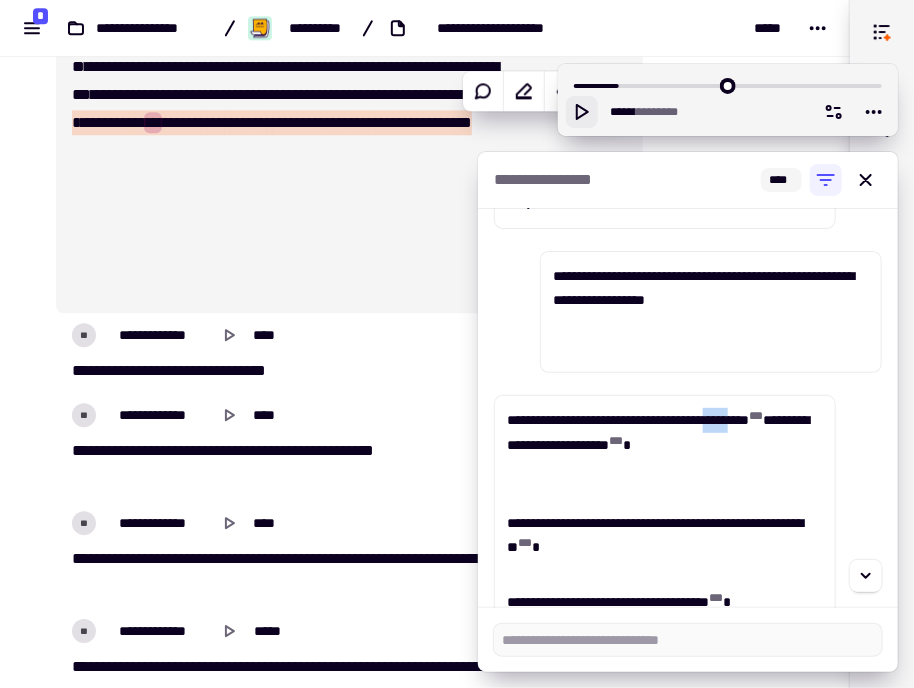 drag, startPoint x: 745, startPoint y: 446, endPoint x: 809, endPoint y: 444, distance: 64.03124 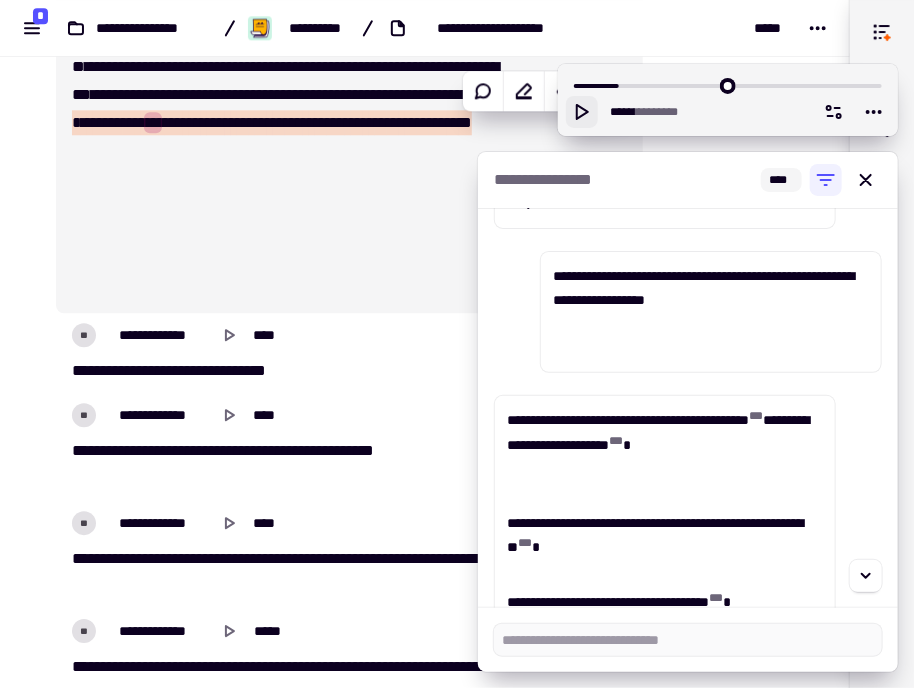 click on "**********" at bounding box center [665, 456] 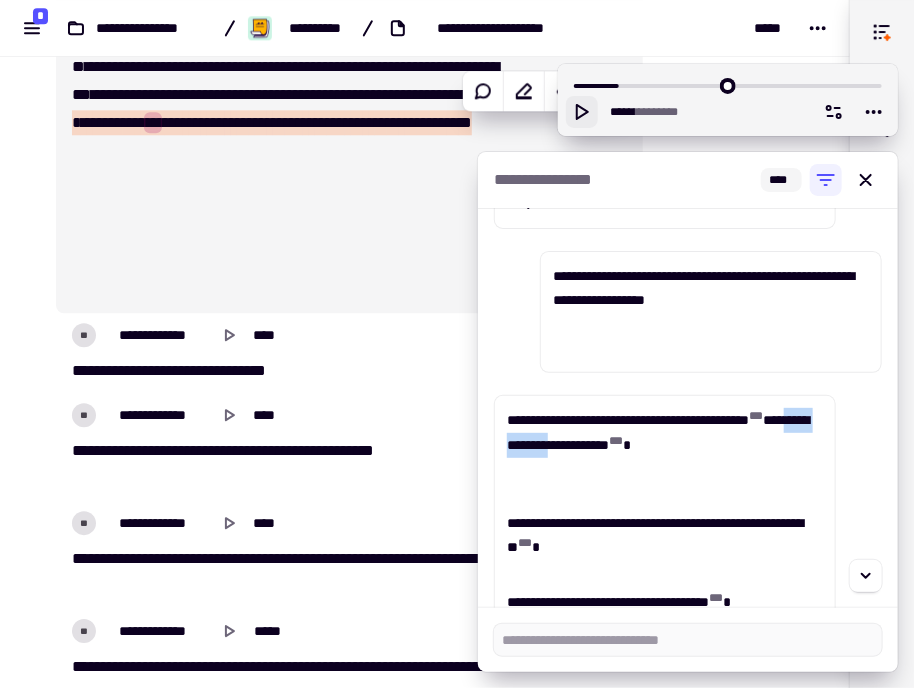 drag, startPoint x: 640, startPoint y: 463, endPoint x: 816, endPoint y: 465, distance: 176.01137 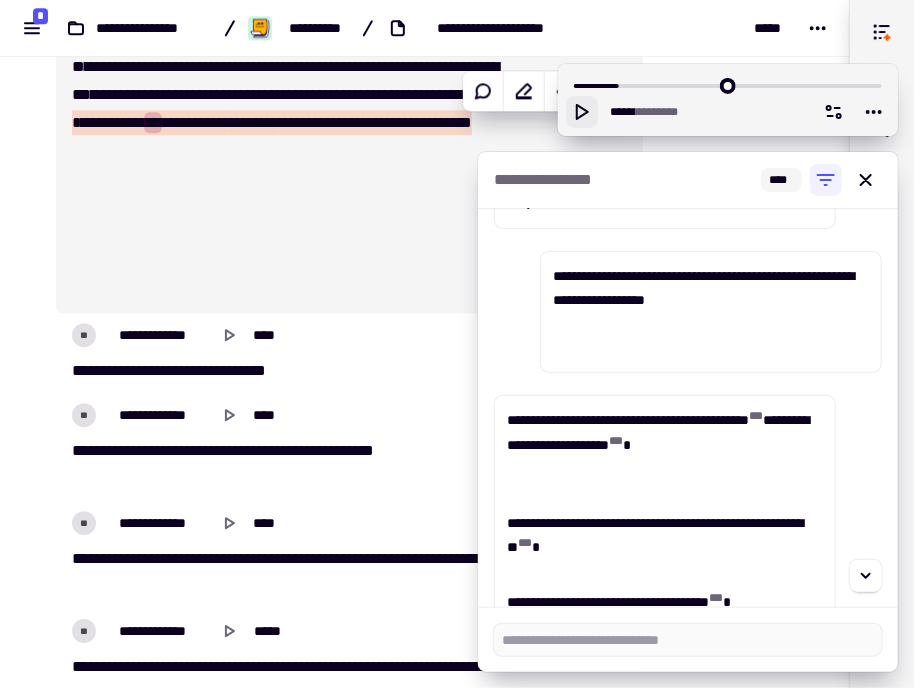click on "**********" at bounding box center [665, 456] 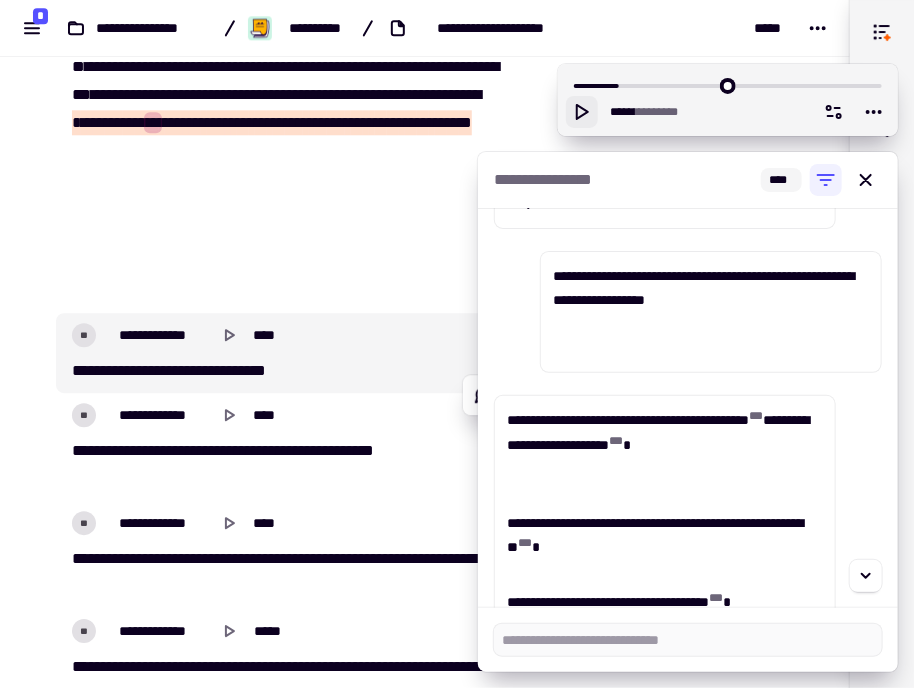click on "**********" at bounding box center [665, 456] 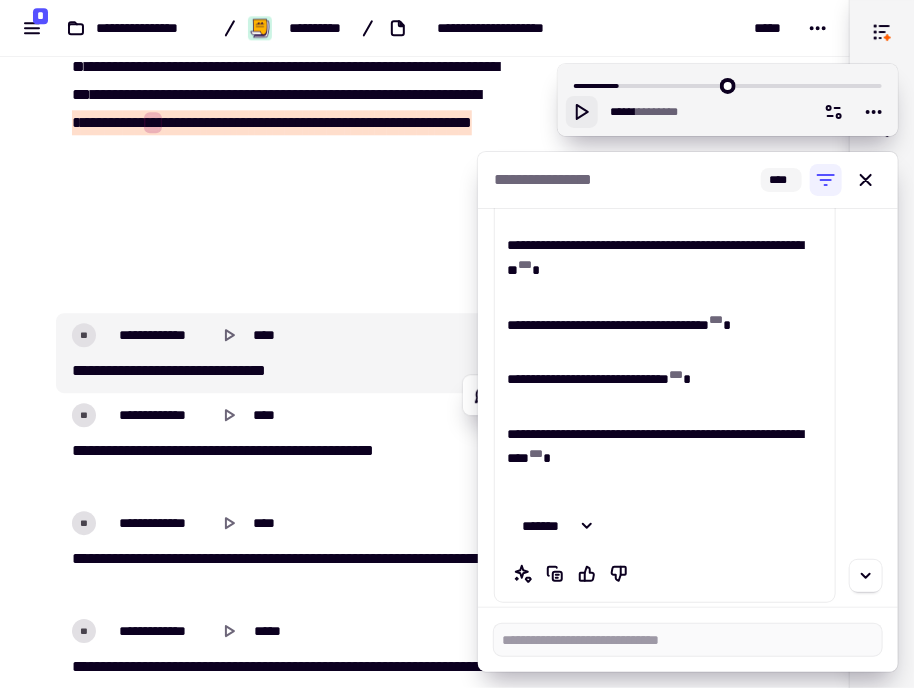 scroll, scrollTop: 2195, scrollLeft: 0, axis: vertical 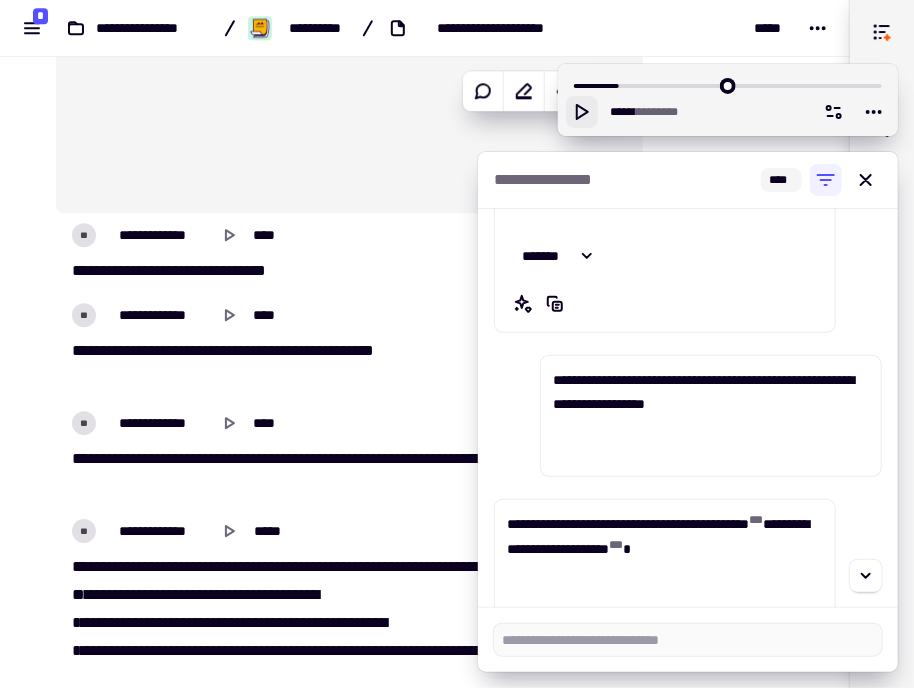 click on "**********" at bounding box center (711, 416) 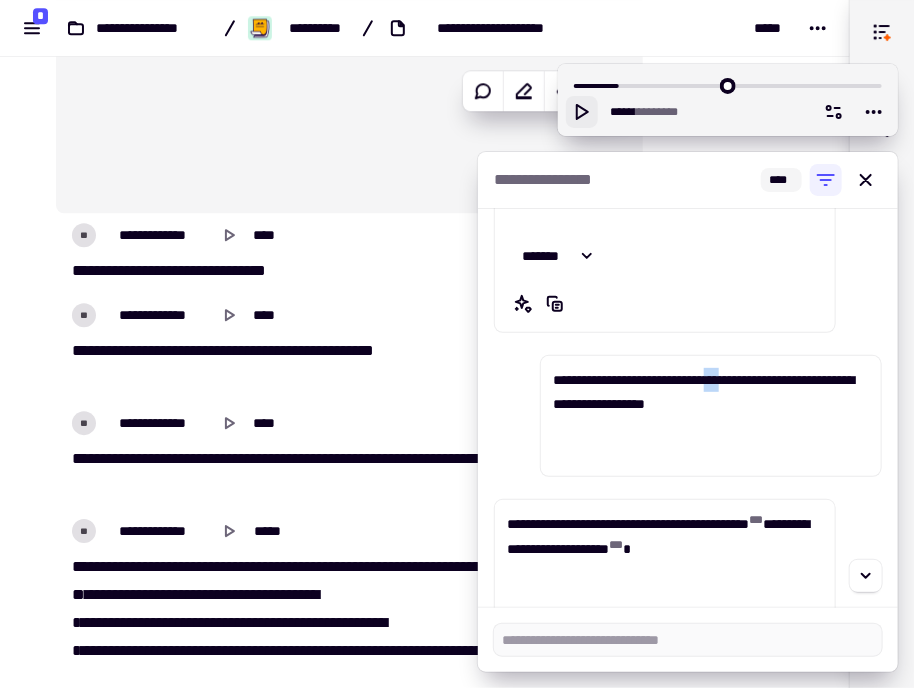 click on "**********" at bounding box center [711, 416] 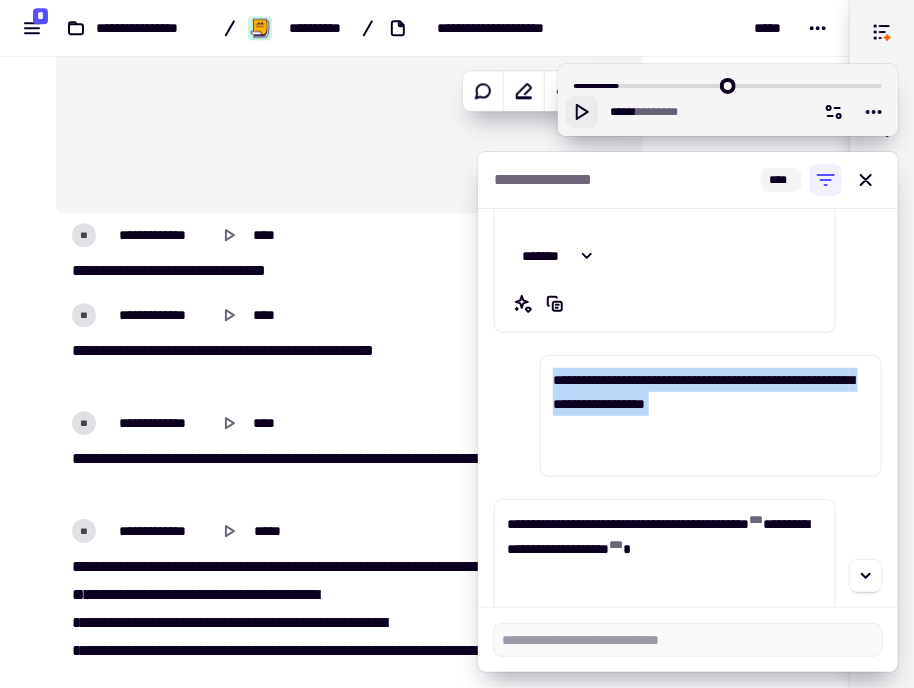 click on "**********" at bounding box center (711, 416) 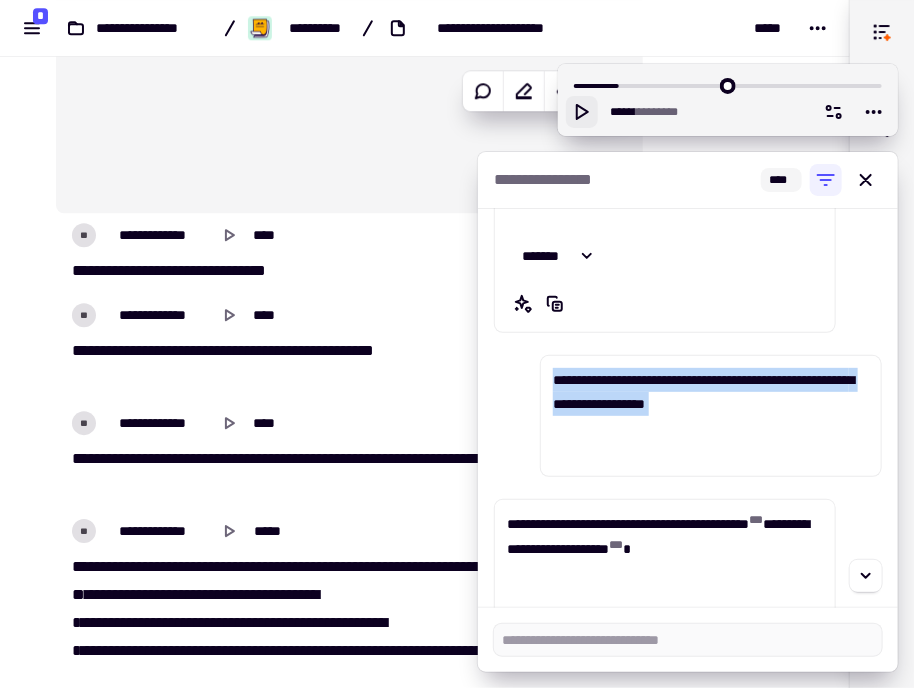 copy on "**********" 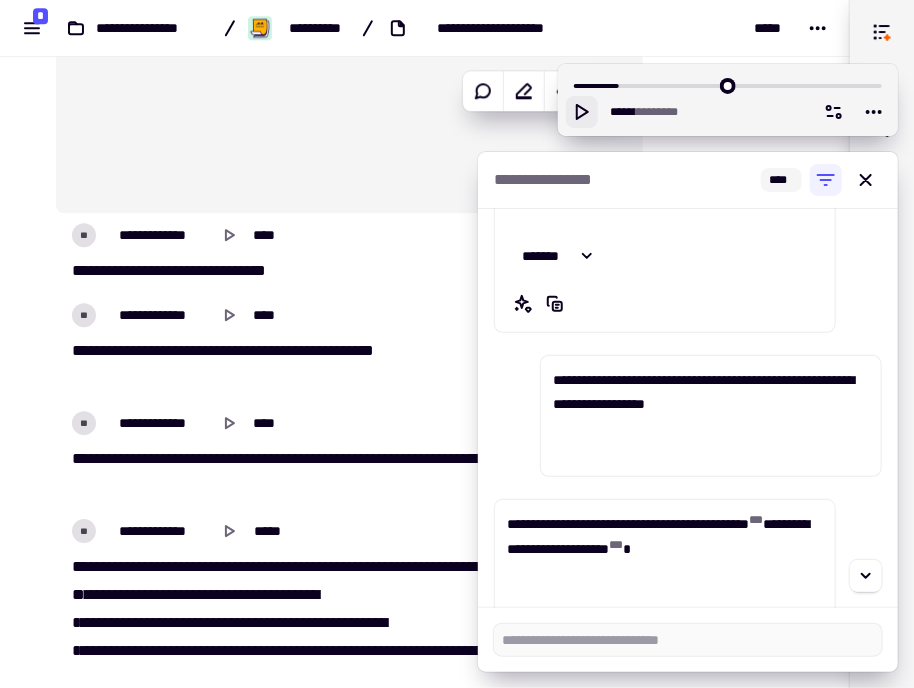 click on "**********" at bounding box center (665, 560) 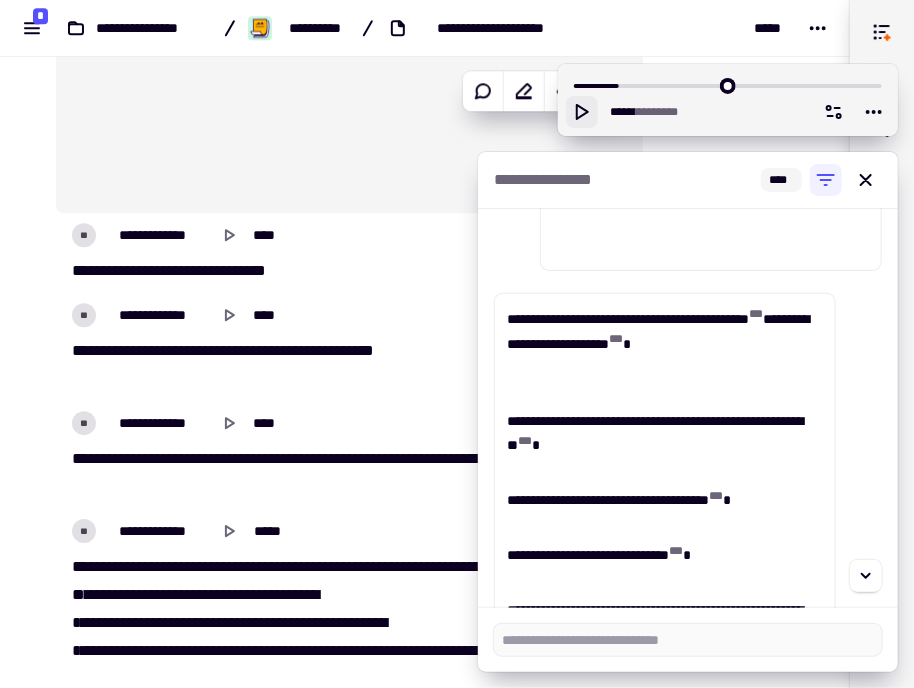 scroll, scrollTop: 1995, scrollLeft: 0, axis: vertical 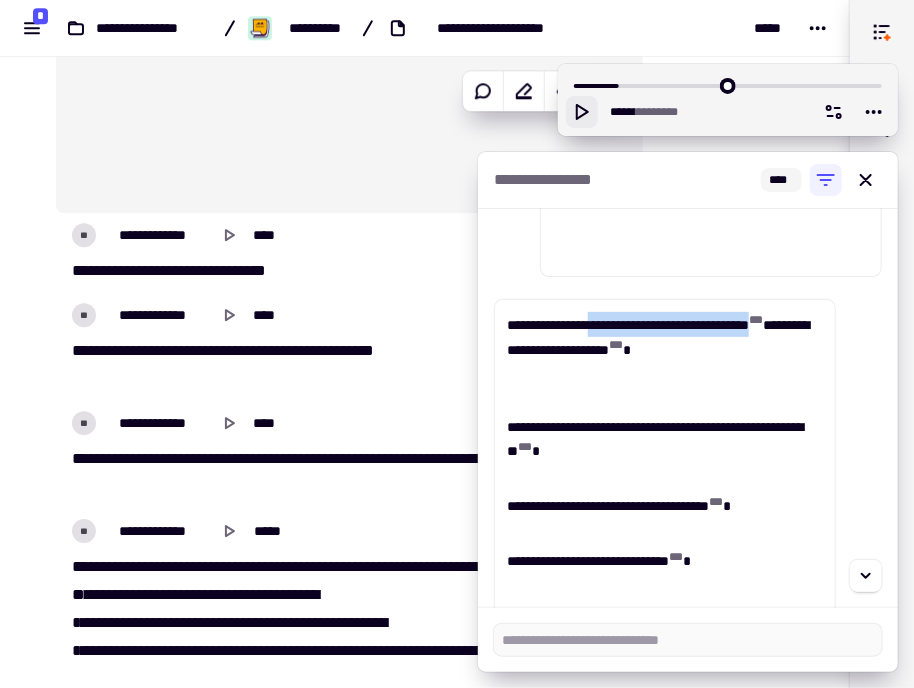 drag, startPoint x: 732, startPoint y: 319, endPoint x: 559, endPoint y: 374, distance: 181.53236 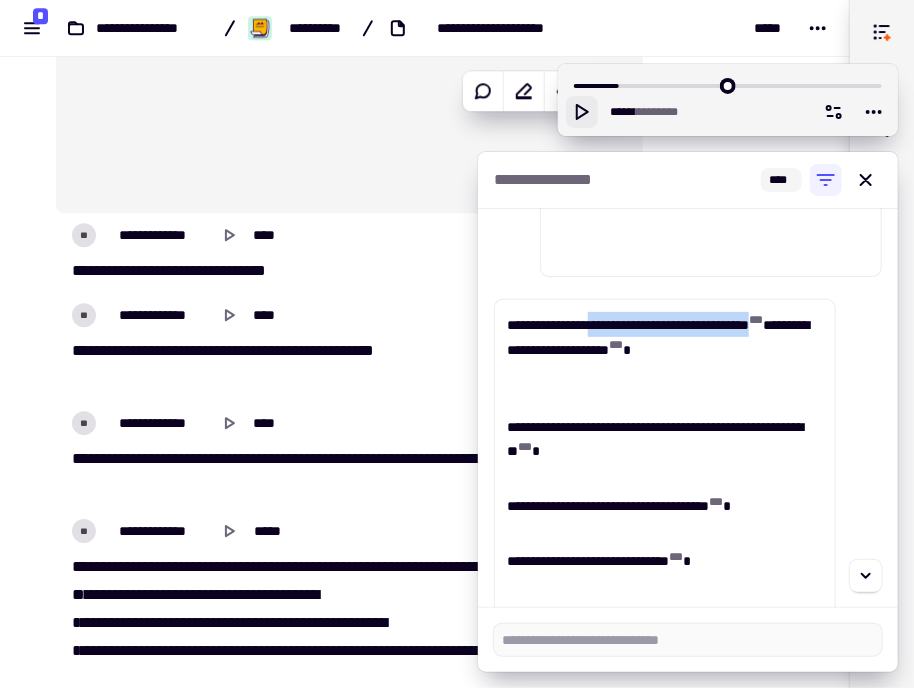 copy on "**********" 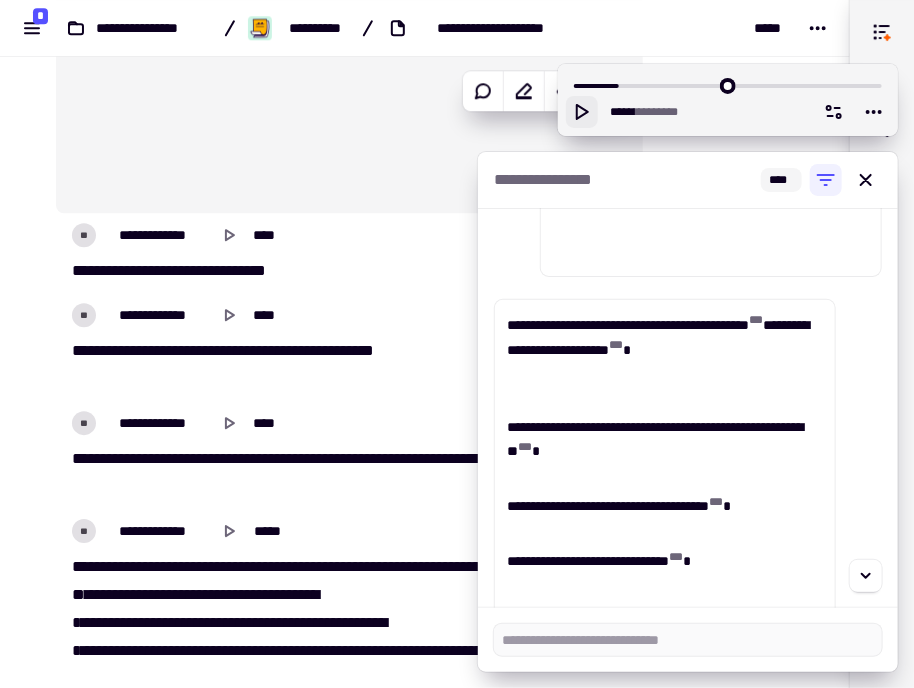 click on "**********" at bounding box center (665, 360) 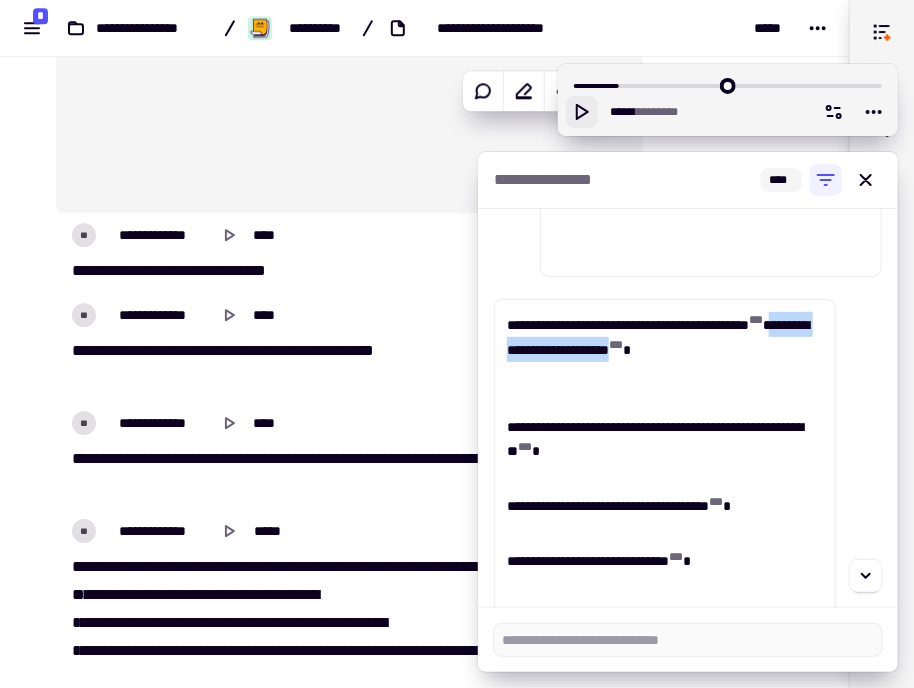 drag, startPoint x: 612, startPoint y: 372, endPoint x: 671, endPoint y: 399, distance: 64.884514 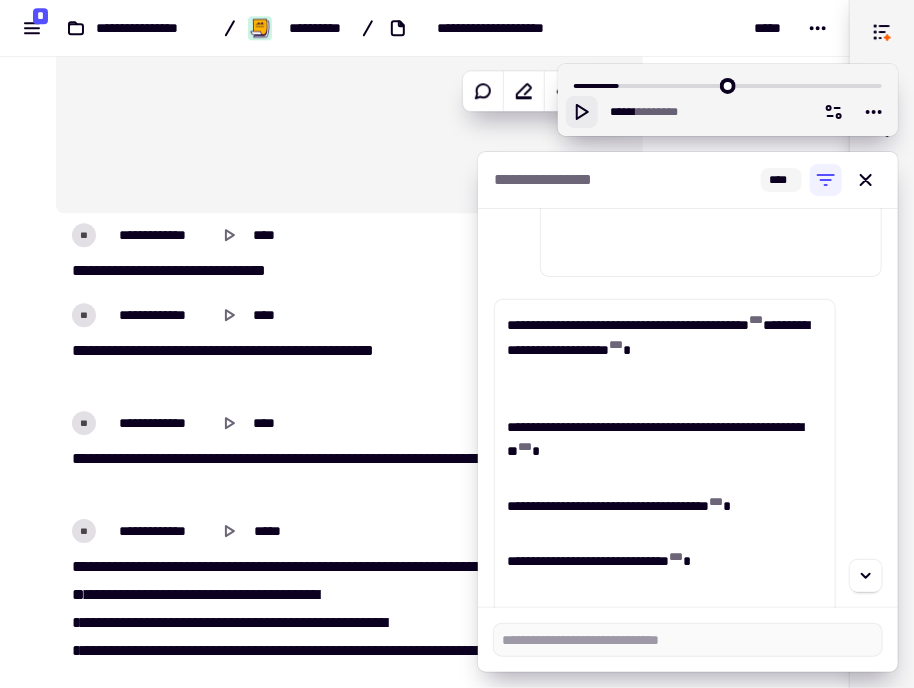 click on "**********" at bounding box center [665, 451] 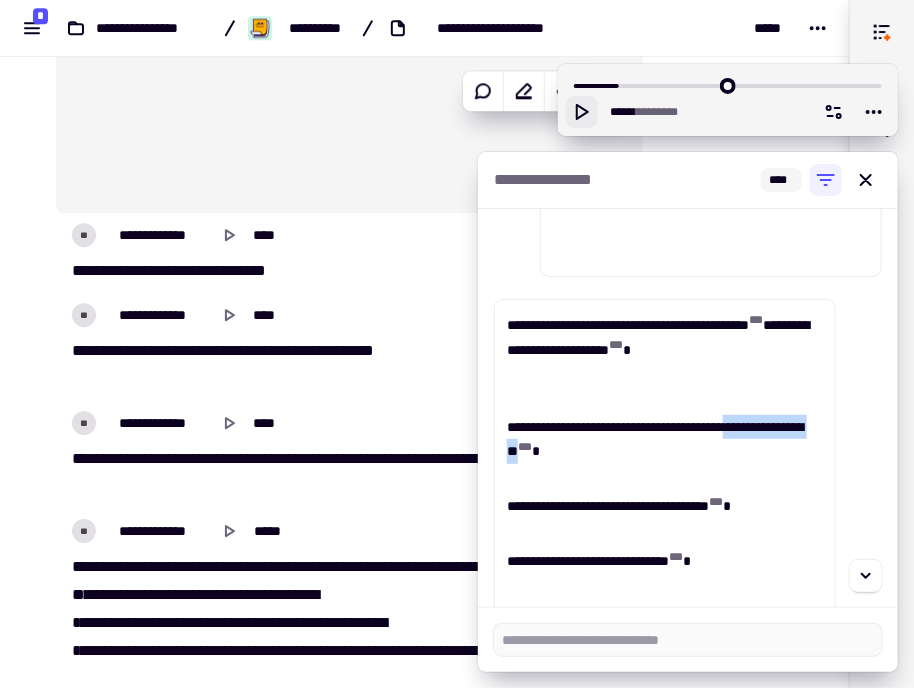 drag, startPoint x: 732, startPoint y: 475, endPoint x: 787, endPoint y: 451, distance: 60.00833 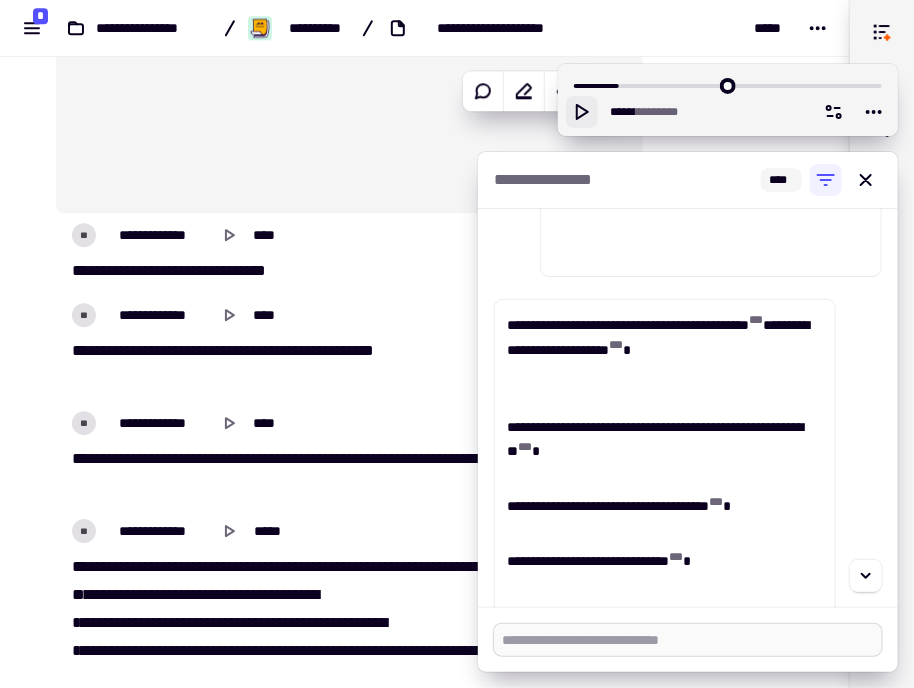 click at bounding box center [688, 640] 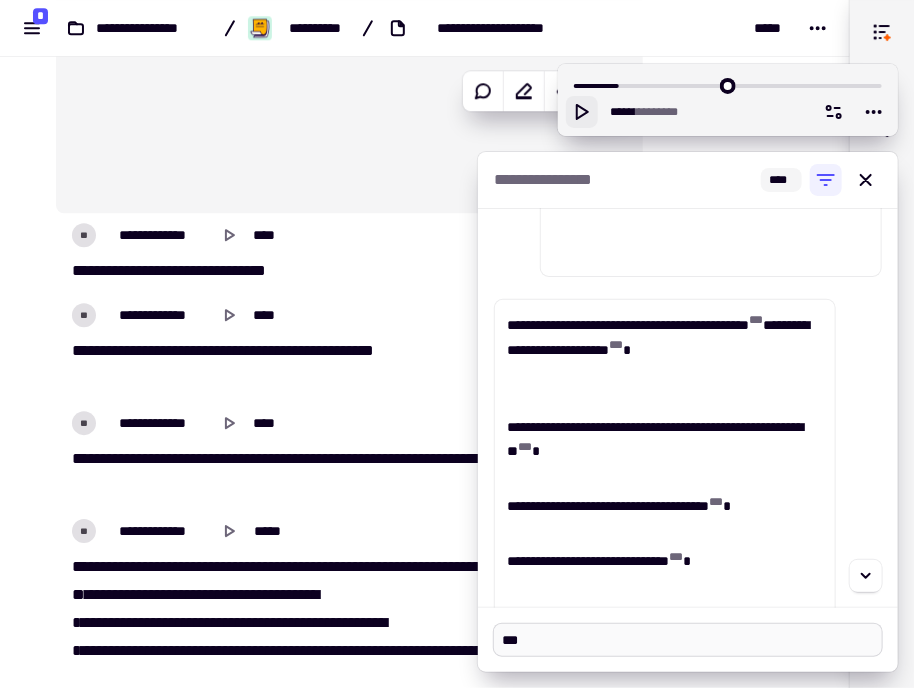 paste on "**********" 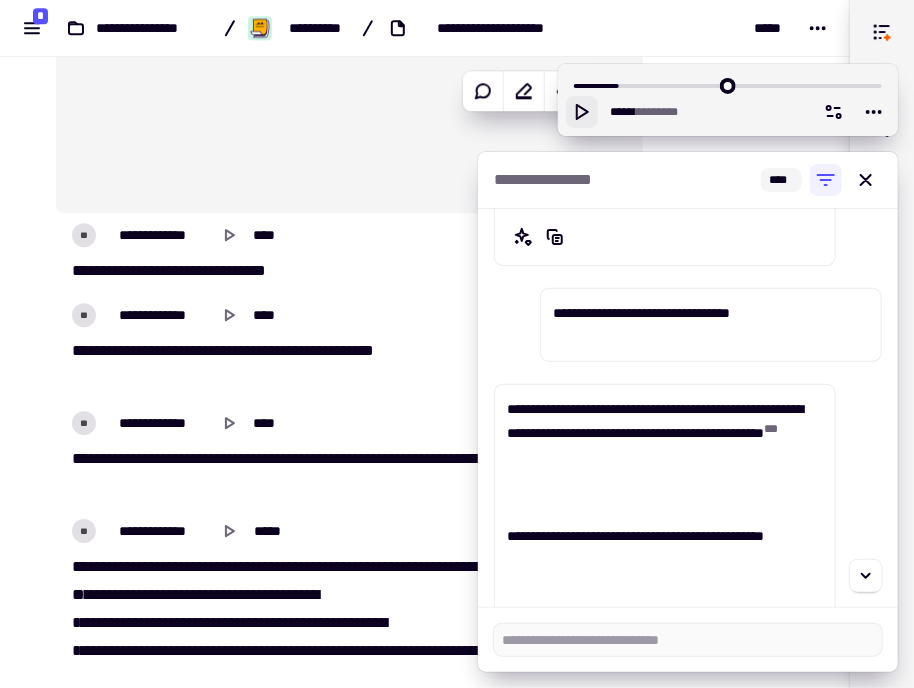 scroll, scrollTop: 2579, scrollLeft: 0, axis: vertical 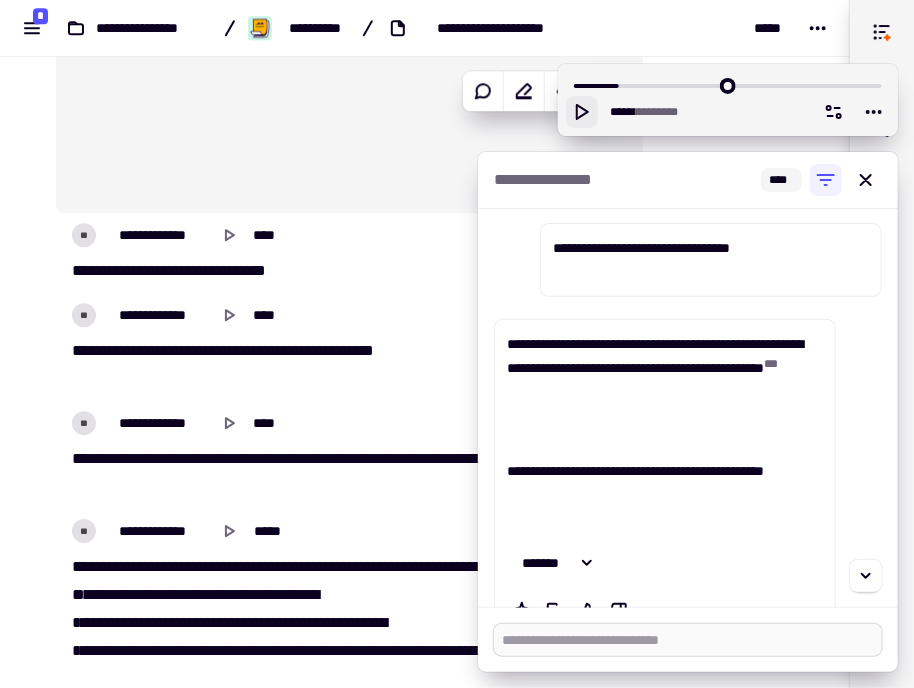 click at bounding box center (688, 640) 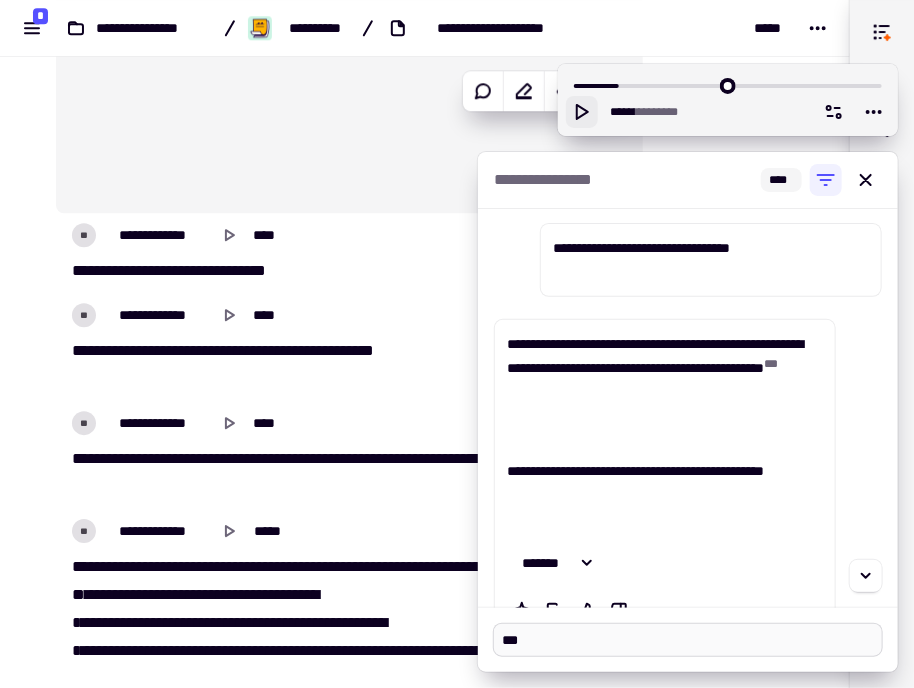 paste on "**********" 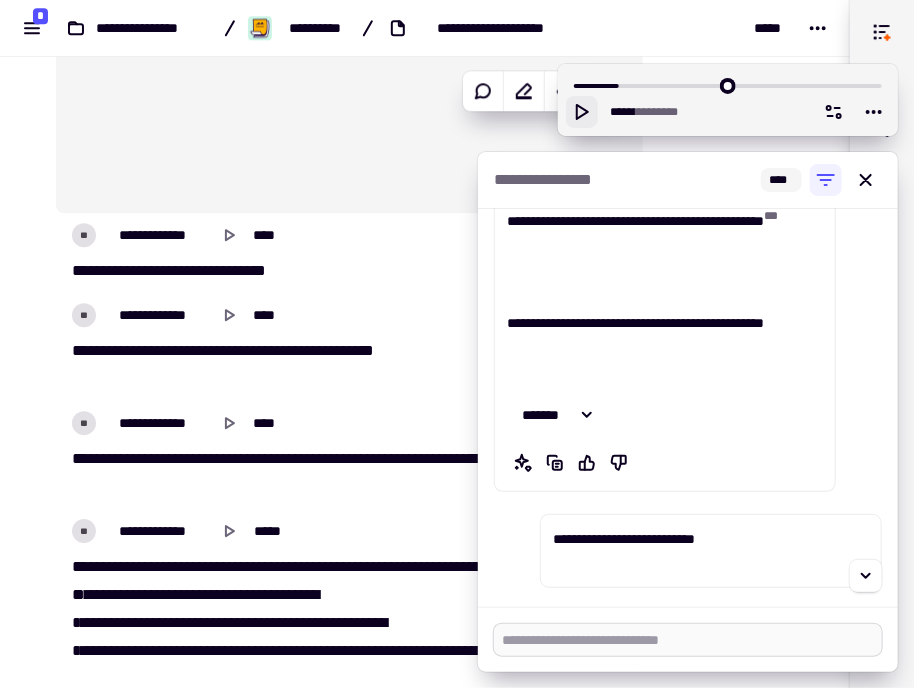 scroll, scrollTop: 2802, scrollLeft: 0, axis: vertical 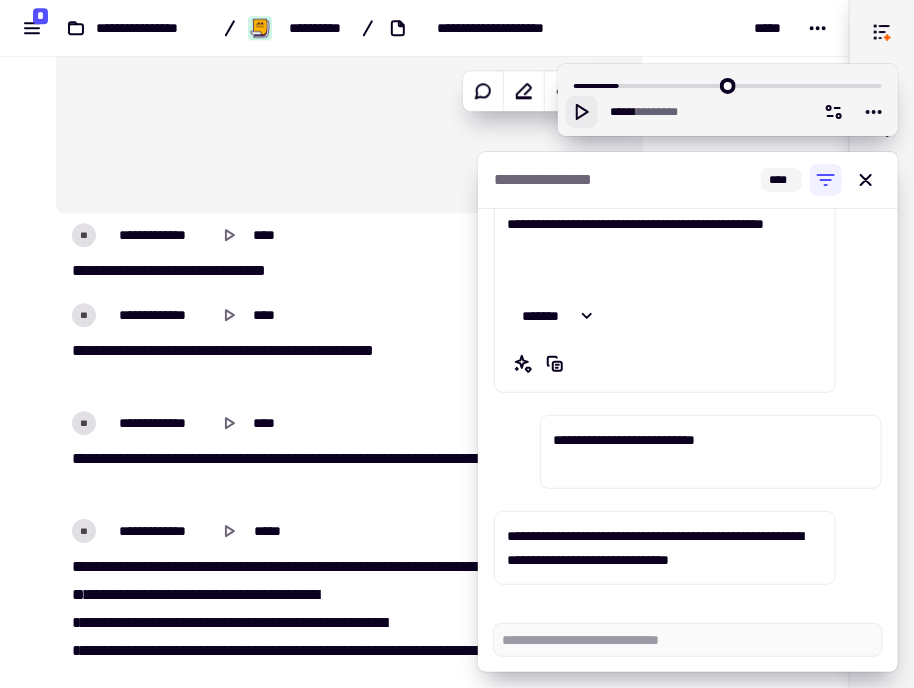 click on "**********" at bounding box center (655, 548) 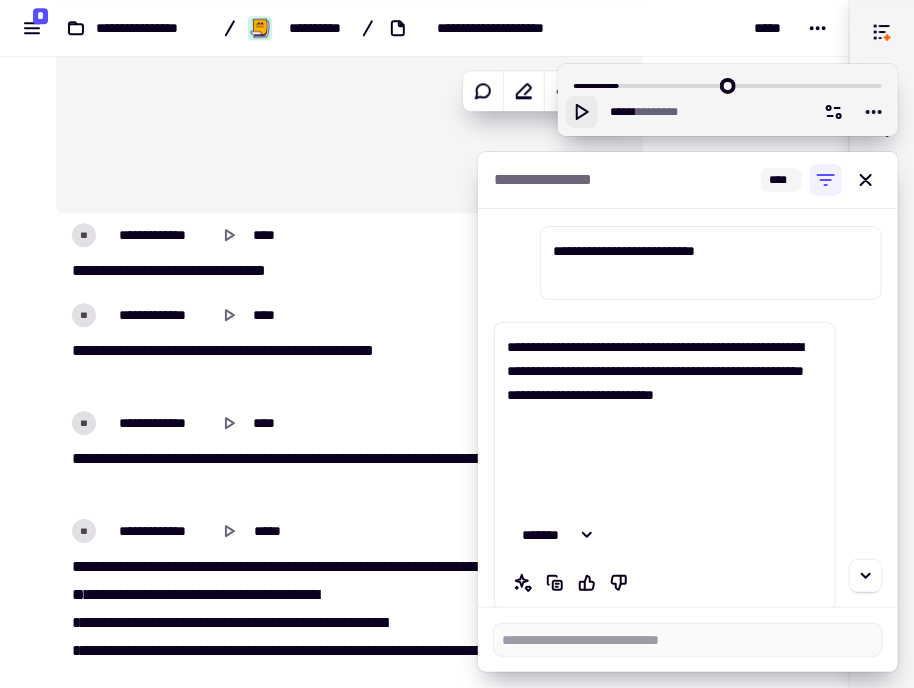 scroll, scrollTop: 3018, scrollLeft: 0, axis: vertical 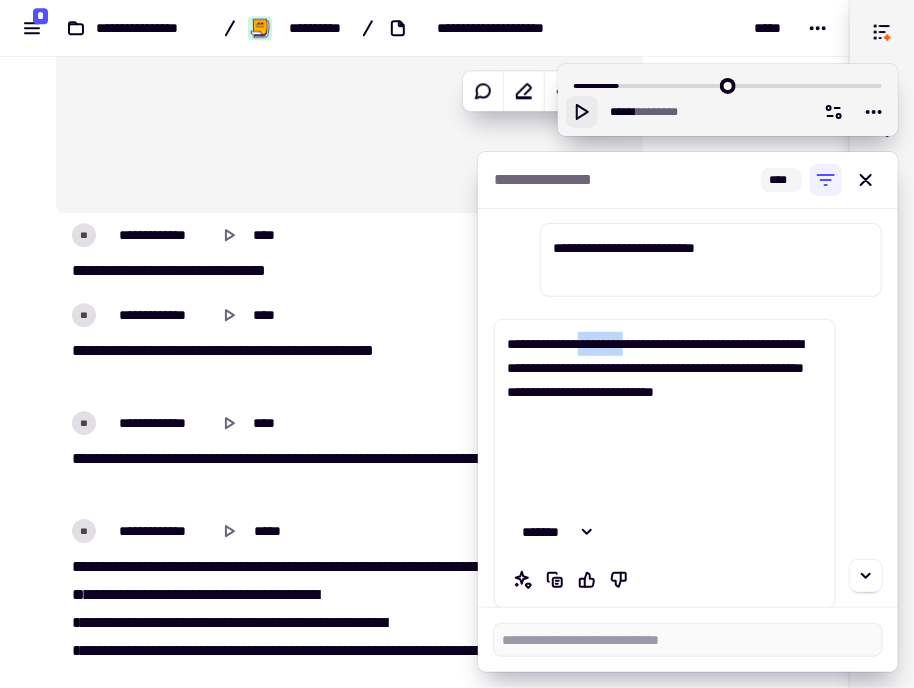 drag, startPoint x: 702, startPoint y: 344, endPoint x: 781, endPoint y: 342, distance: 79.025314 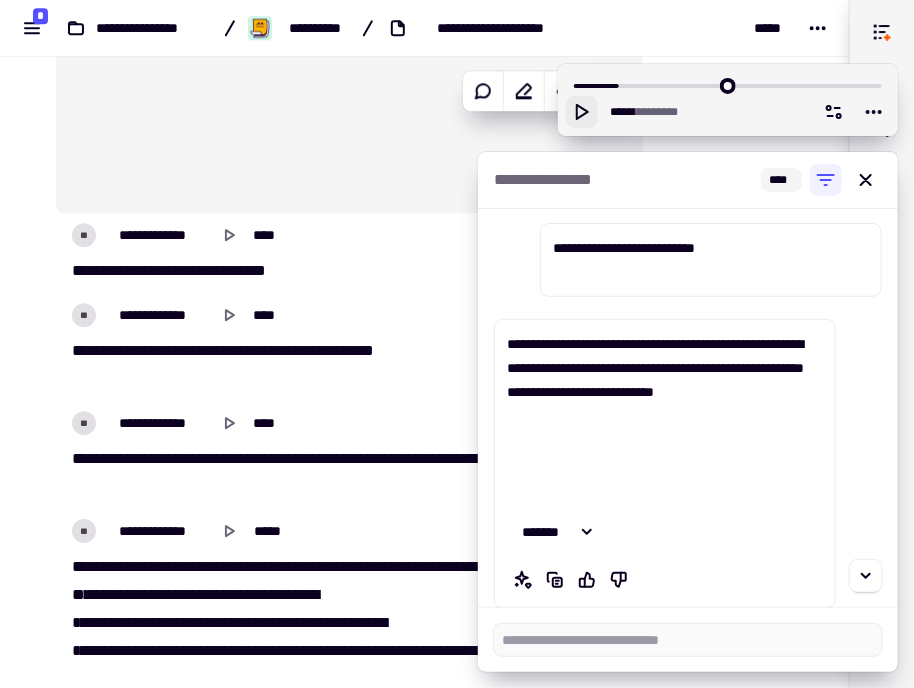 click on "**********" at bounding box center [665, 416] 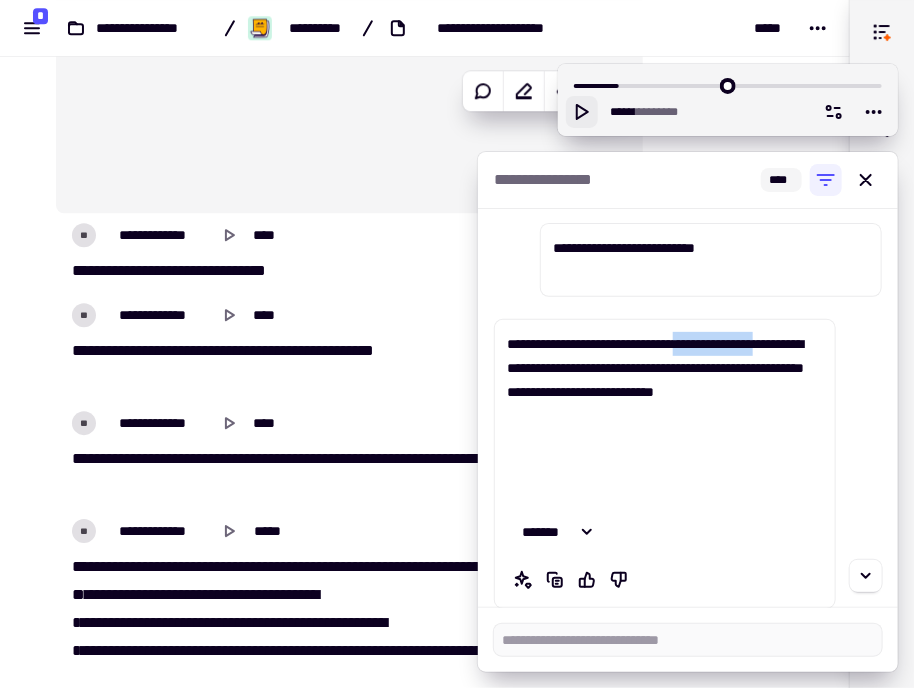 drag, startPoint x: 619, startPoint y: 367, endPoint x: 751, endPoint y: 362, distance: 132.09467 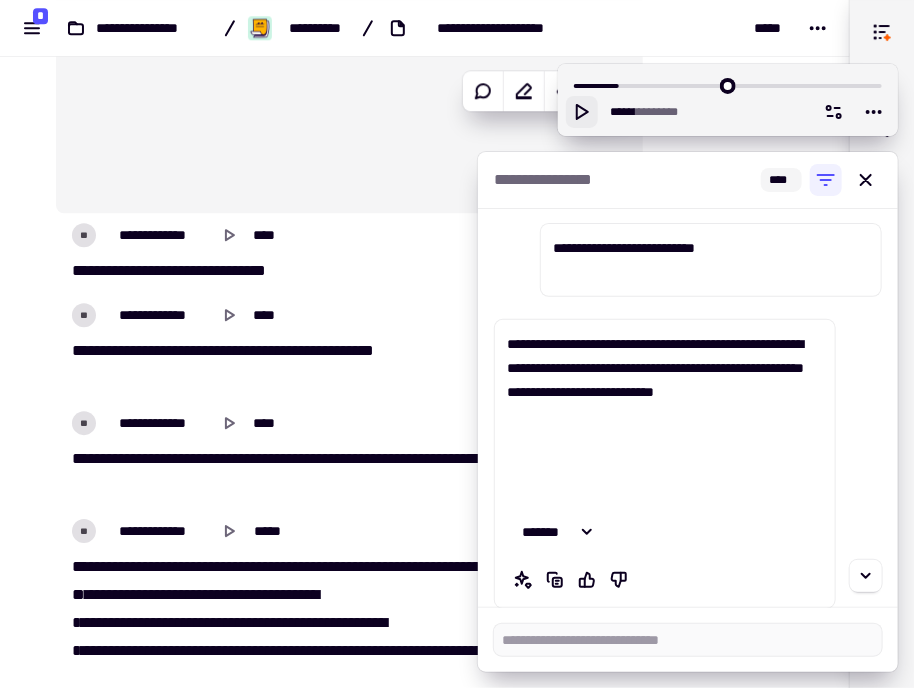 click on "**********" at bounding box center [665, 416] 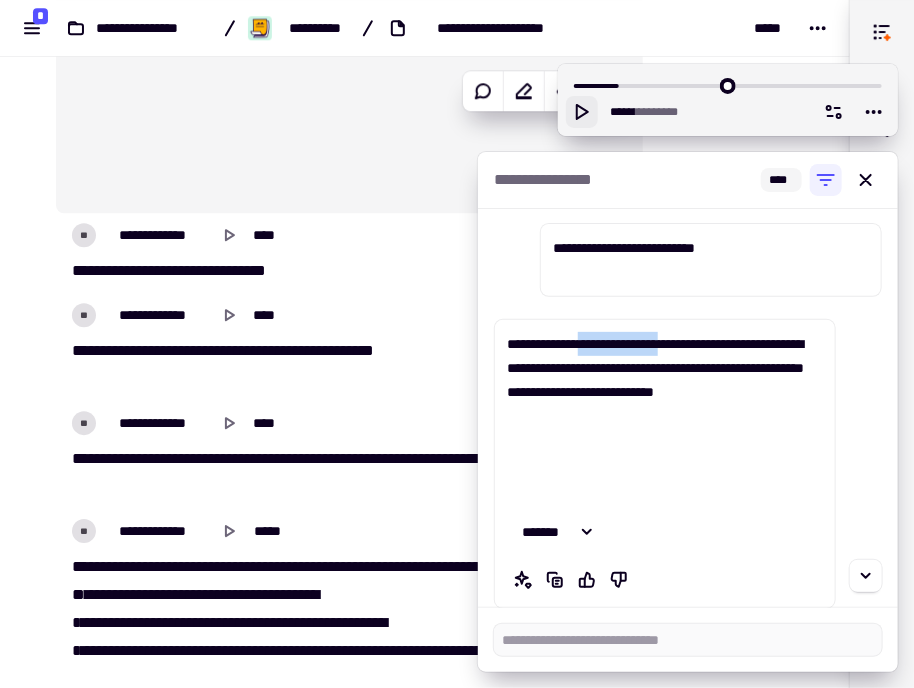 drag, startPoint x: 708, startPoint y: 342, endPoint x: 572, endPoint y: 377, distance: 140.43147 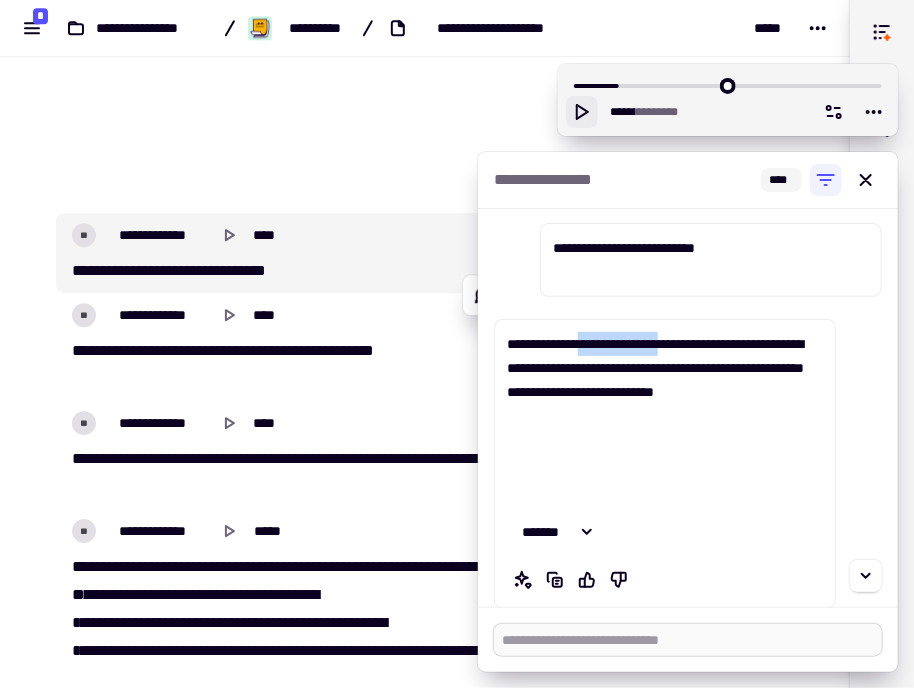 click at bounding box center [688, 640] 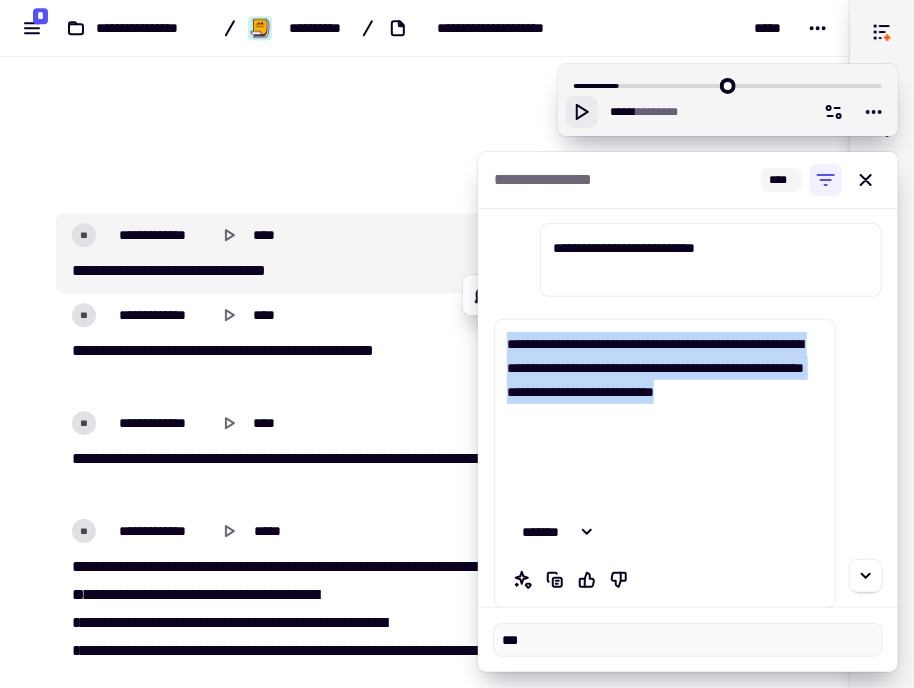 drag, startPoint x: 567, startPoint y: 490, endPoint x: 496, endPoint y: 342, distance: 164.14932 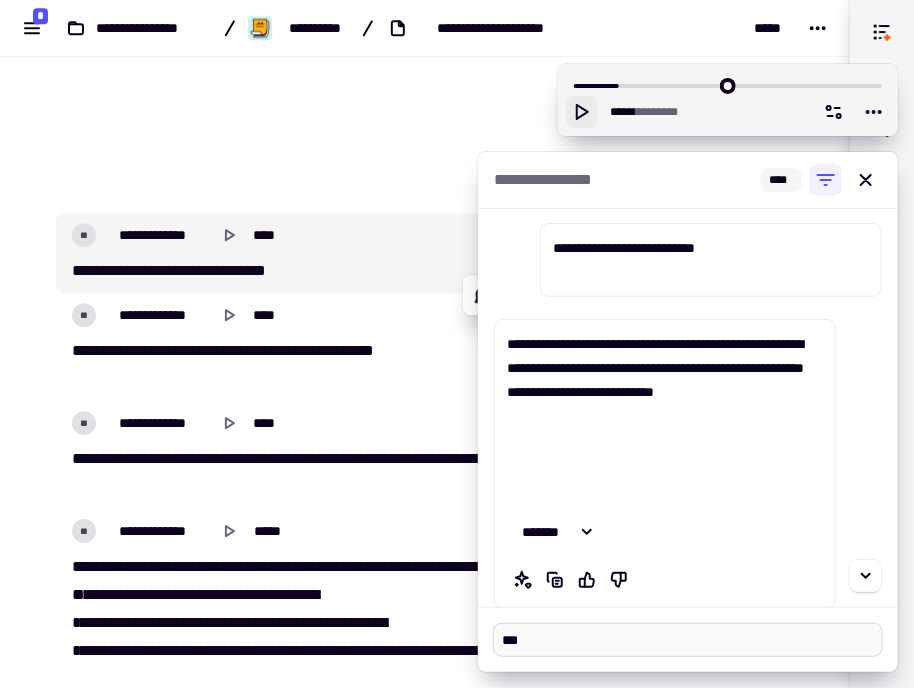 click on "***" at bounding box center [688, 640] 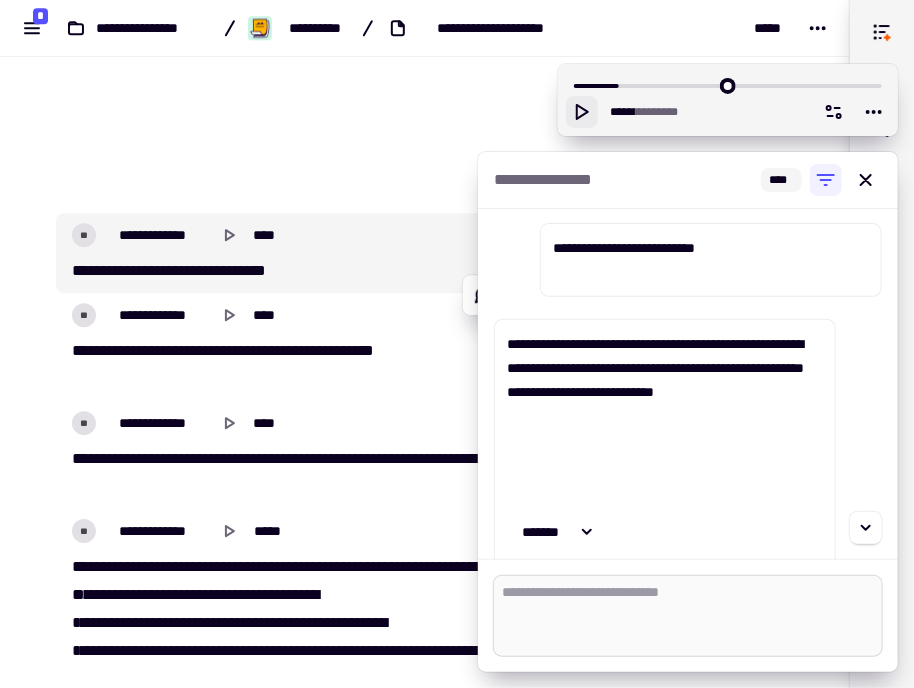 scroll, scrollTop: 0, scrollLeft: 0, axis: both 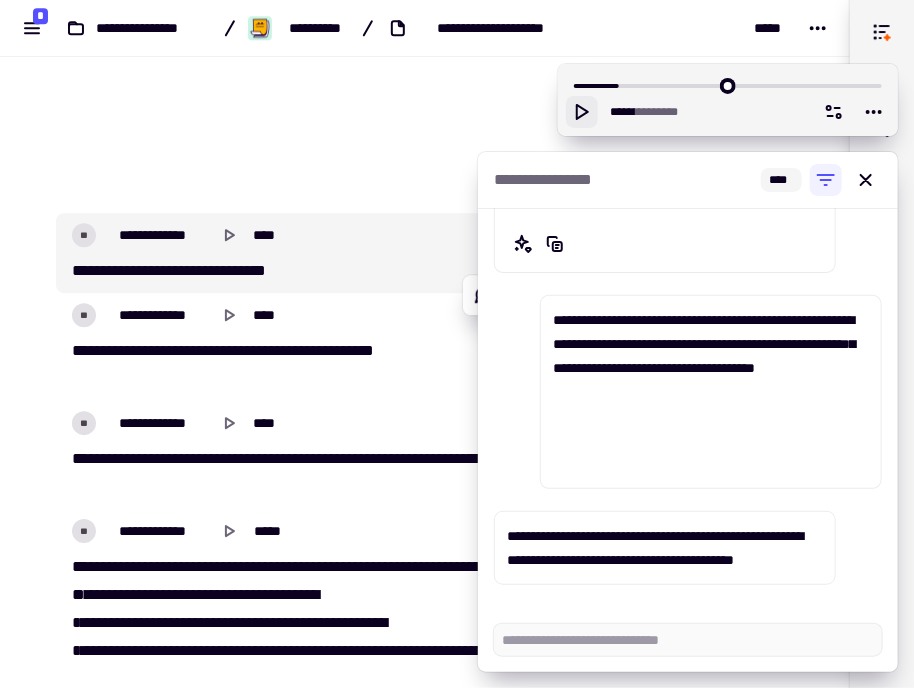 click on "**********" at bounding box center (665, 548) 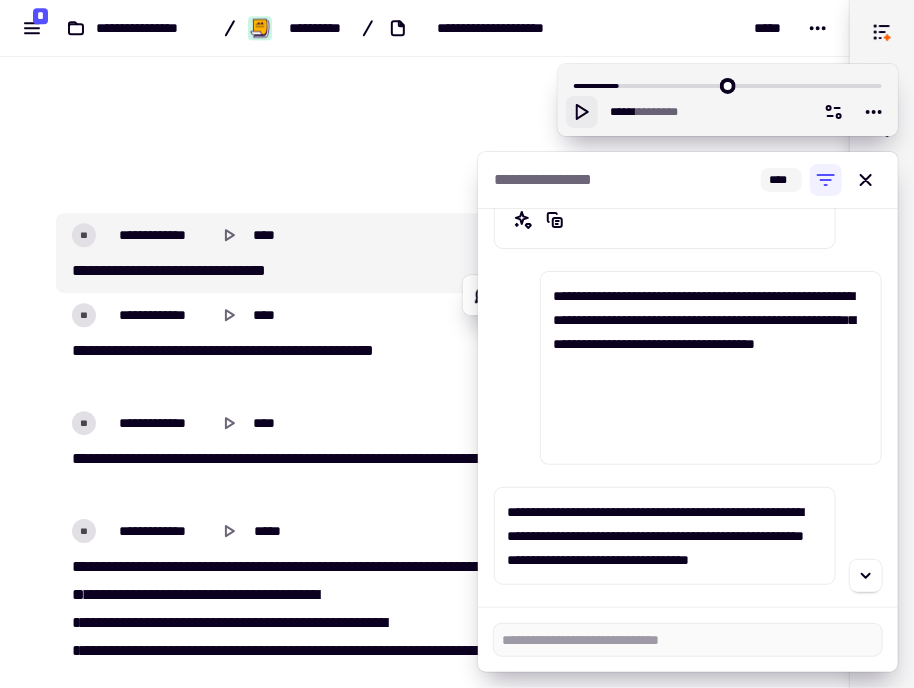 scroll, scrollTop: 3474, scrollLeft: 0, axis: vertical 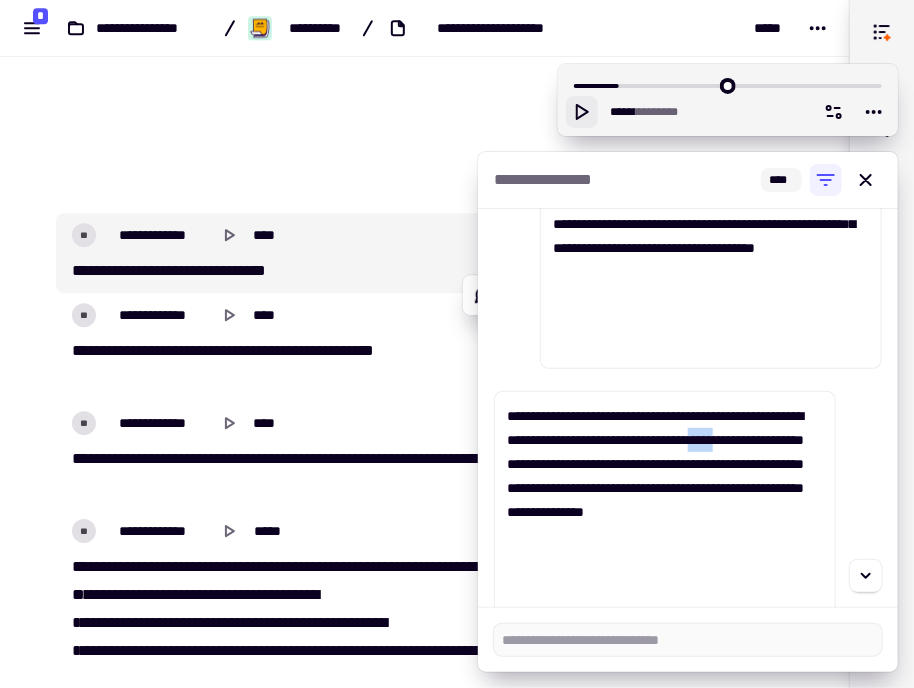 drag, startPoint x: 606, startPoint y: 514, endPoint x: 676, endPoint y: 513, distance: 70.00714 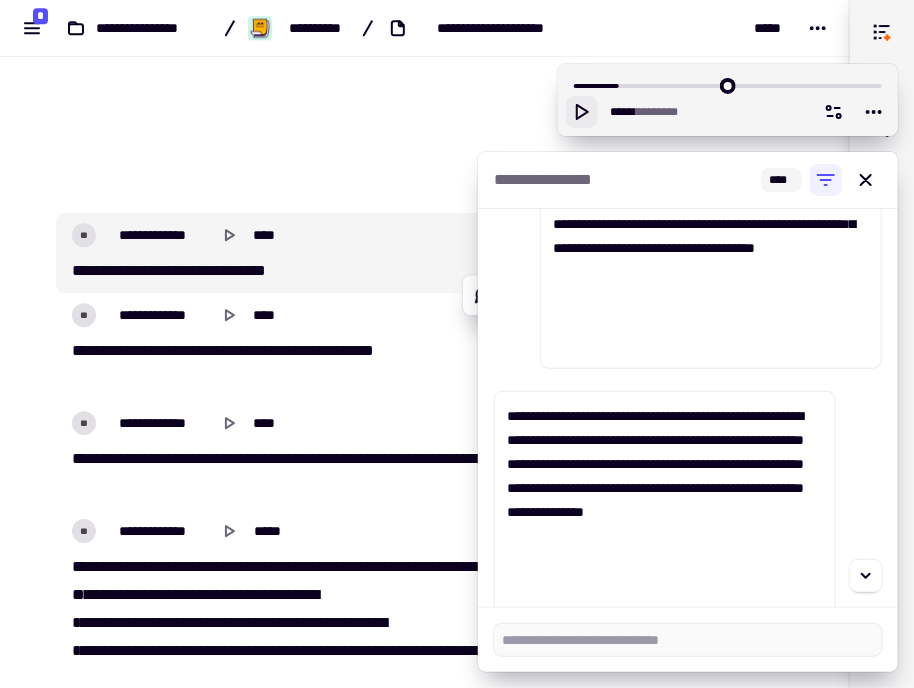 click on "**********" at bounding box center (665, 548) 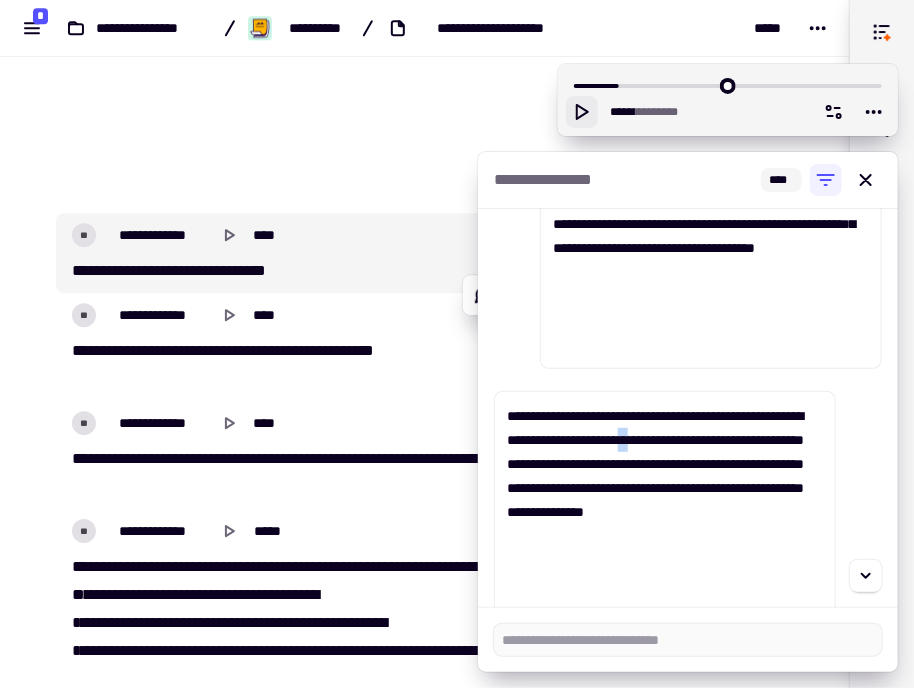 drag, startPoint x: 740, startPoint y: 488, endPoint x: 722, endPoint y: 491, distance: 18.248287 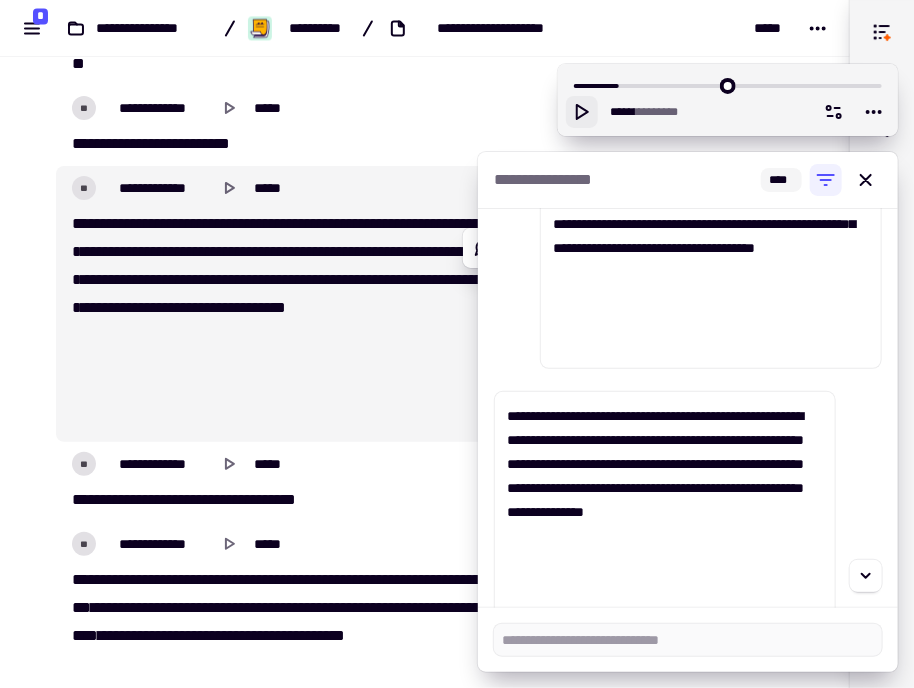scroll, scrollTop: 5866, scrollLeft: 0, axis: vertical 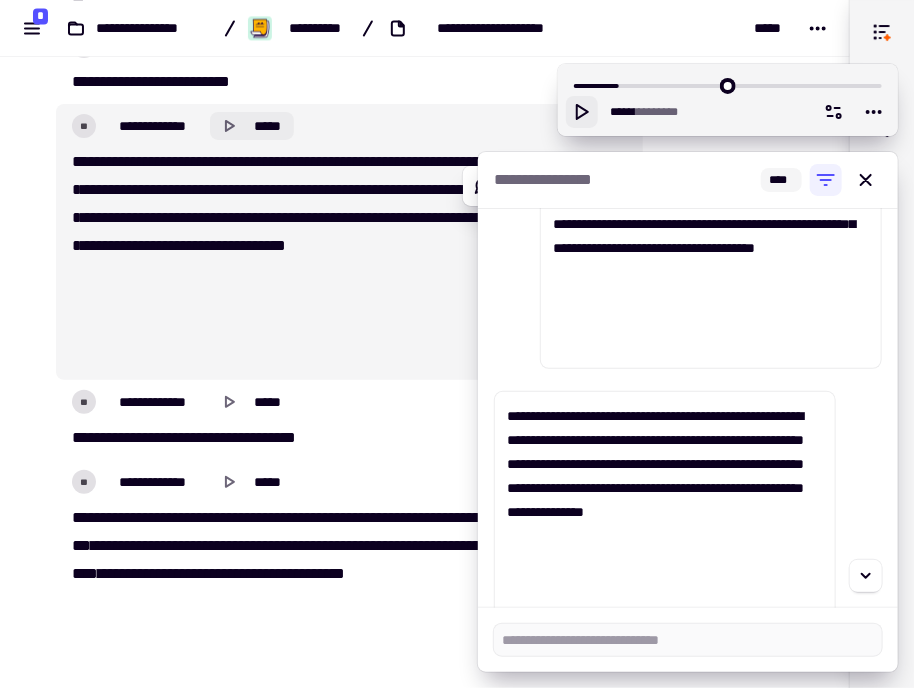 click 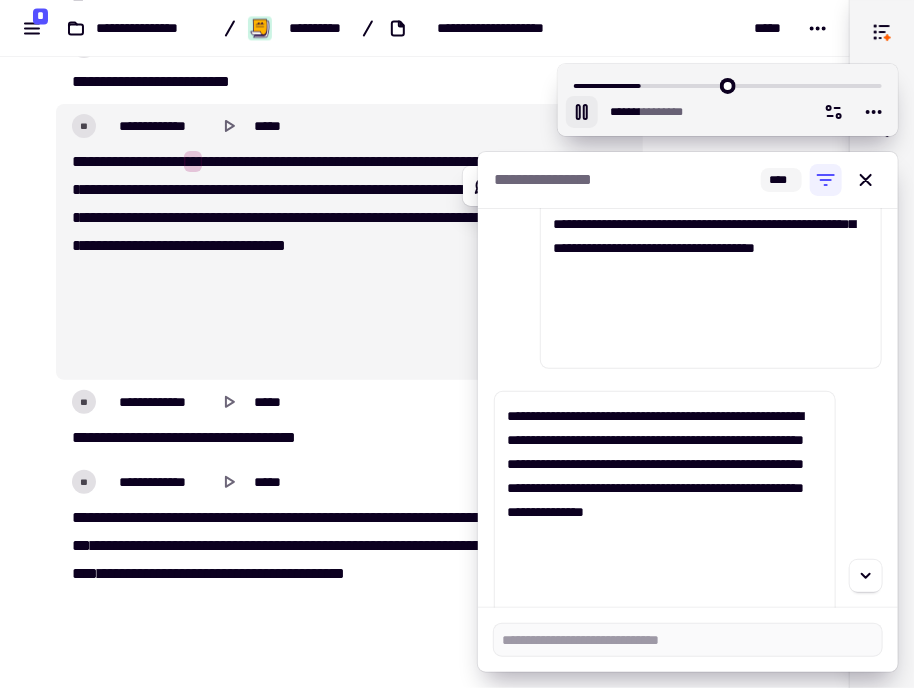 click on "**********" at bounding box center [665, 548] 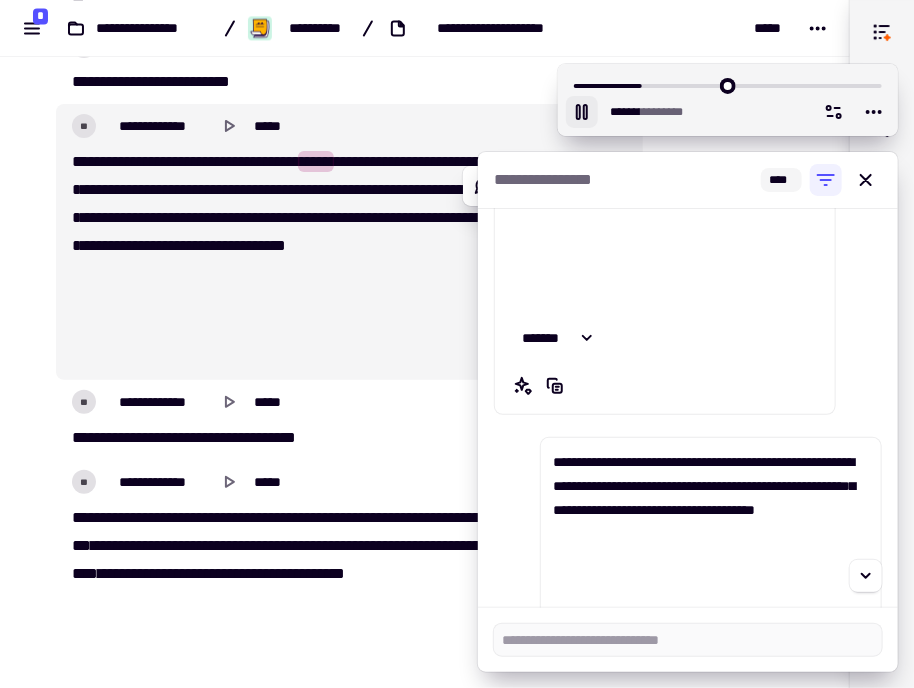 scroll, scrollTop: 2990, scrollLeft: 0, axis: vertical 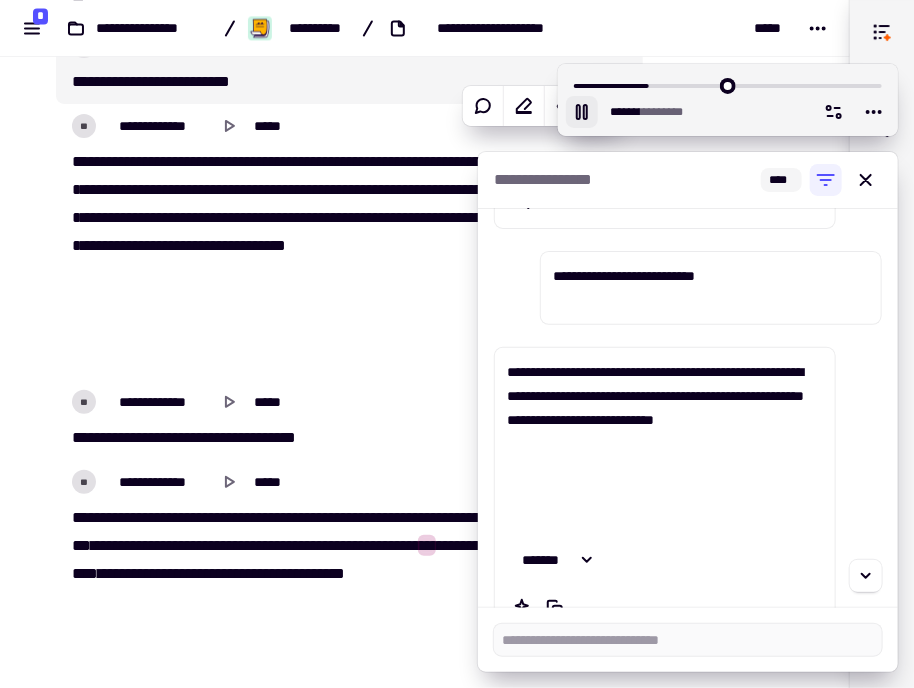 click 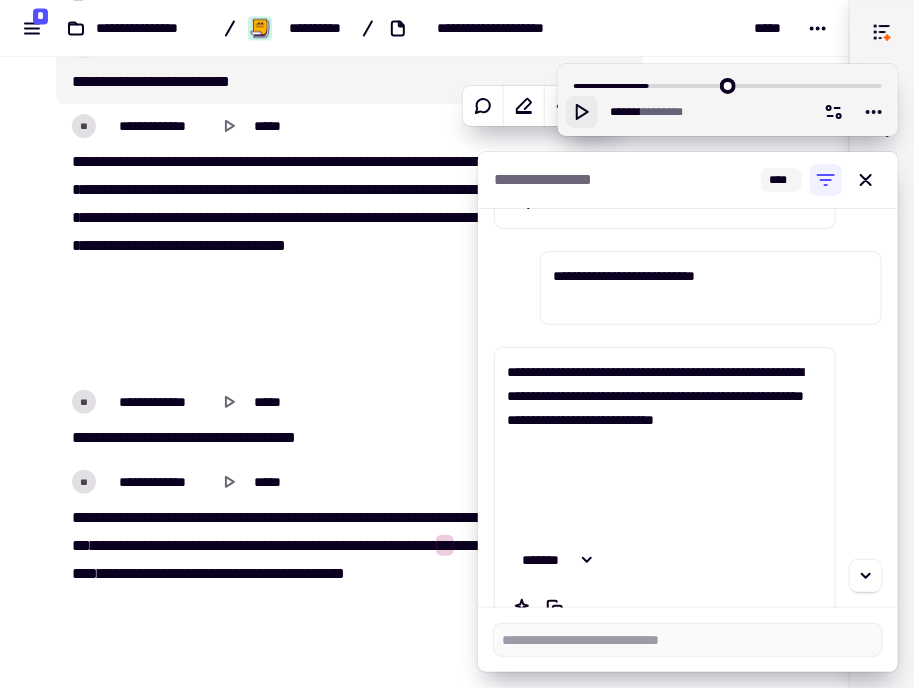 click 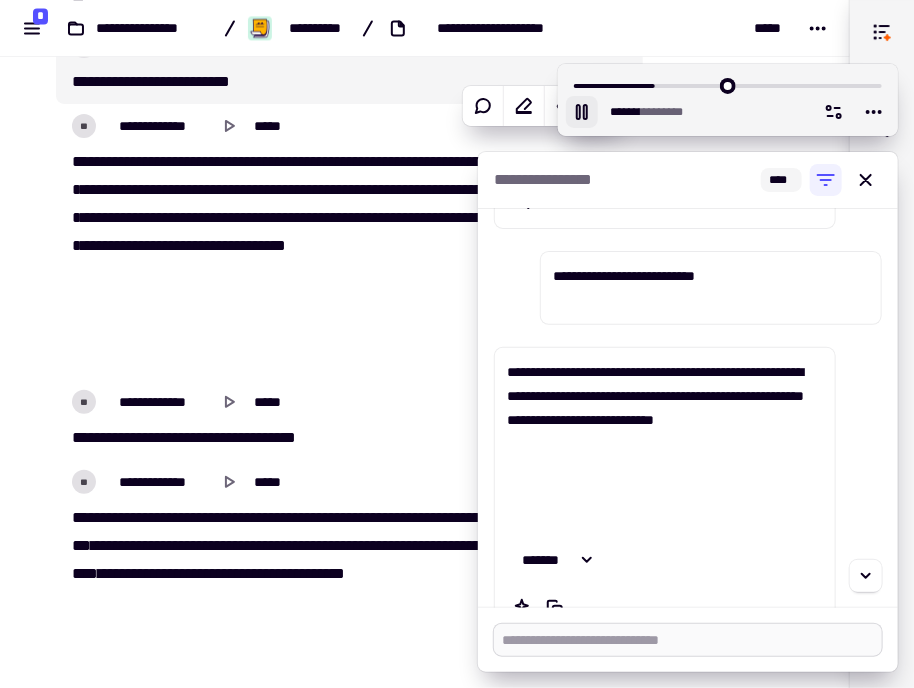 click at bounding box center [688, 640] 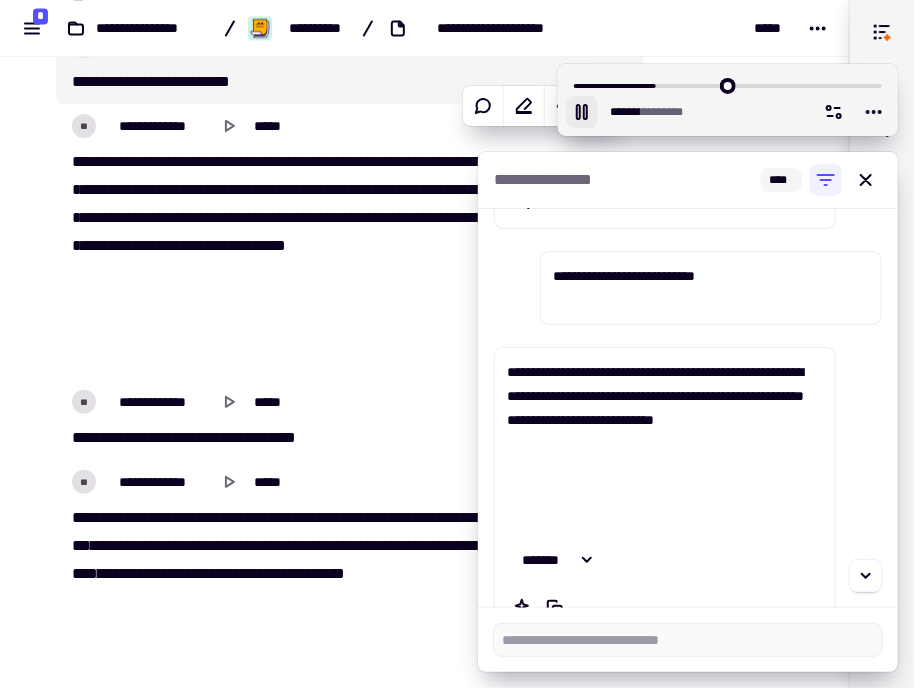 click on "**********" at bounding box center (665, 444) 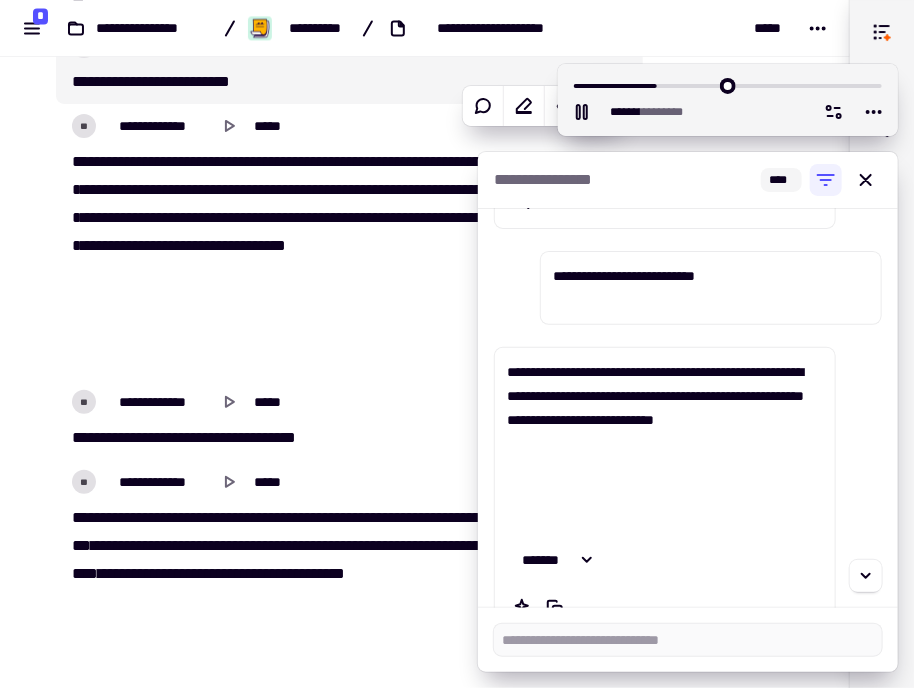 drag, startPoint x: 581, startPoint y: 107, endPoint x: 610, endPoint y: 95, distance: 31.38471 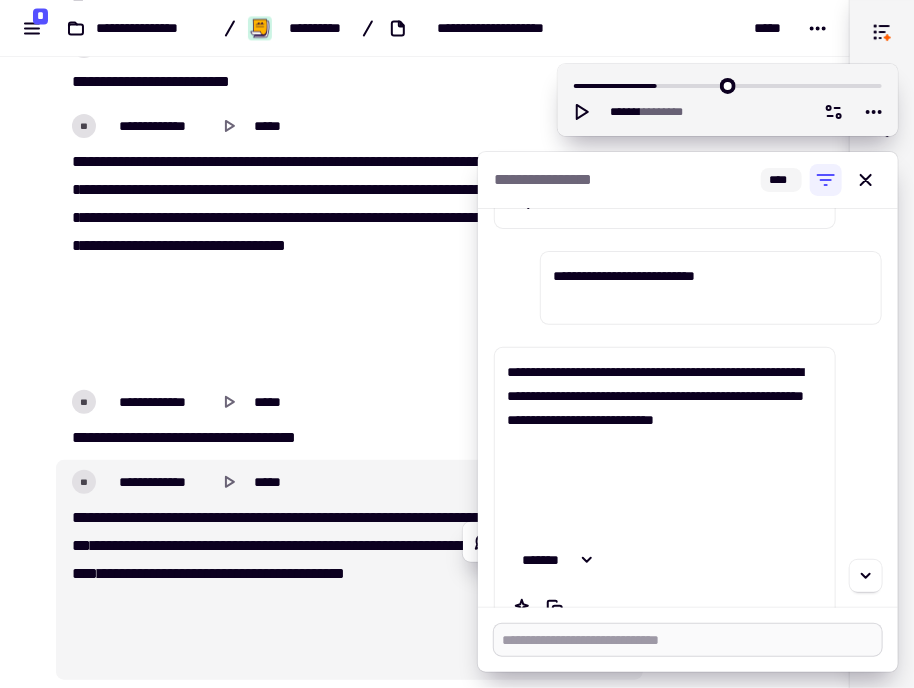 click at bounding box center [688, 640] 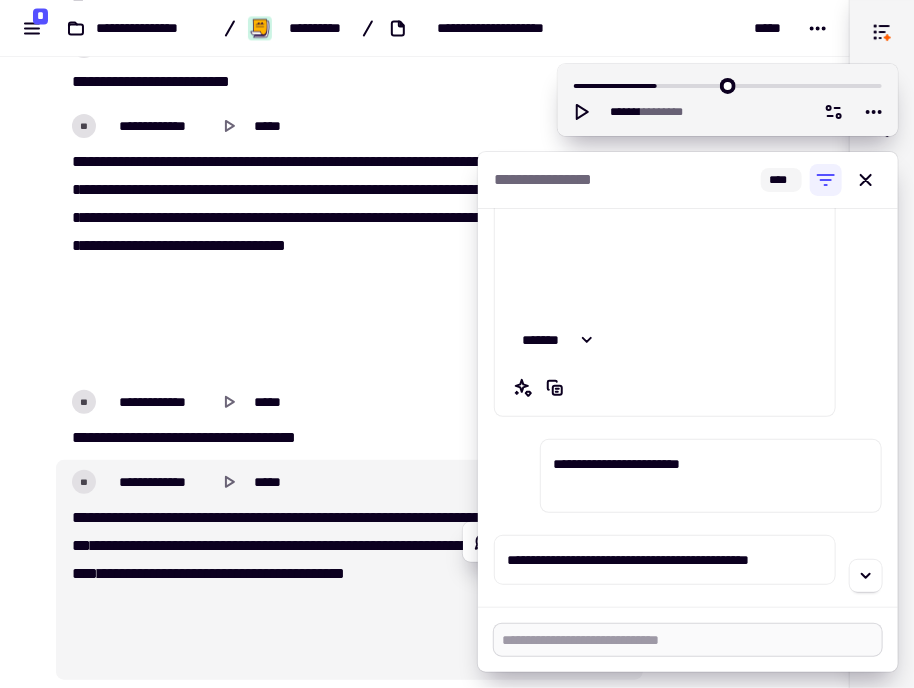 scroll, scrollTop: 3906, scrollLeft: 0, axis: vertical 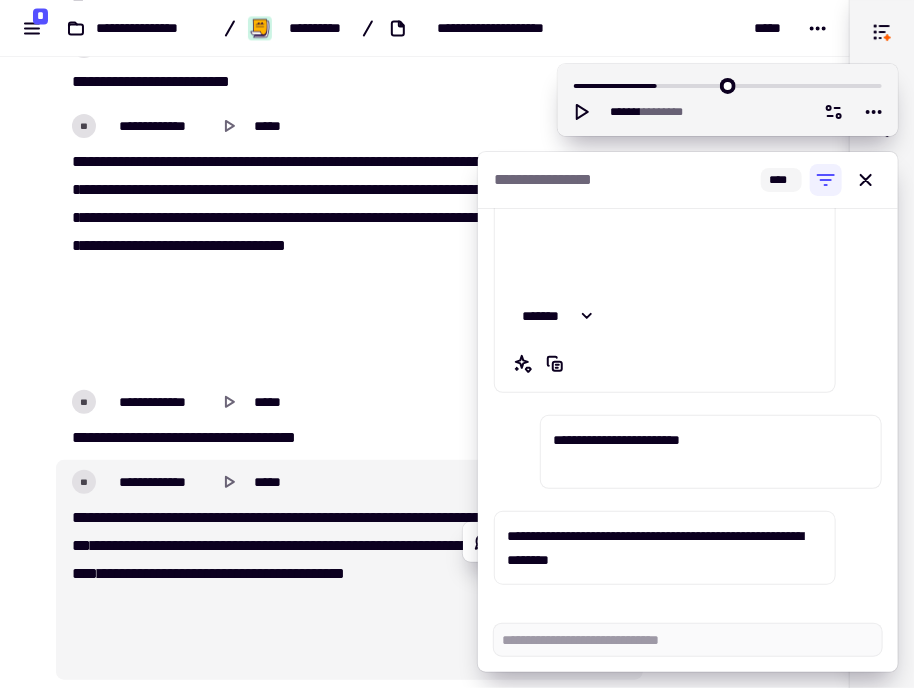 click on "**********" at bounding box center [655, 548] 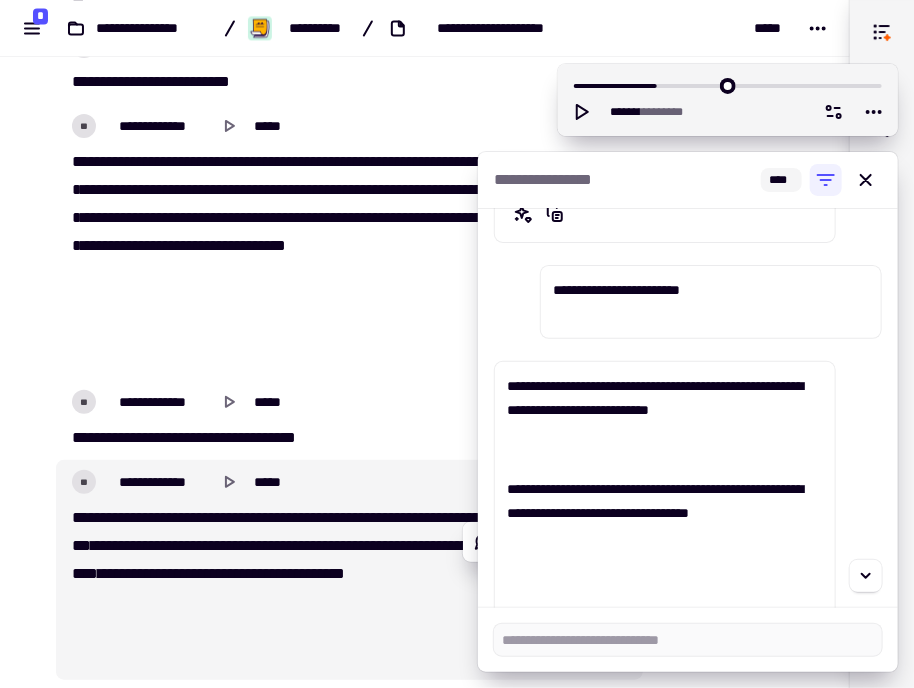 scroll, scrollTop: 4074, scrollLeft: 0, axis: vertical 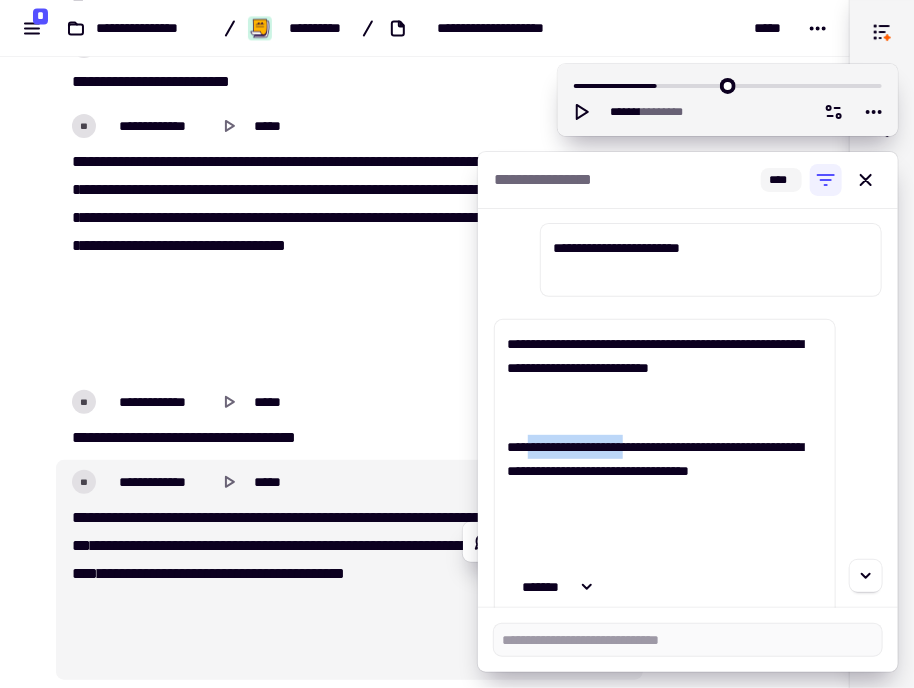 drag, startPoint x: 568, startPoint y: 448, endPoint x: 824, endPoint y: 445, distance: 256.01758 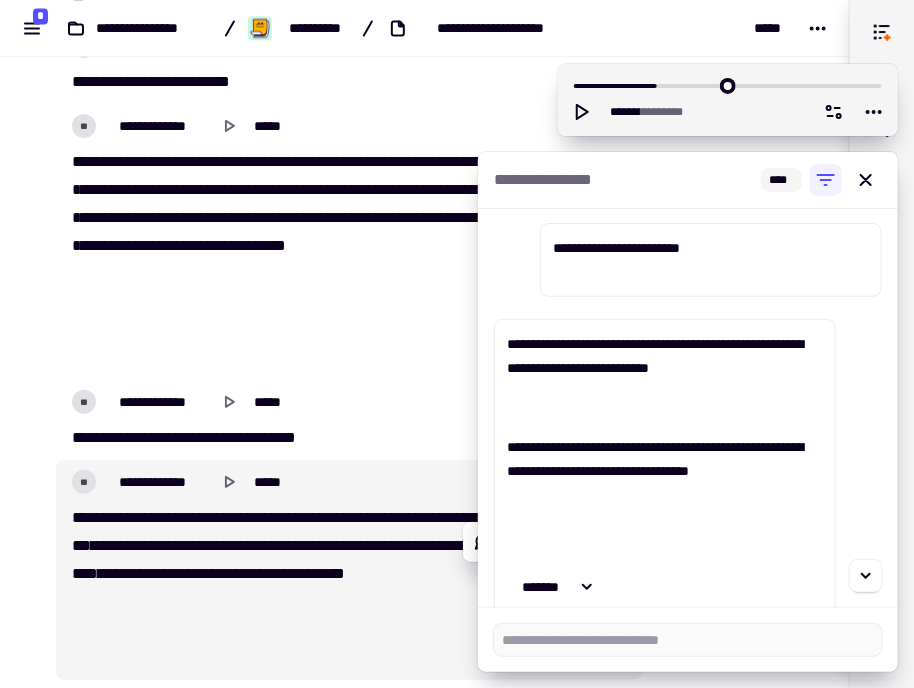 click on "**********" at bounding box center [665, 495] 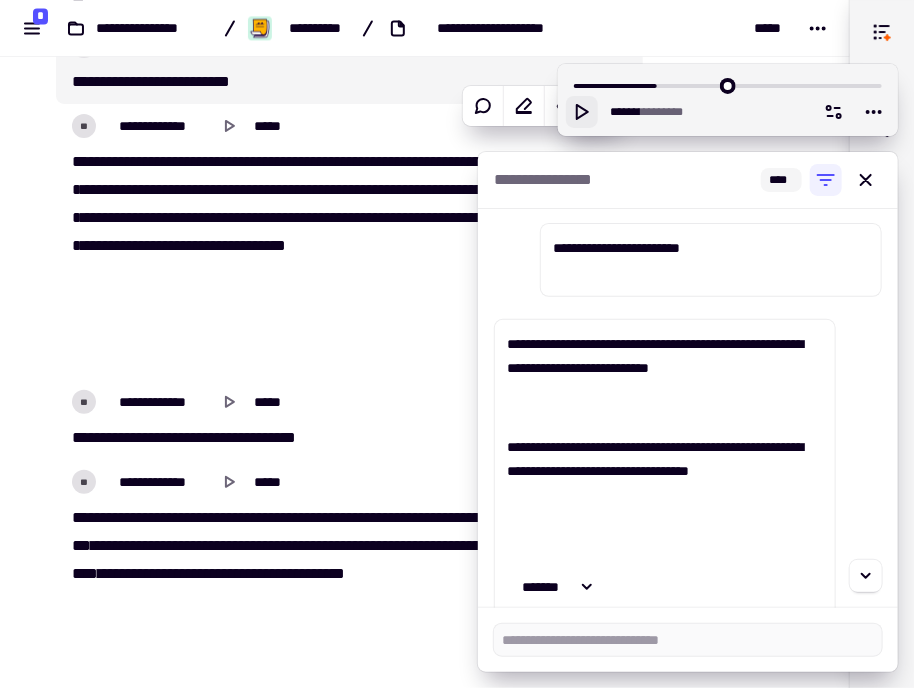 click 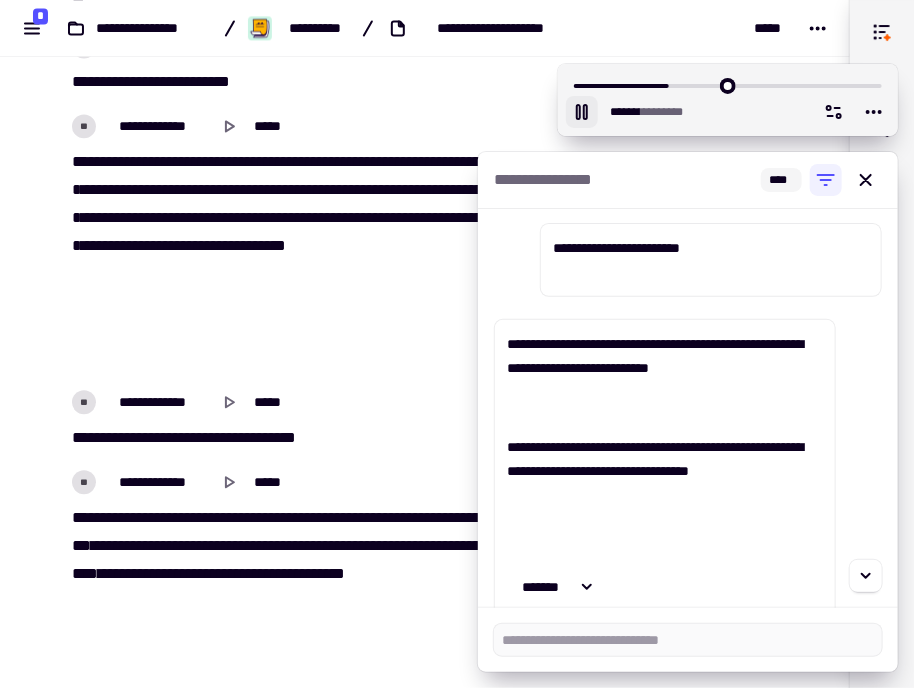 click on "**********" at bounding box center [425, 8222] 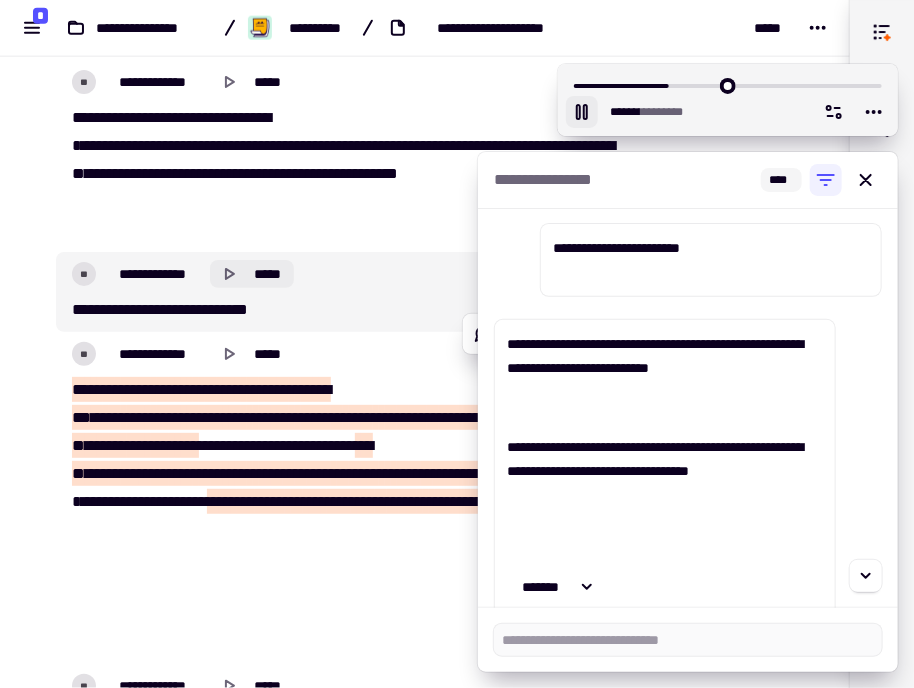 scroll, scrollTop: 7566, scrollLeft: 0, axis: vertical 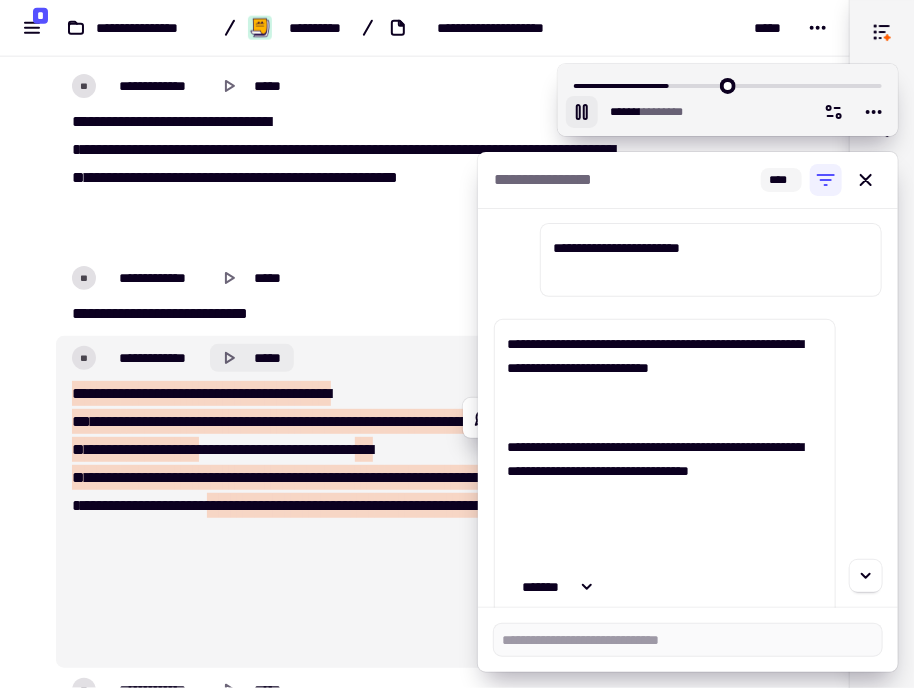 click 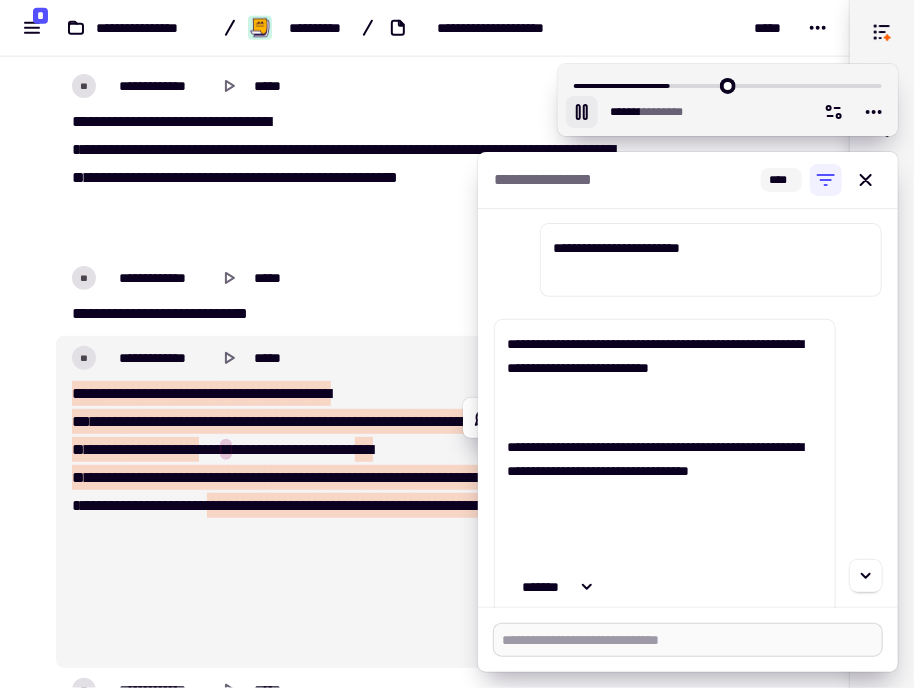 click at bounding box center [688, 640] 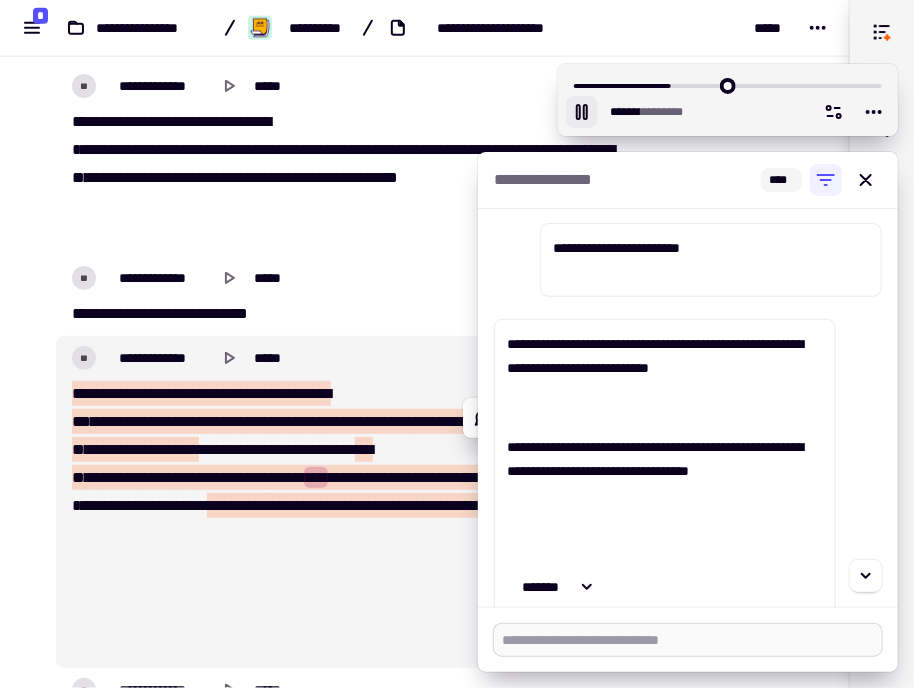 click at bounding box center (688, 640) 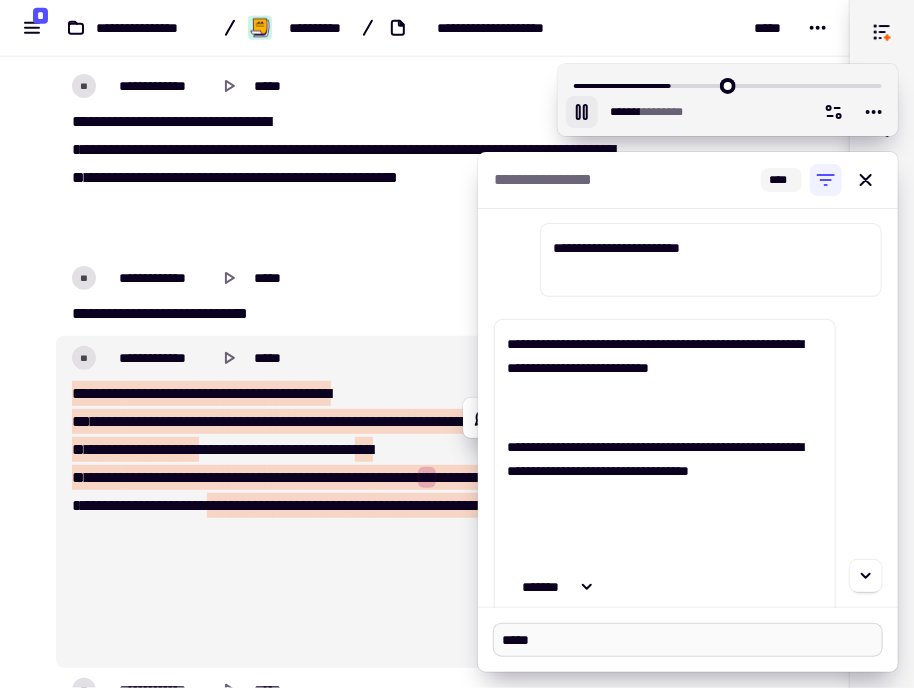 paste on "**********" 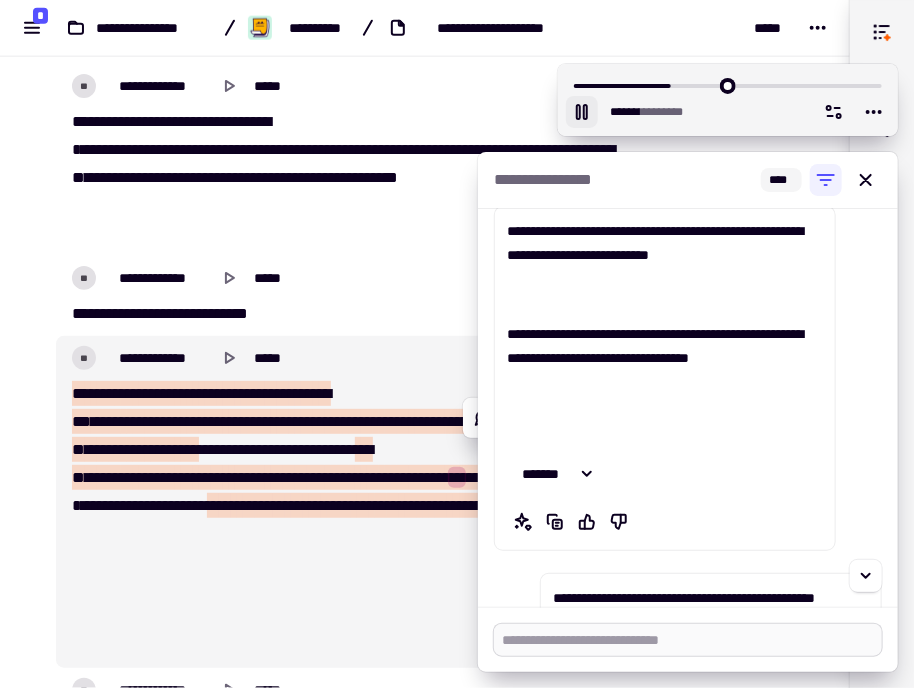 scroll, scrollTop: 4344, scrollLeft: 0, axis: vertical 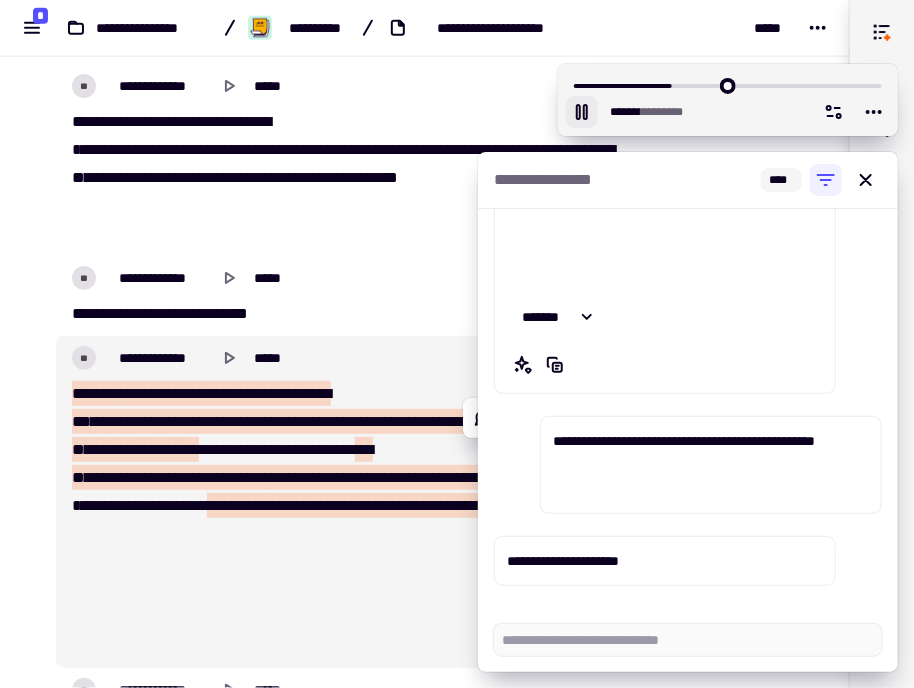 click on "**********" at bounding box center (563, 561) 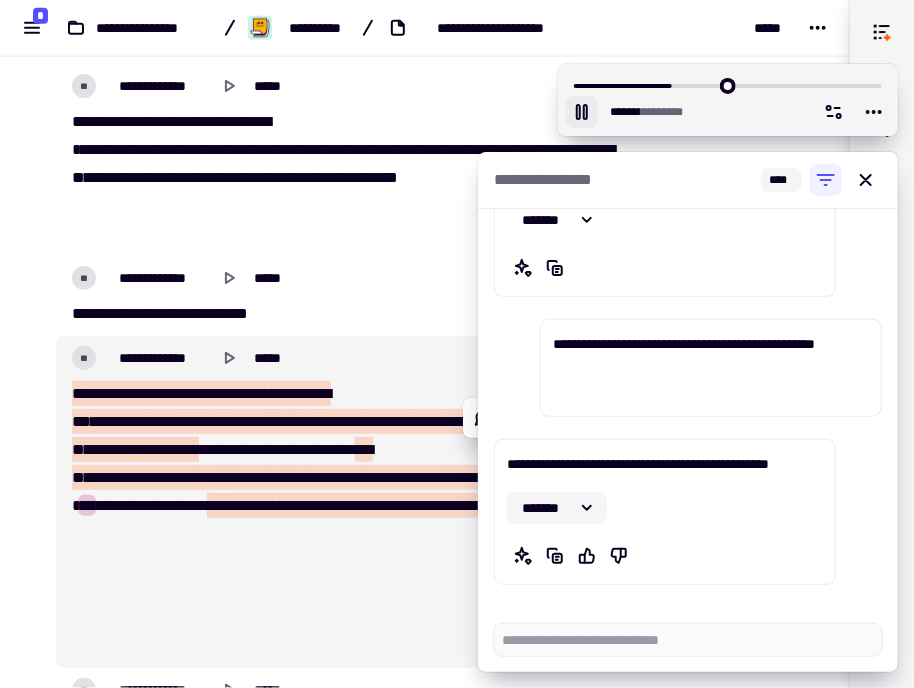 scroll, scrollTop: 4488, scrollLeft: 0, axis: vertical 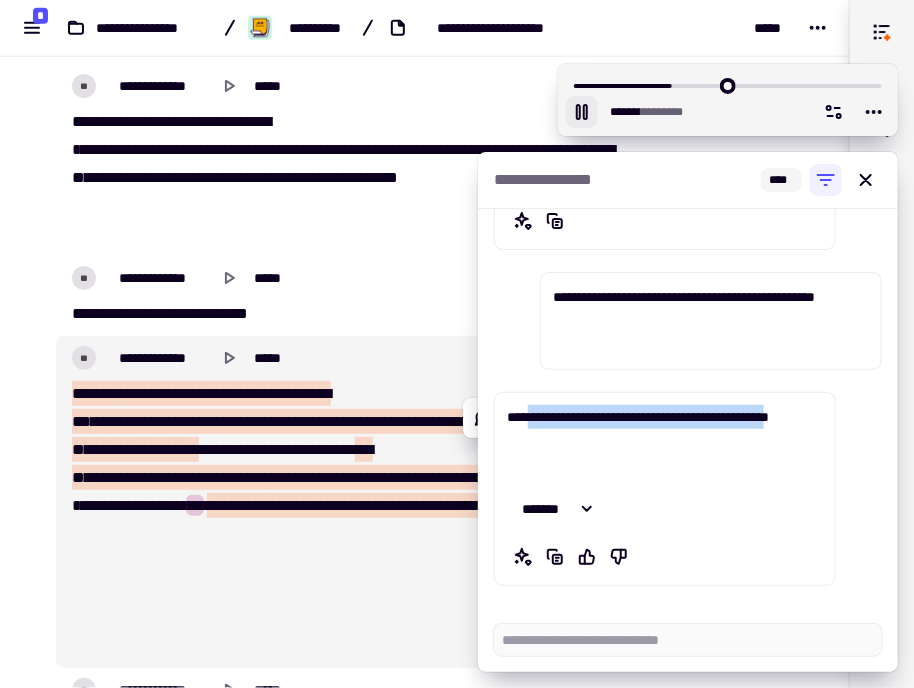 drag, startPoint x: 604, startPoint y: 471, endPoint x: 567, endPoint y: 420, distance: 63.007935 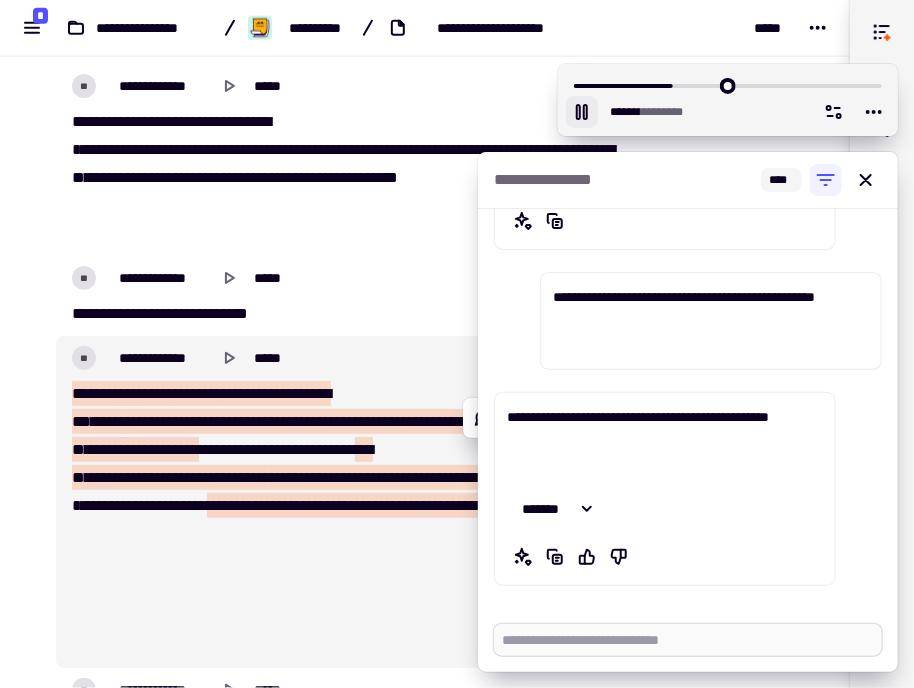 click at bounding box center (688, 640) 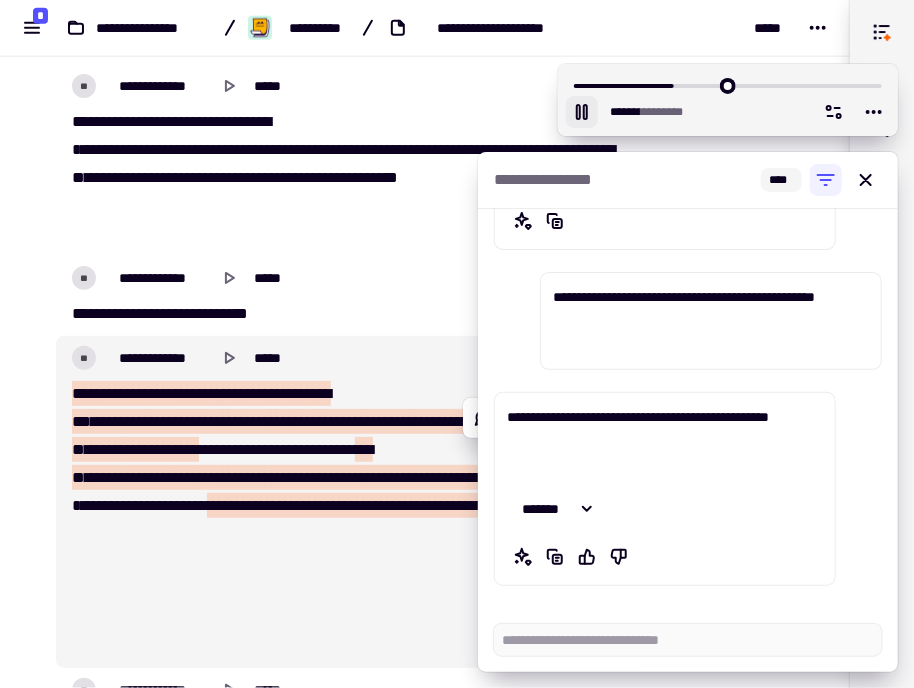 paste on "**" 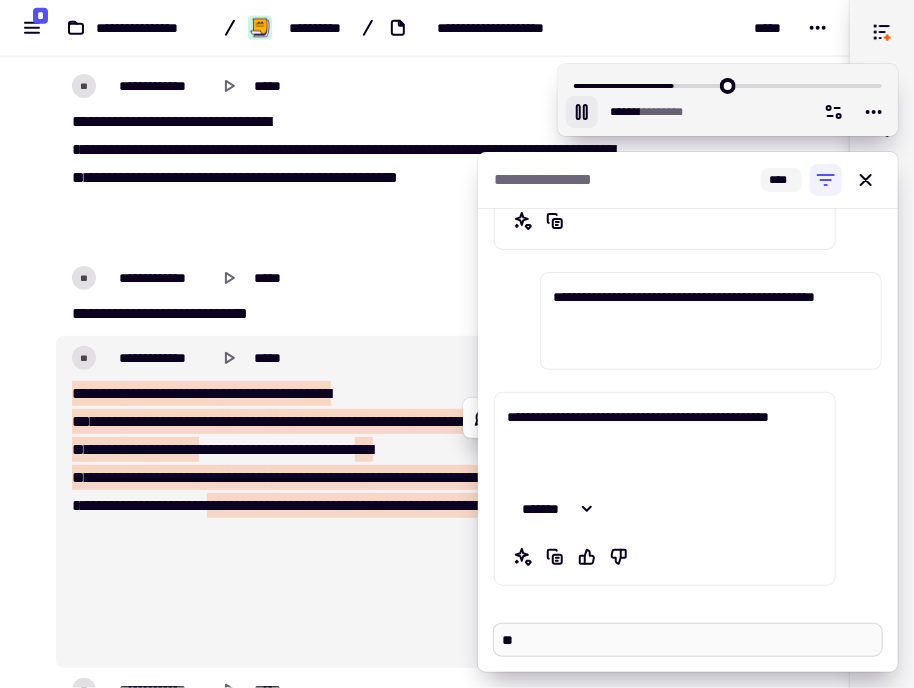 click on "**" at bounding box center [688, 640] 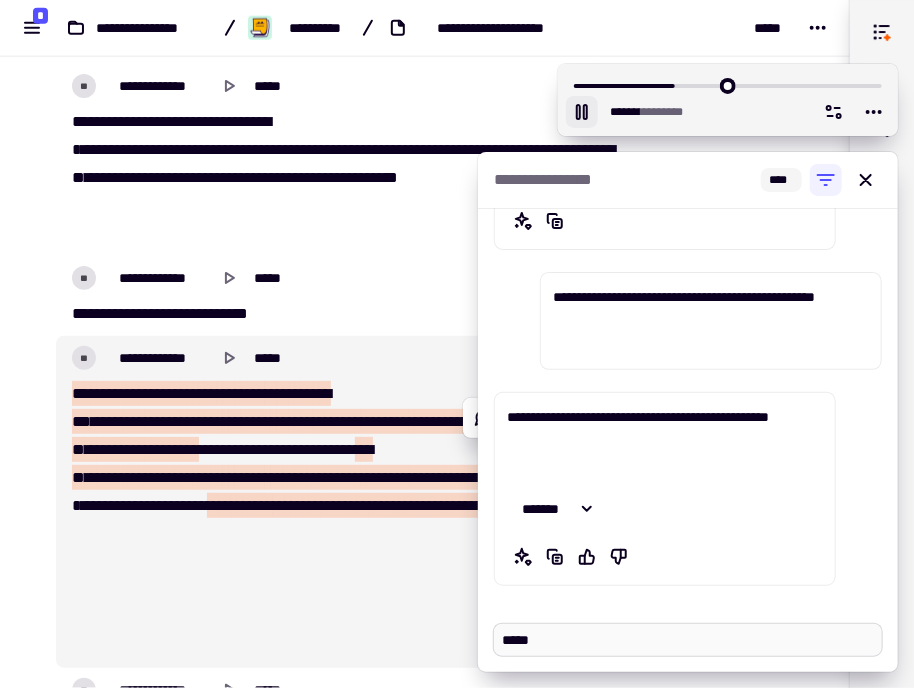 click on "*****" at bounding box center (688, 640) 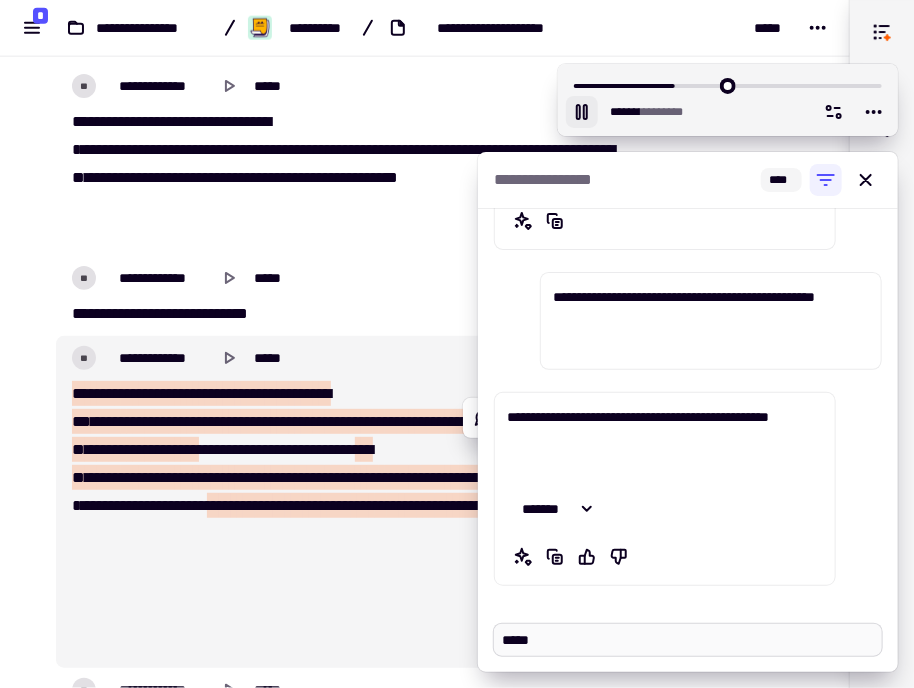 click on "*****" at bounding box center [688, 640] 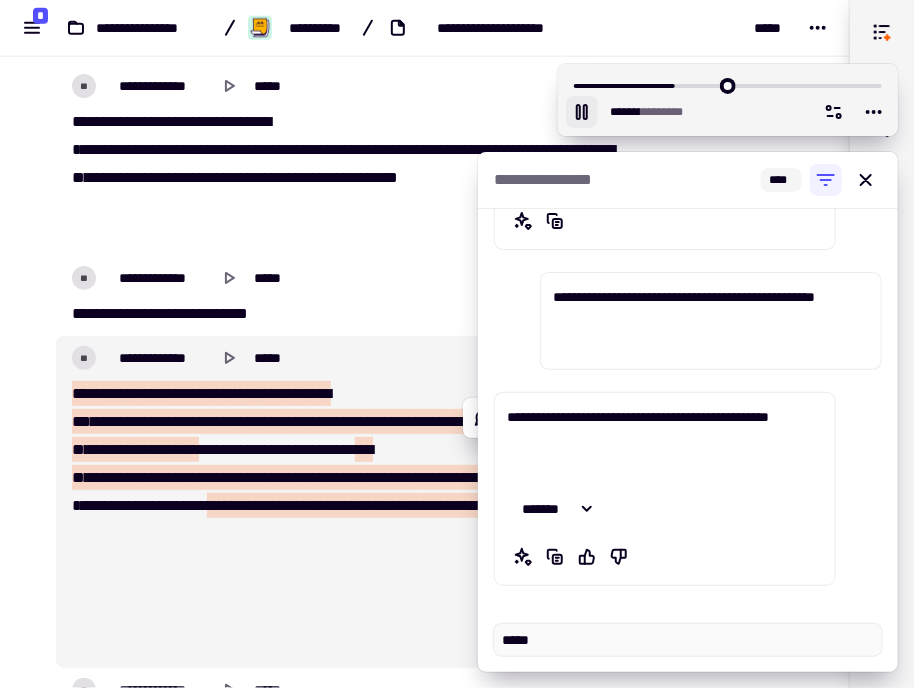 paste on "***" 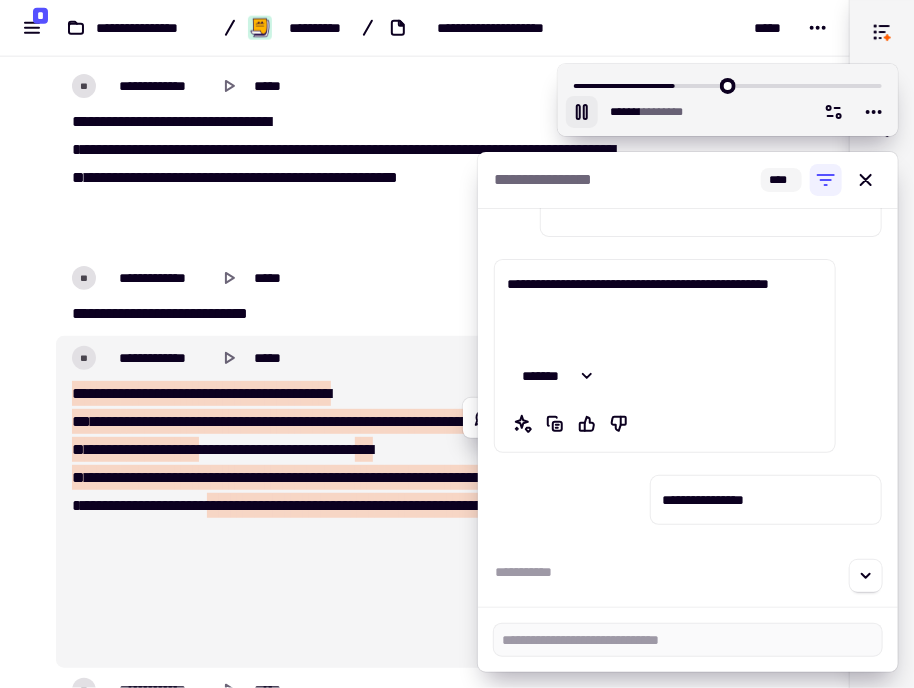 scroll, scrollTop: 4632, scrollLeft: 0, axis: vertical 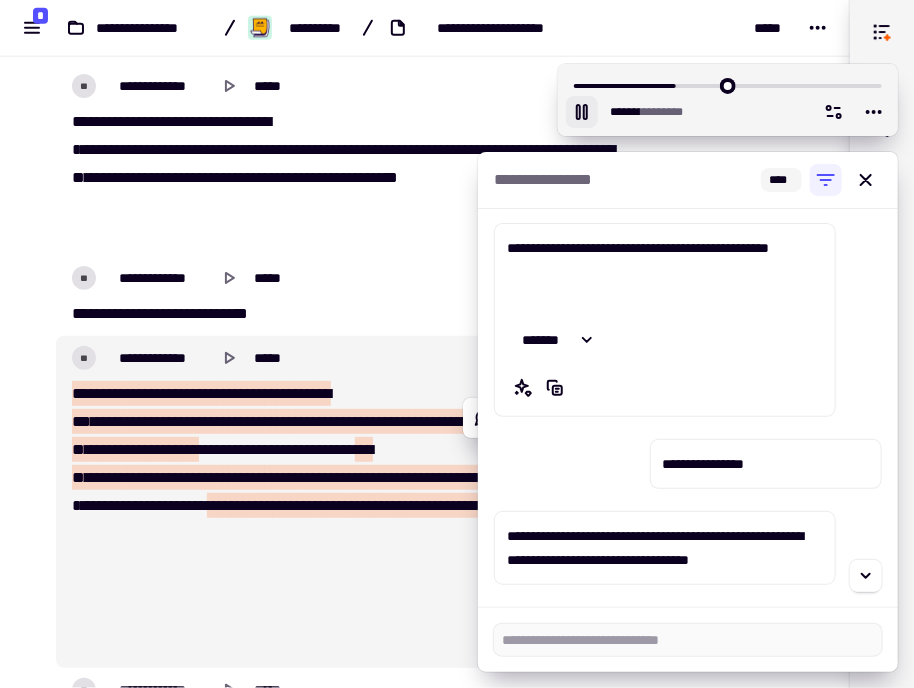 click on "**********" at bounding box center [655, 548] 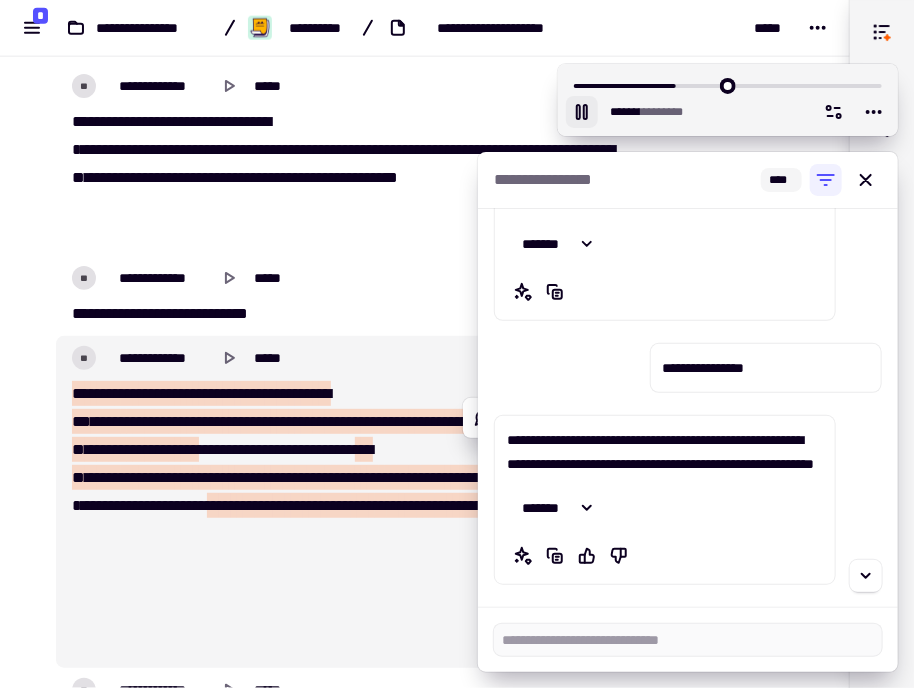 scroll, scrollTop: 4848, scrollLeft: 0, axis: vertical 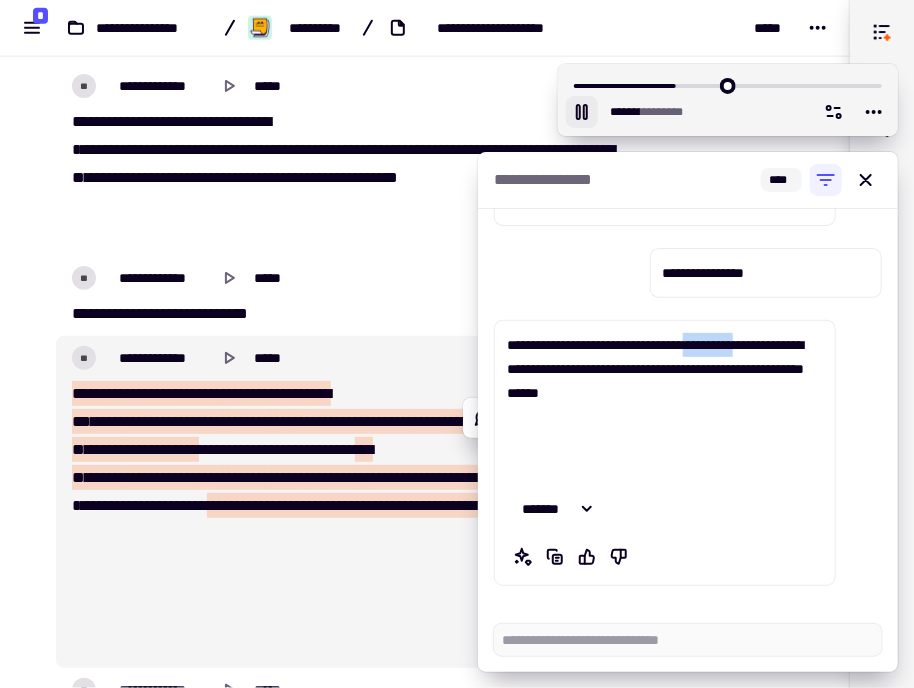 drag, startPoint x: 666, startPoint y: 371, endPoint x: 807, endPoint y: 368, distance: 141.0319 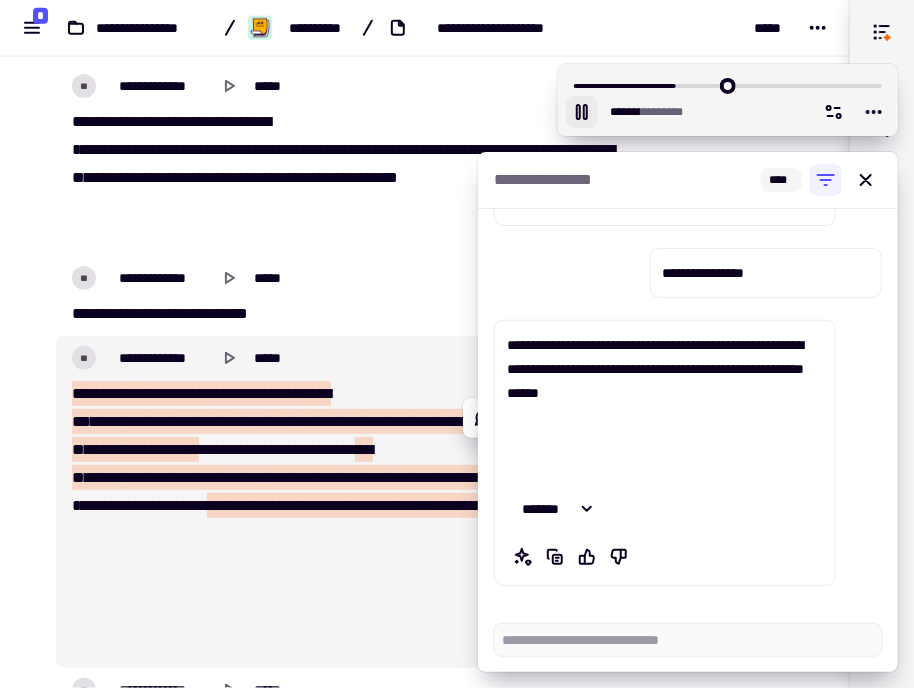 click on "**********" at bounding box center [665, 405] 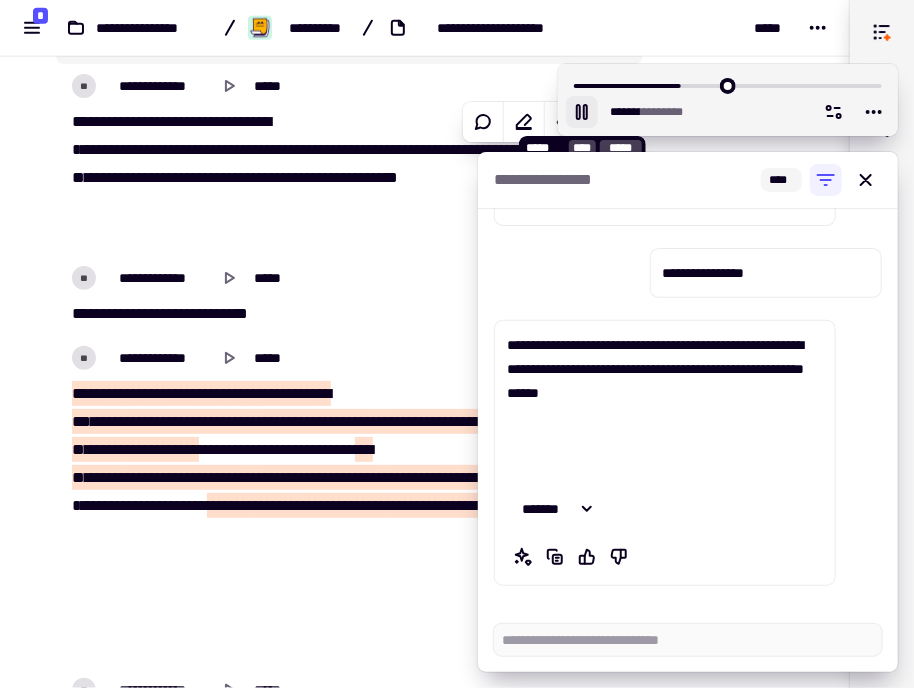 click 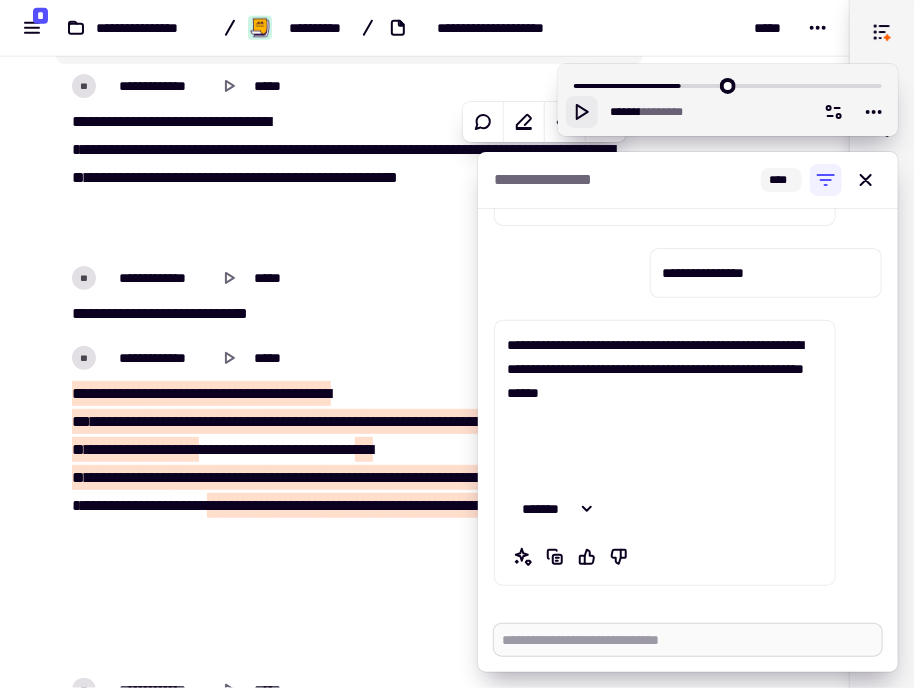 click at bounding box center [688, 640] 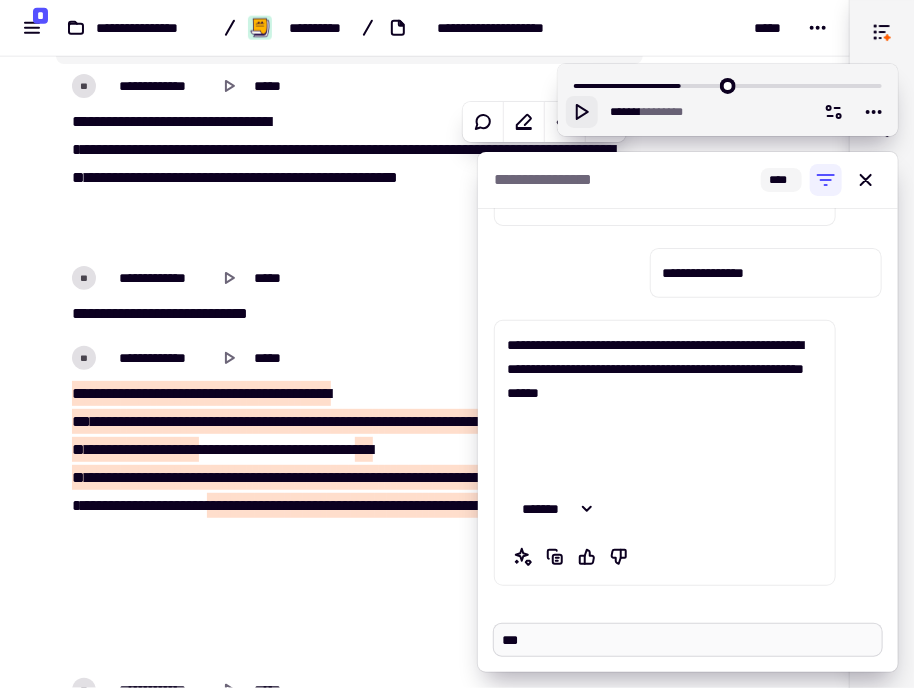 paste on "*****" 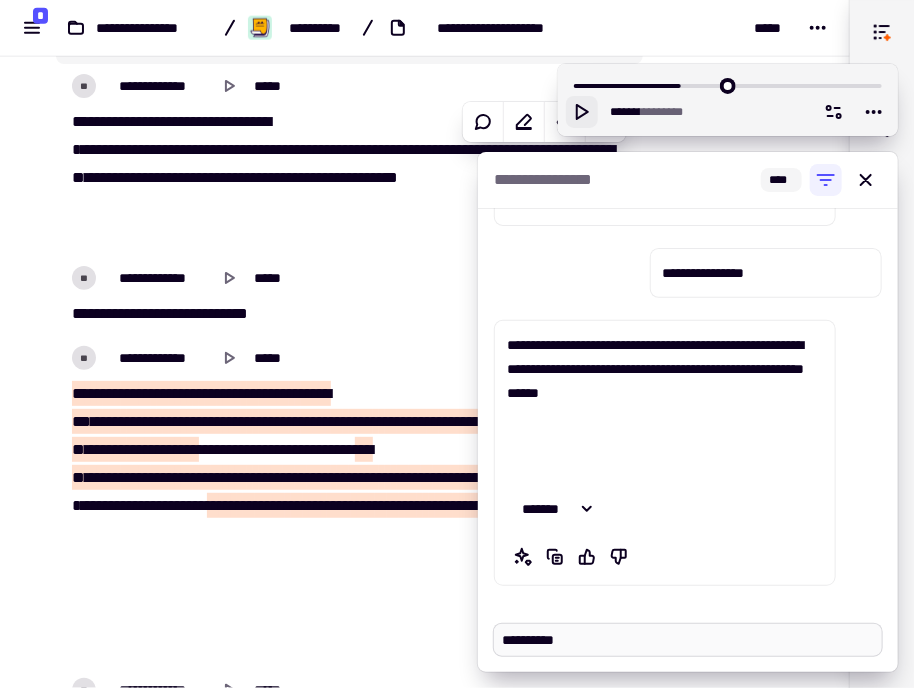 click on "**********" at bounding box center (688, 640) 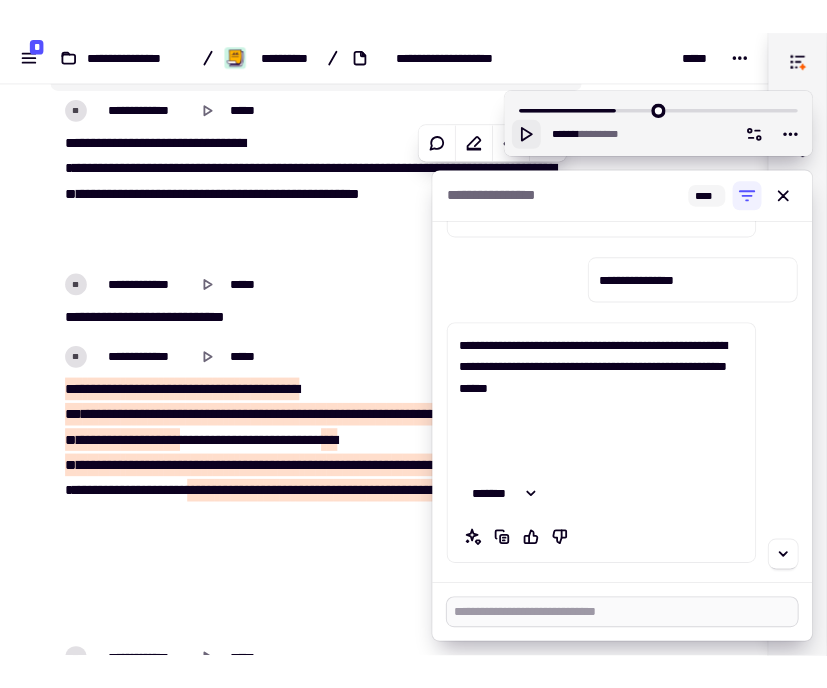 scroll, scrollTop: 4992, scrollLeft: 0, axis: vertical 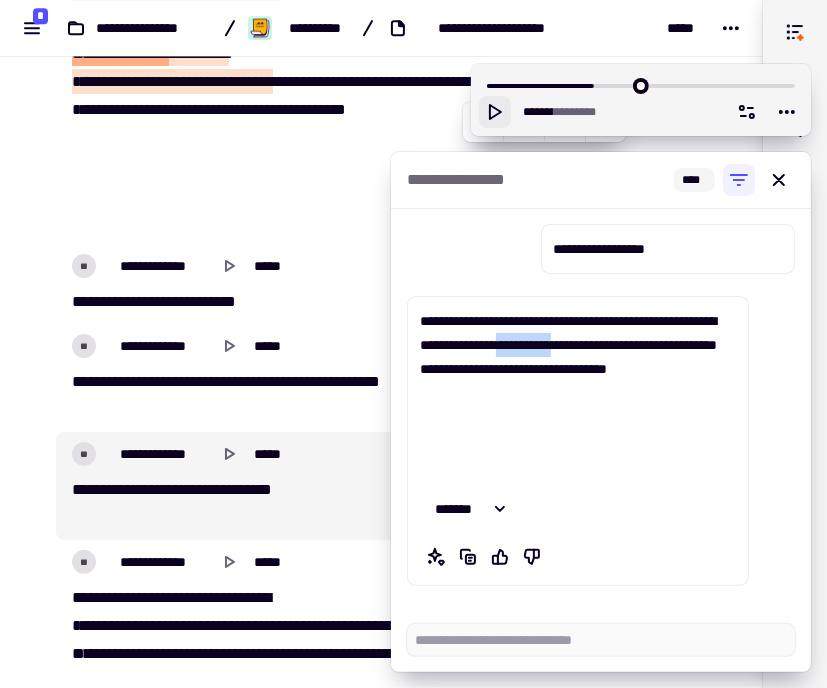 drag, startPoint x: 524, startPoint y: 392, endPoint x: 665, endPoint y: 397, distance: 141.08862 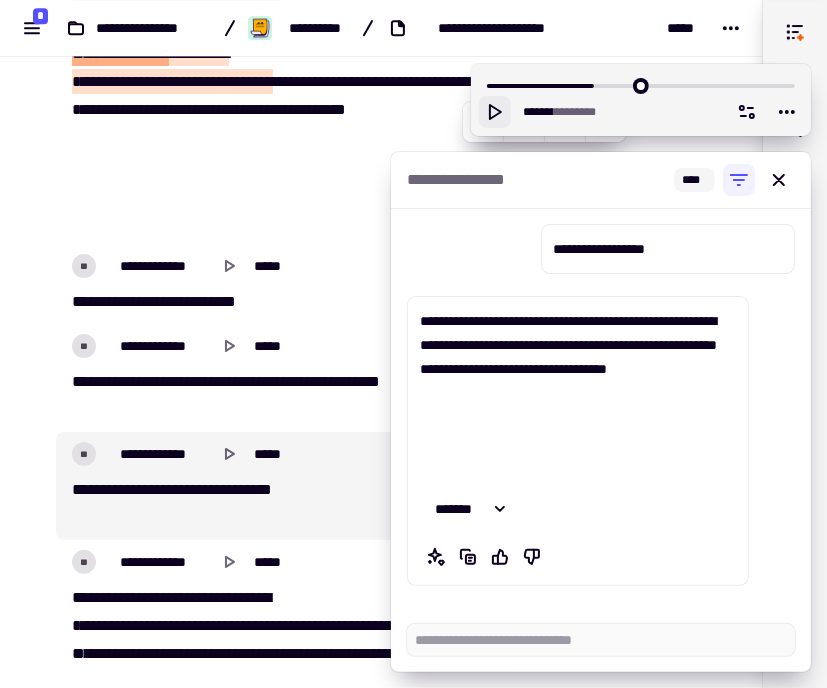 click on "**********" at bounding box center (578, 393) 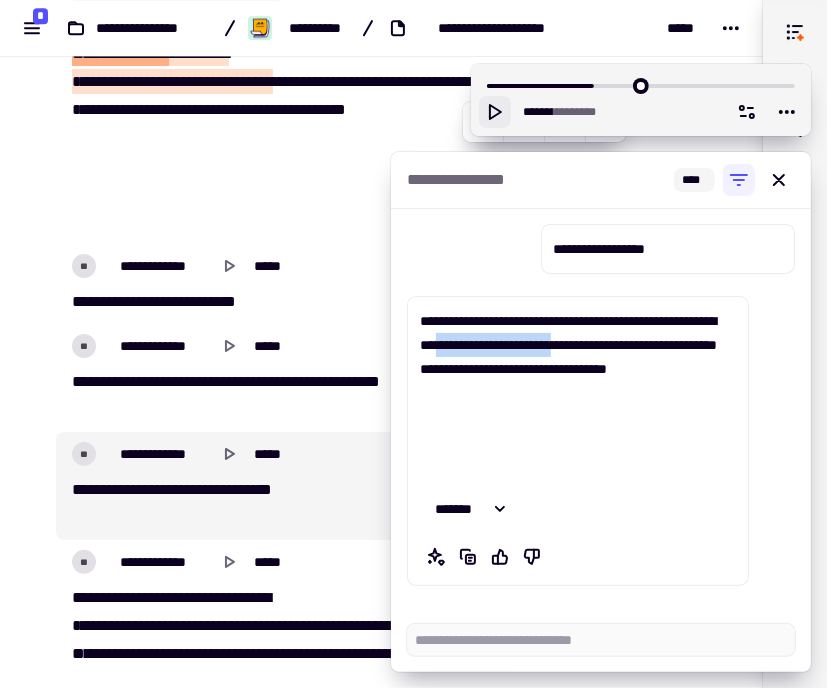 drag, startPoint x: 658, startPoint y: 367, endPoint x: 669, endPoint y: 391, distance: 26.400757 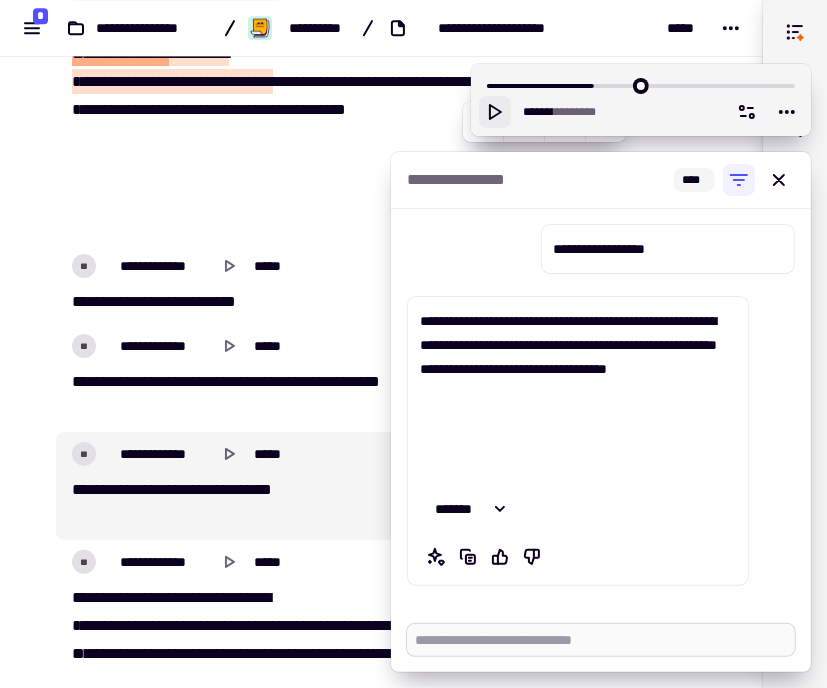 click at bounding box center (601, 640) 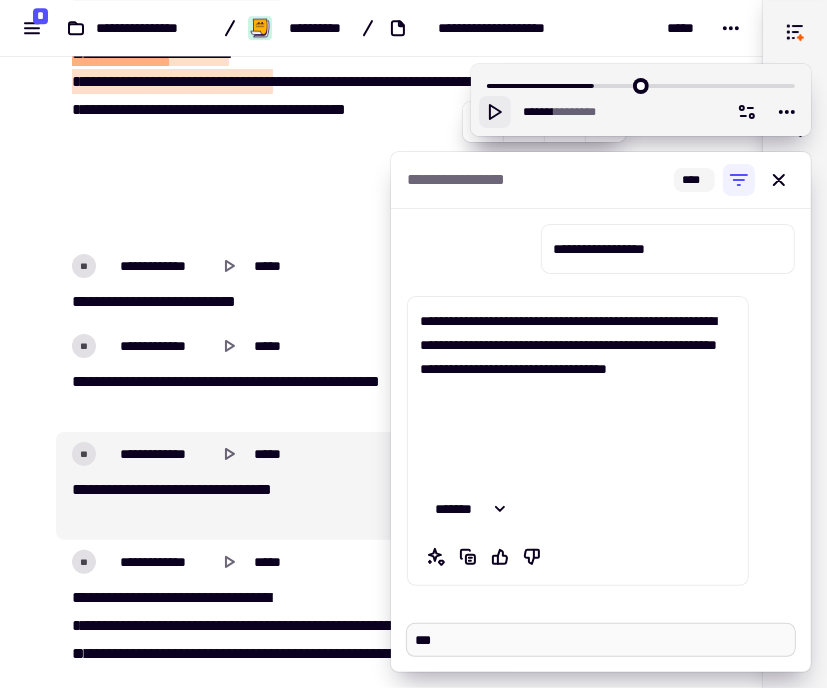paste on "*********" 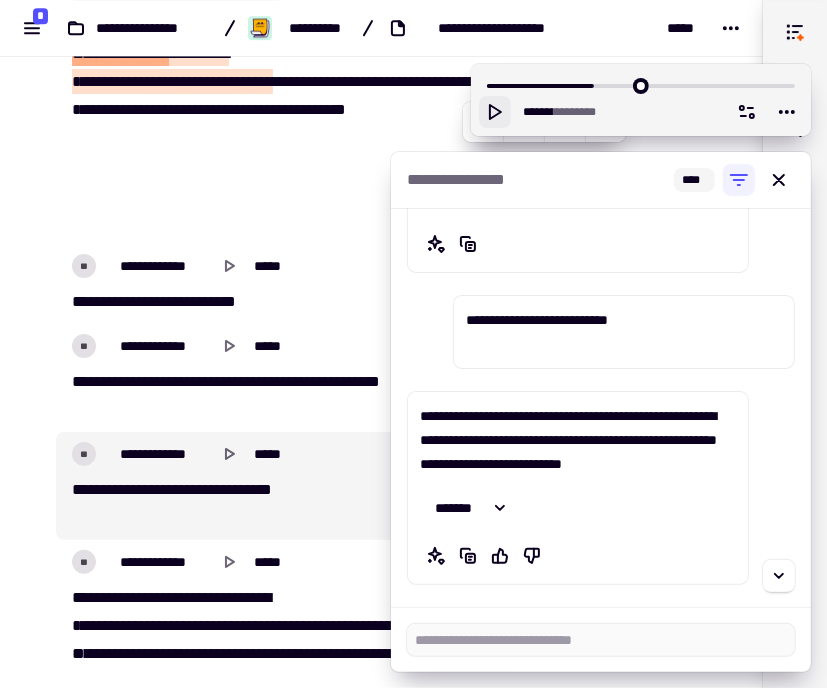 scroll, scrollTop: 5616, scrollLeft: 0, axis: vertical 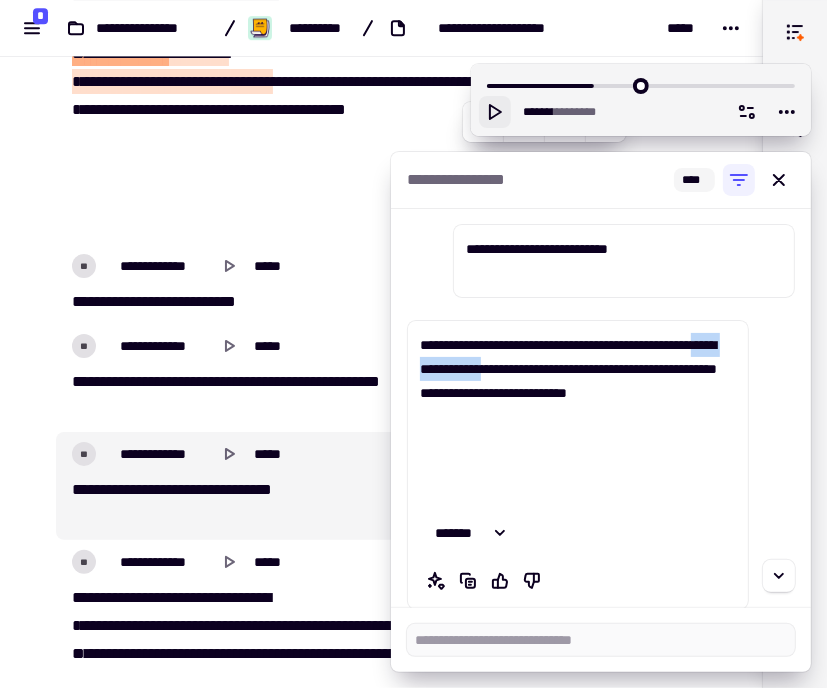 drag, startPoint x: 519, startPoint y: 395, endPoint x: 459, endPoint y: 426, distance: 67.53518 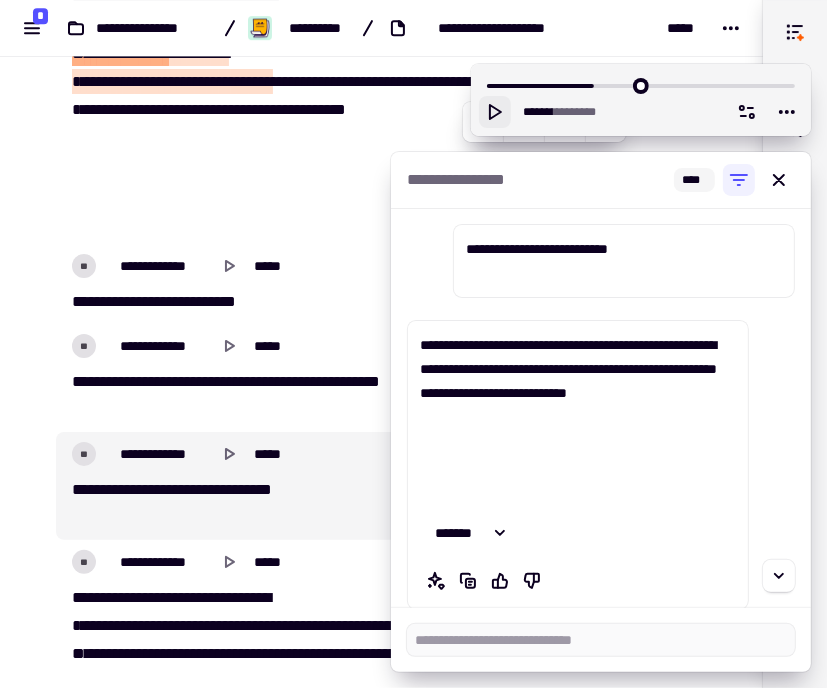 click on "**********" at bounding box center (624, 261) 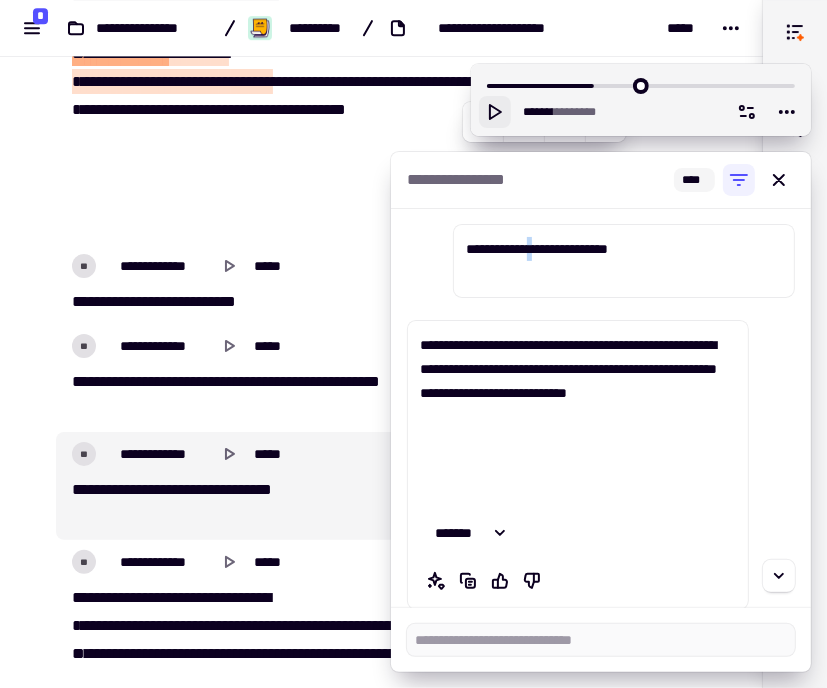 click on "**********" at bounding box center [624, 261] 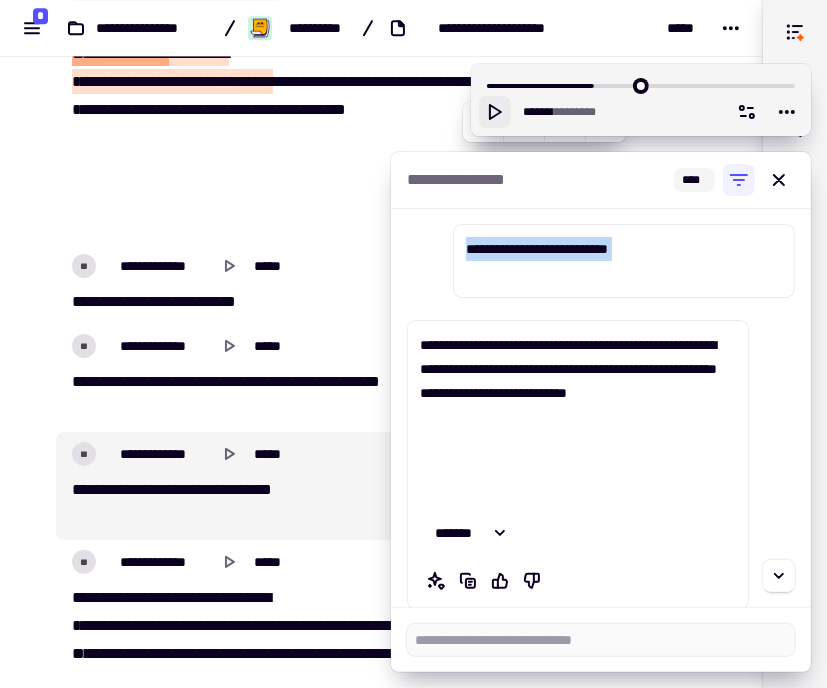 click on "**********" at bounding box center (624, 261) 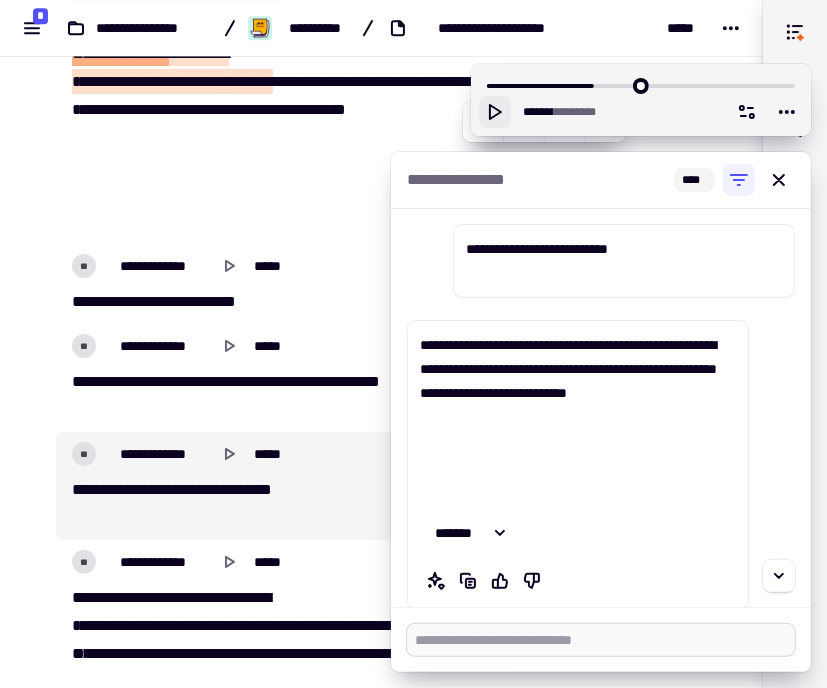 click at bounding box center (601, 640) 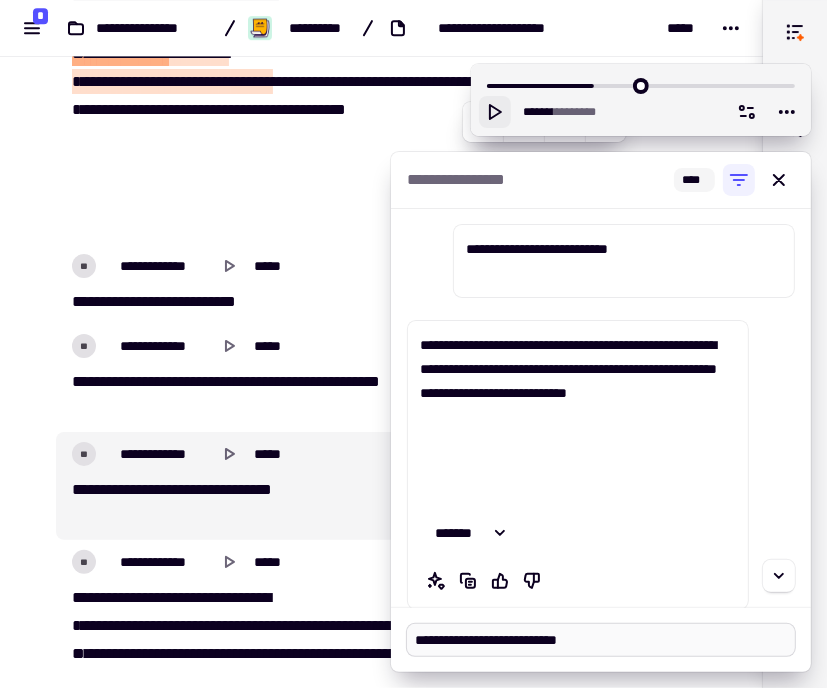 drag, startPoint x: 443, startPoint y: 636, endPoint x: 478, endPoint y: 651, distance: 38.078865 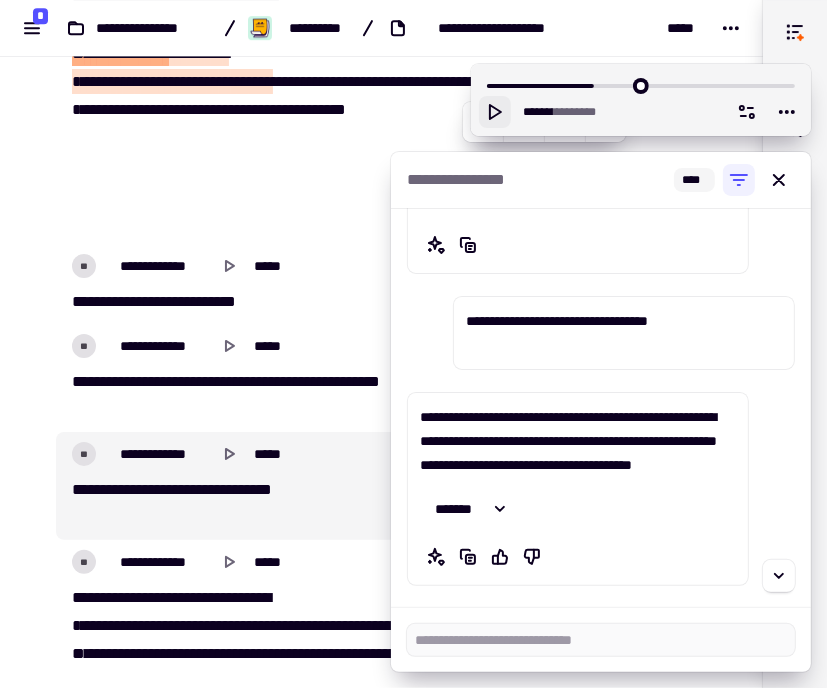 scroll, scrollTop: 6024, scrollLeft: 0, axis: vertical 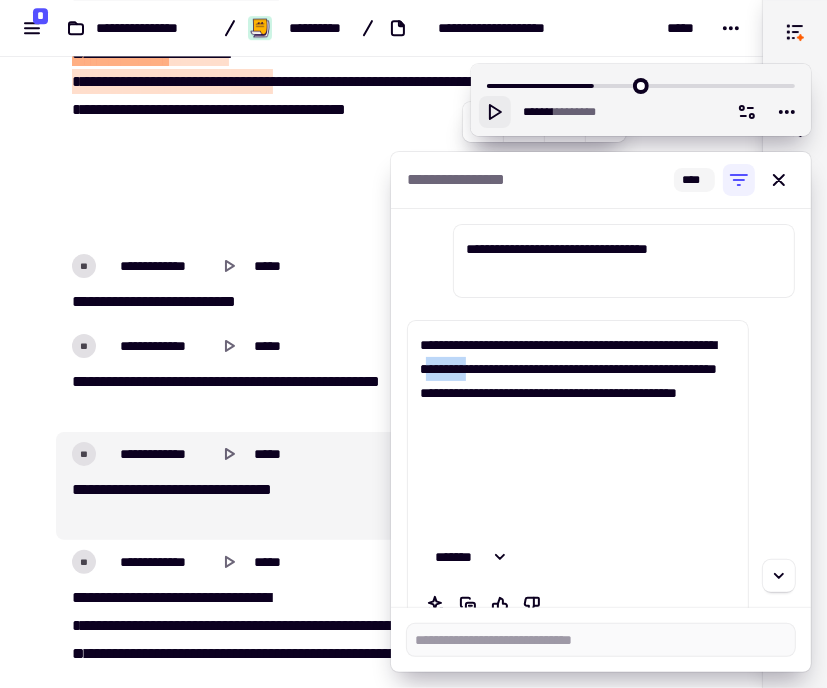drag, startPoint x: 612, startPoint y: 388, endPoint x: 723, endPoint y: 396, distance: 111.28792 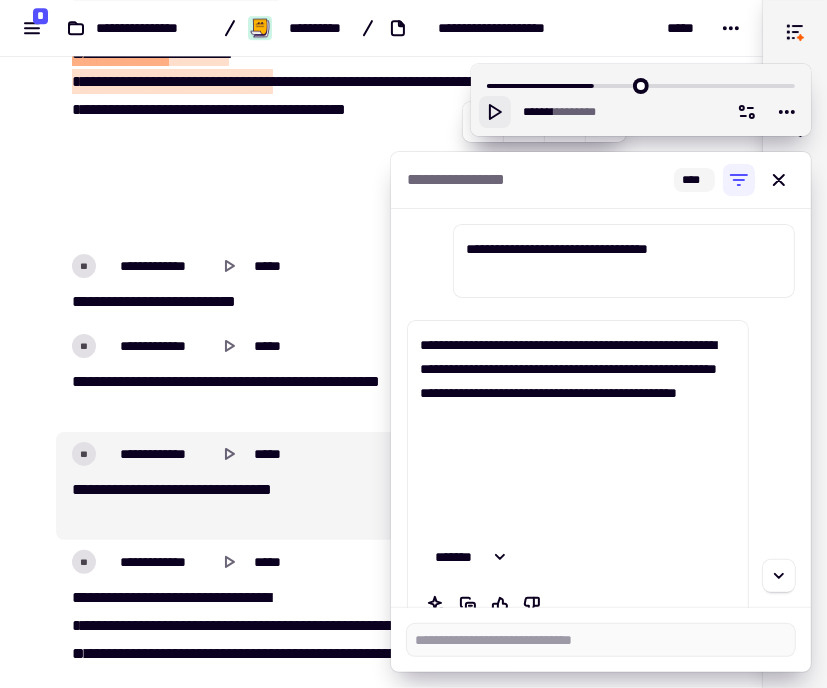 click on "**********" at bounding box center [578, 429] 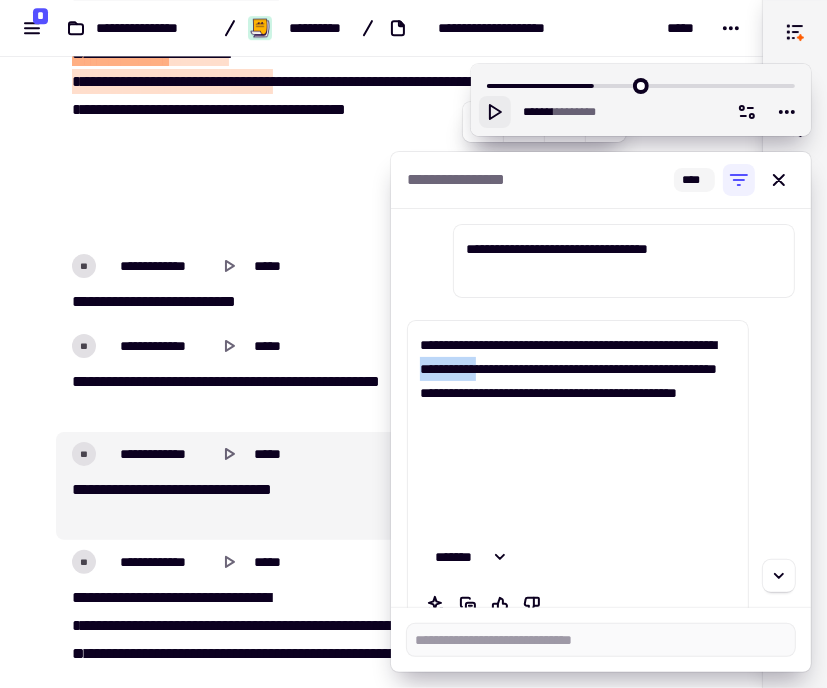 drag, startPoint x: 598, startPoint y: 388, endPoint x: 449, endPoint y: 407, distance: 150.20653 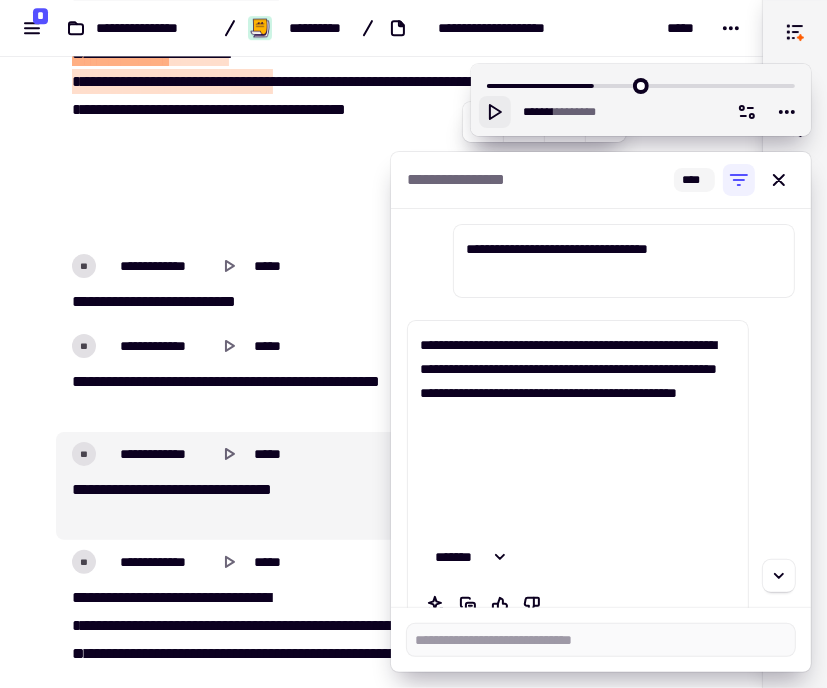 click on "**********" at bounding box center [578, 429] 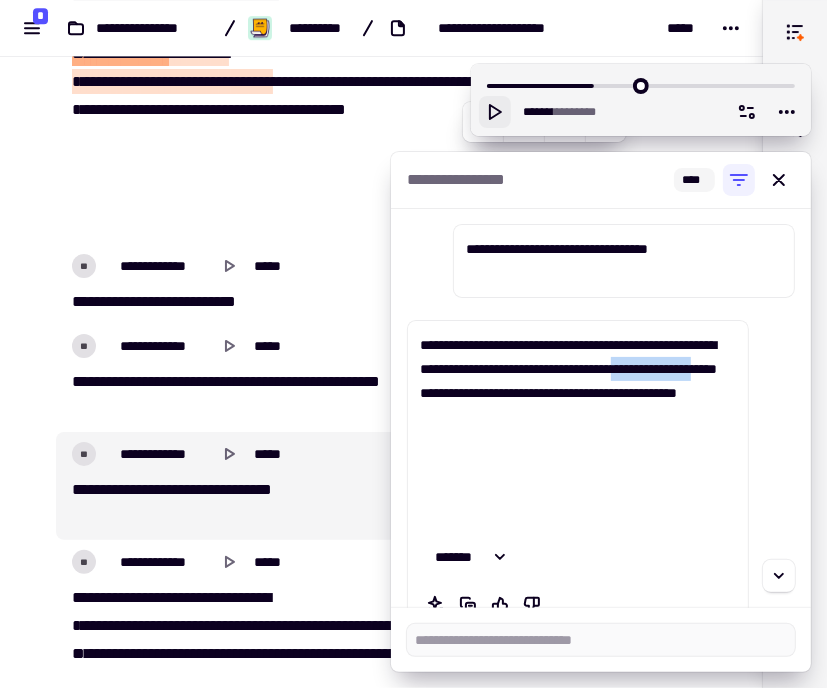 drag, startPoint x: 509, startPoint y: 437, endPoint x: 743, endPoint y: 444, distance: 234.10468 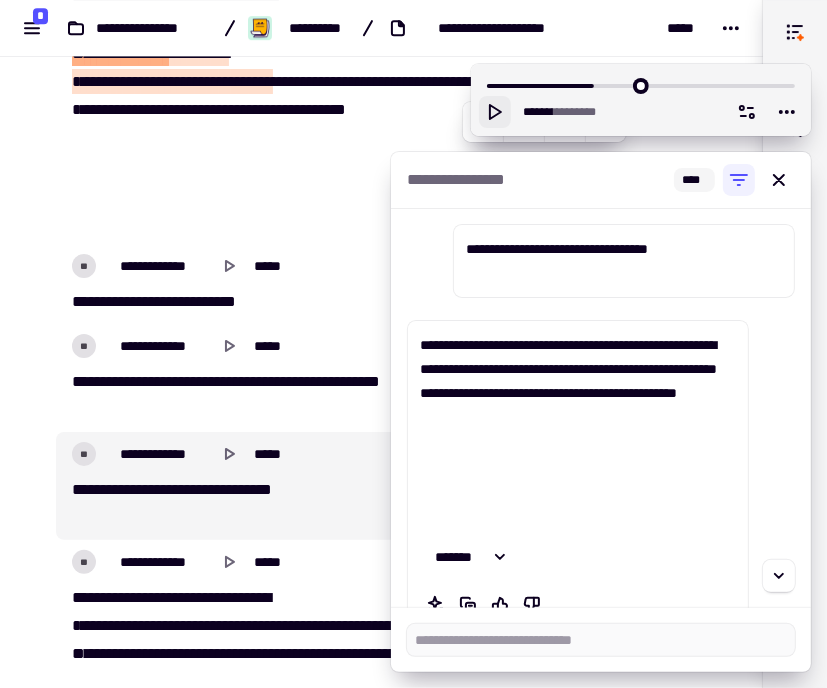 click on "**********" at bounding box center [578, 429] 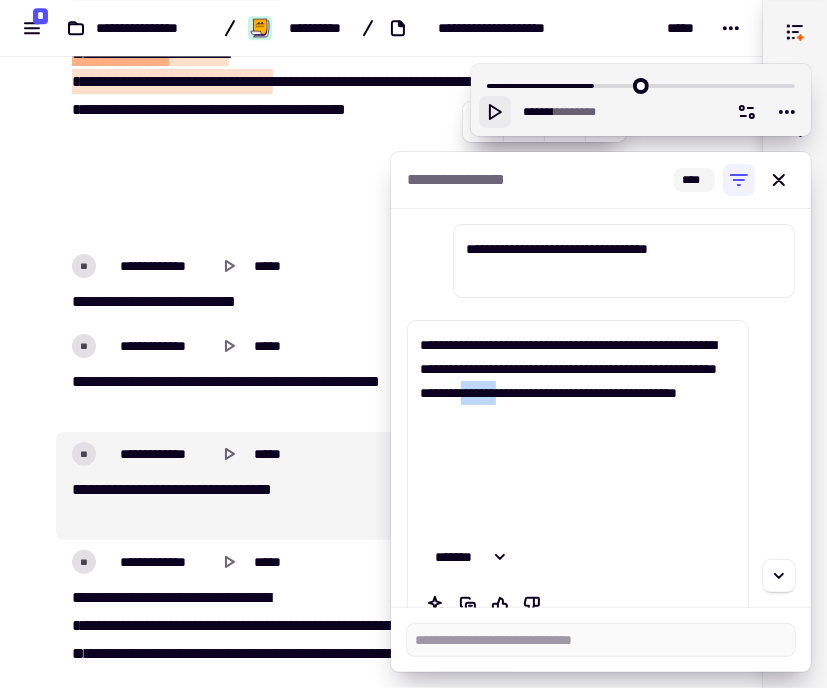 drag, startPoint x: 616, startPoint y: 464, endPoint x: 715, endPoint y: 465, distance: 99.00505 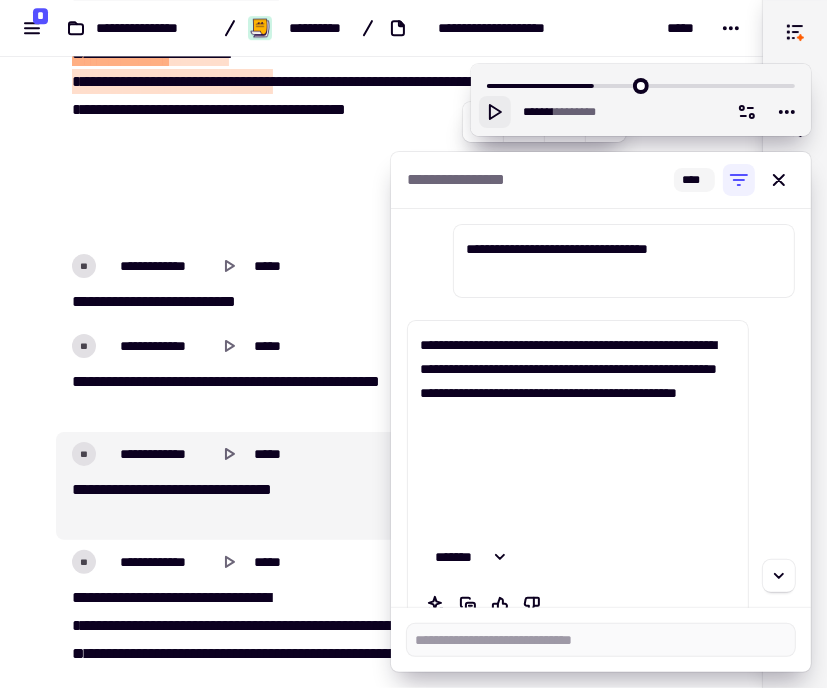 click on "**********" at bounding box center [578, 429] 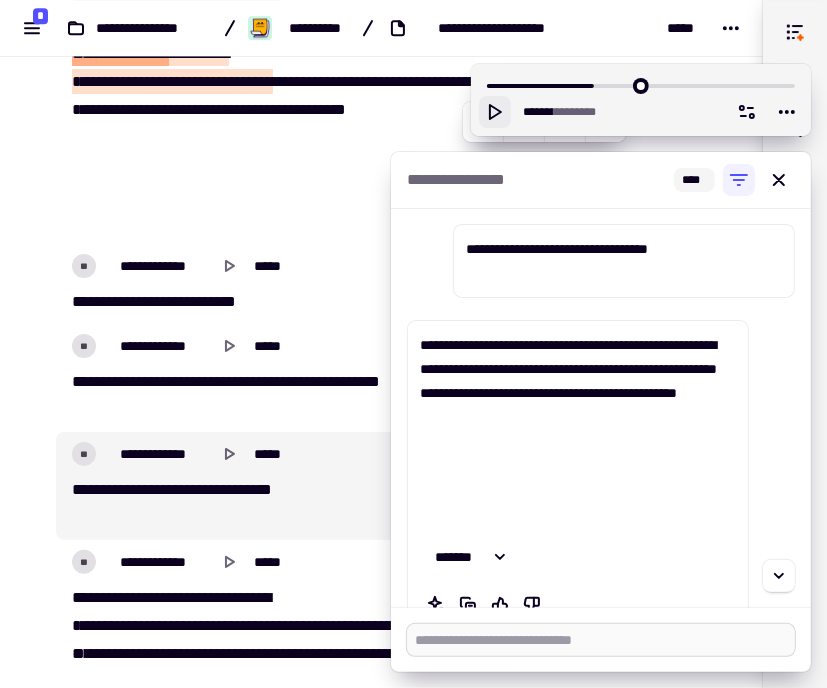 click at bounding box center (601, 640) 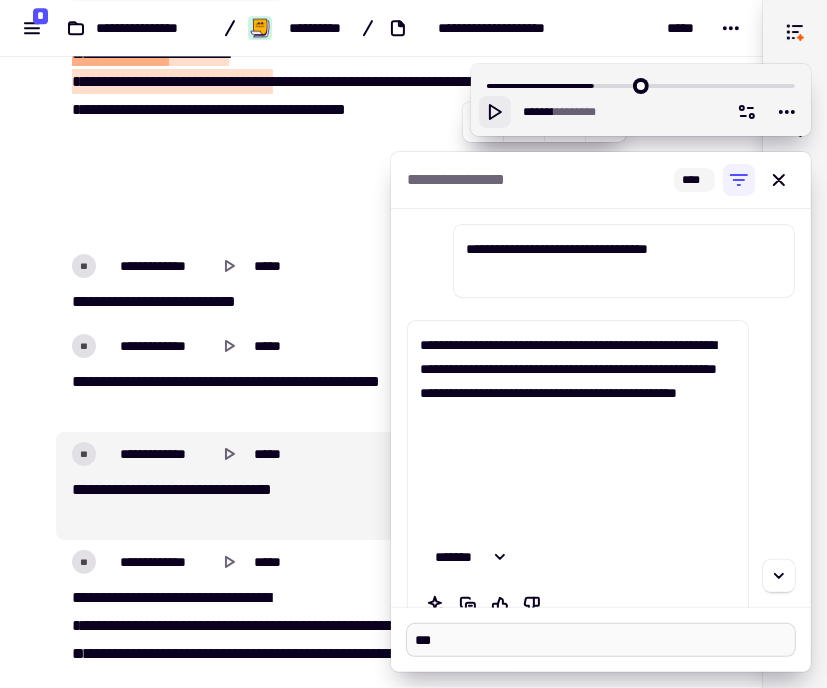 paste on "*******" 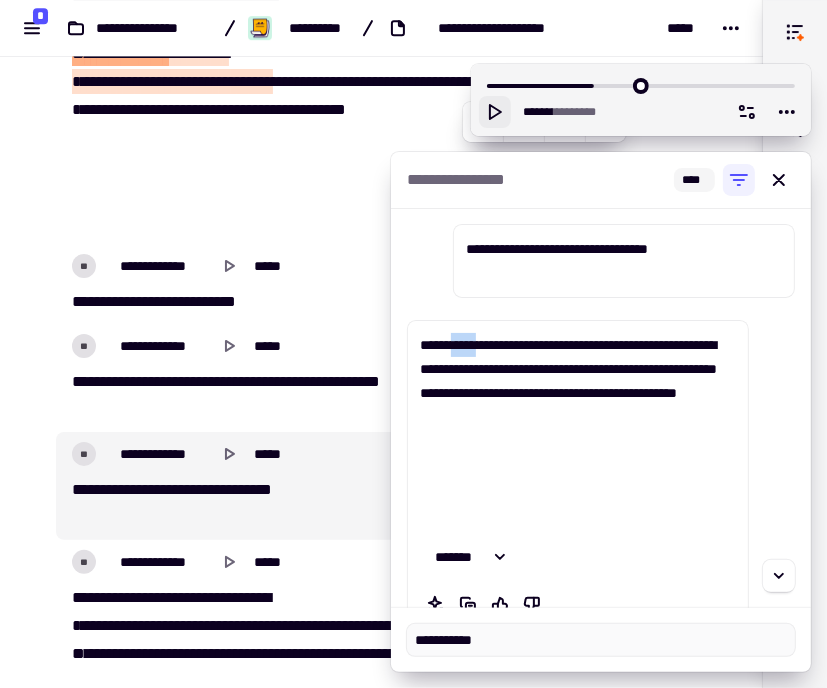 drag, startPoint x: 508, startPoint y: 341, endPoint x: 574, endPoint y: 341, distance: 66 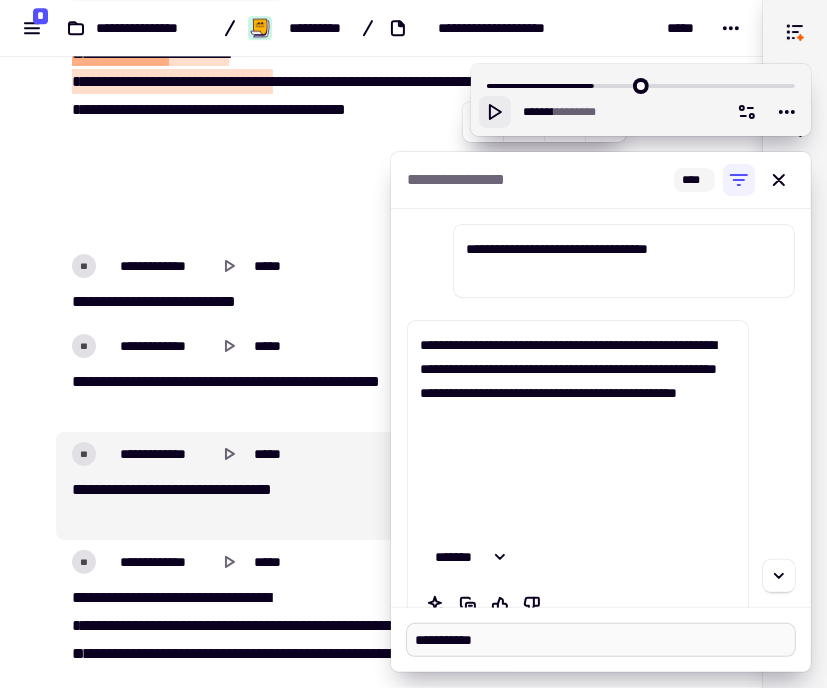 click on "**********" at bounding box center (601, 640) 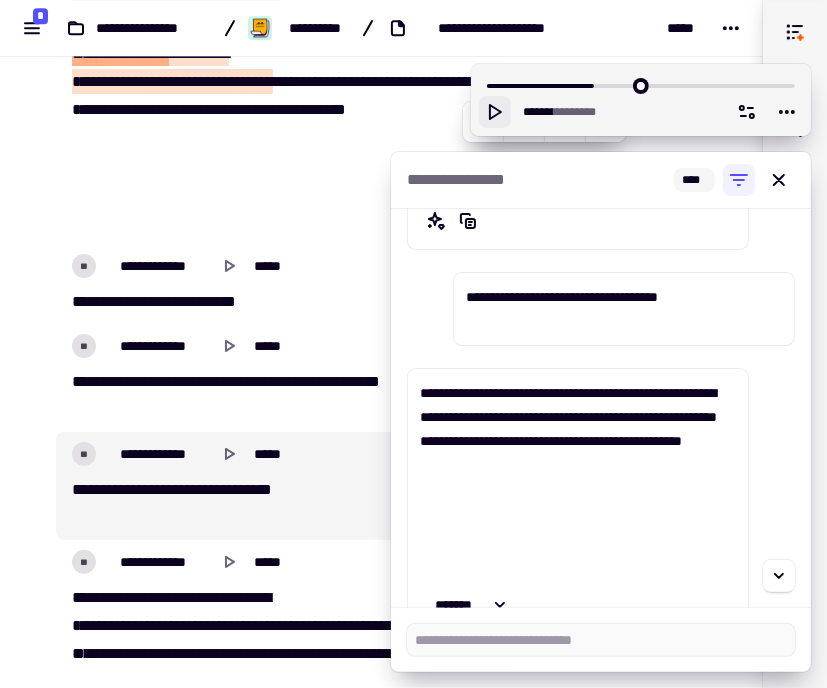 scroll, scrollTop: 6456, scrollLeft: 0, axis: vertical 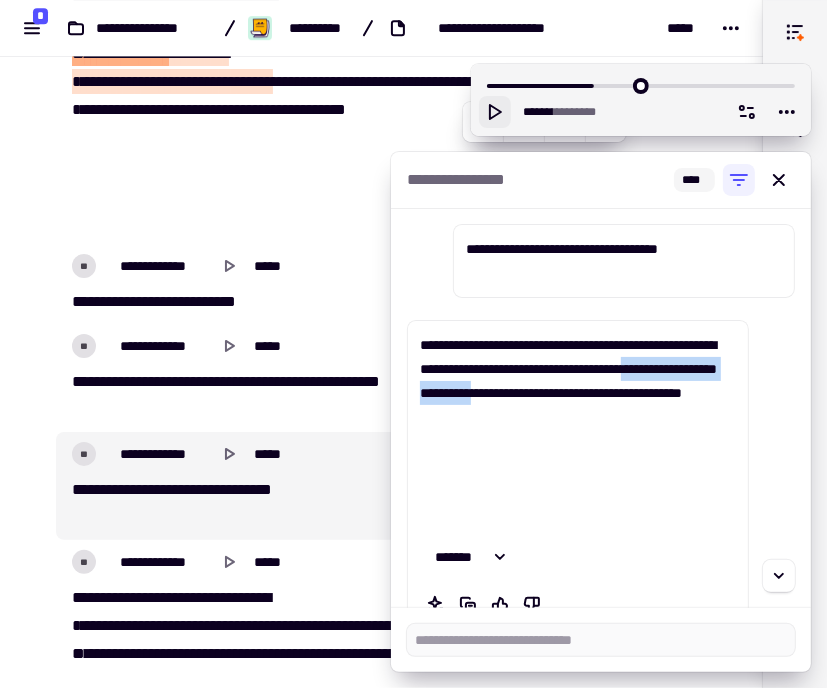 drag, startPoint x: 572, startPoint y: 443, endPoint x: 669, endPoint y: 461, distance: 98.65597 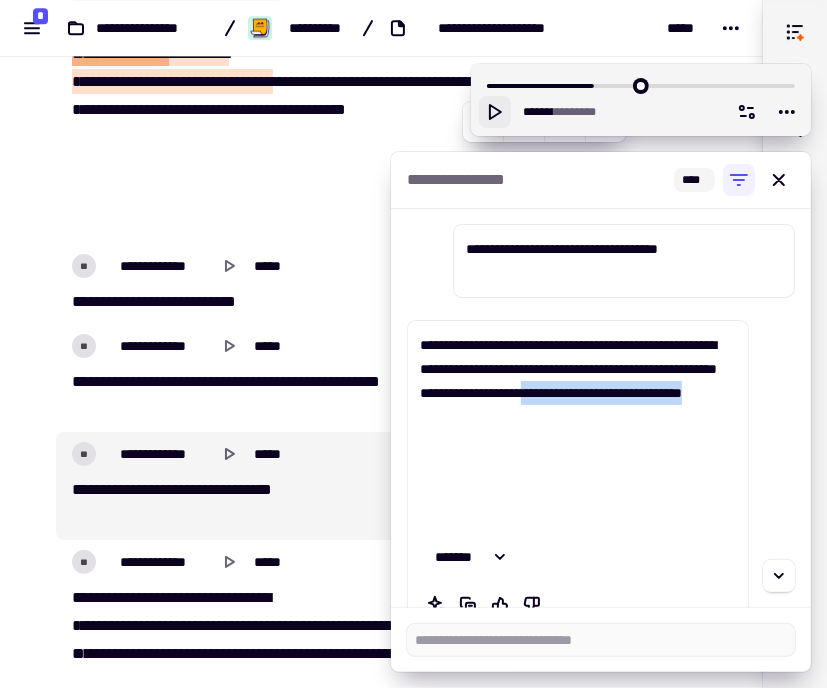drag, startPoint x: 620, startPoint y: 513, endPoint x: 484, endPoint y: 489, distance: 138.10141 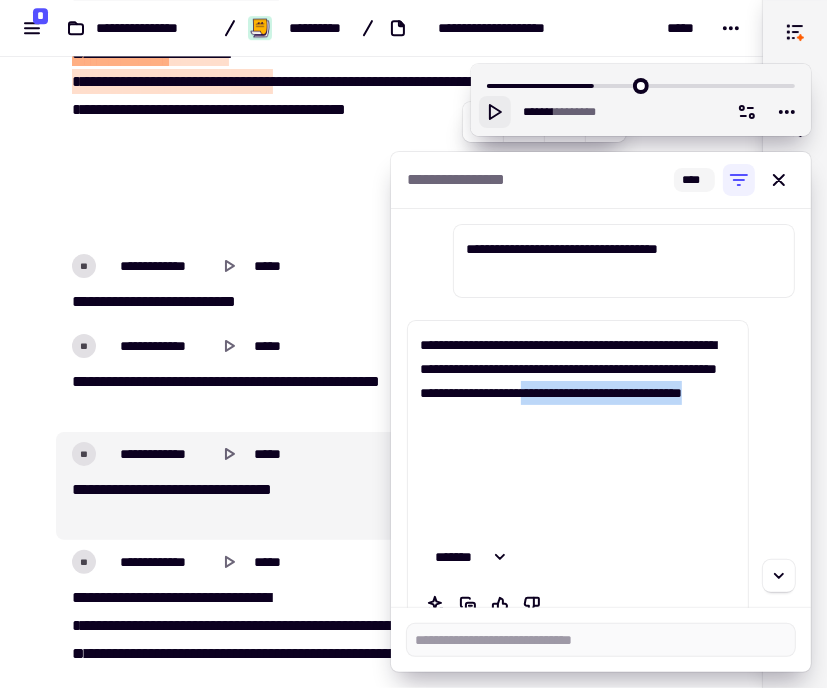 click on "**********" at bounding box center [578, 429] 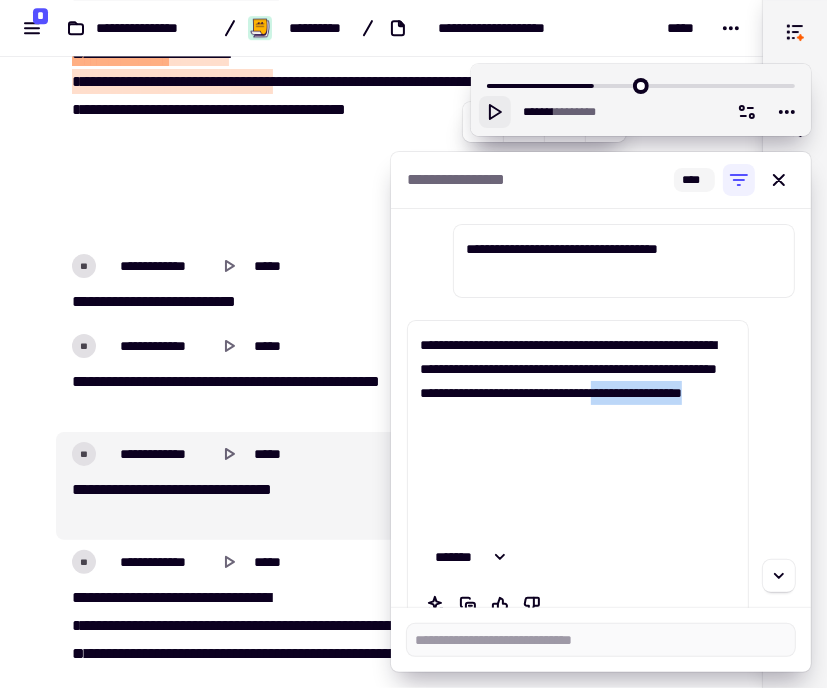 drag, startPoint x: 683, startPoint y: 483, endPoint x: 686, endPoint y: 506, distance: 23.194826 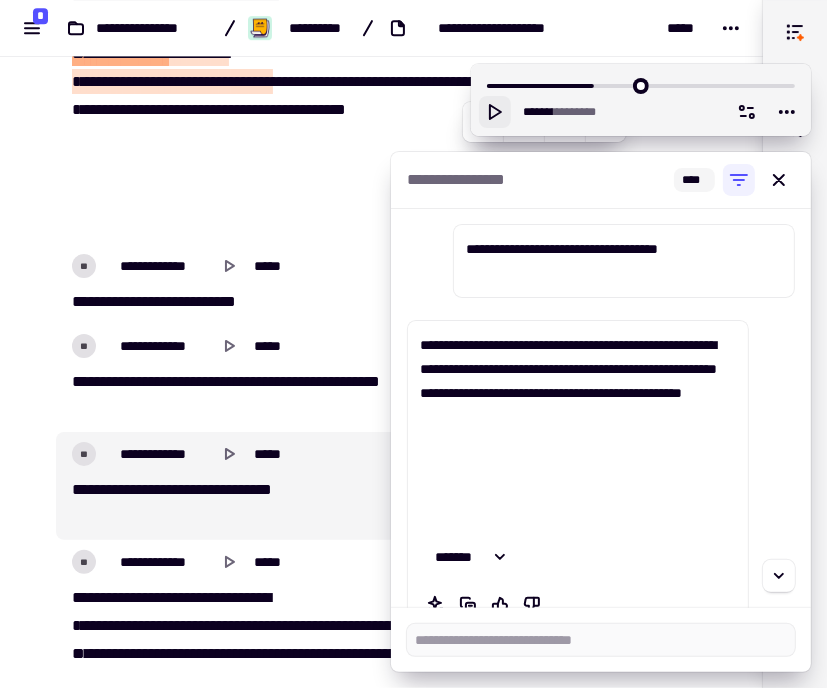 click on "**********" at bounding box center (578, 429) 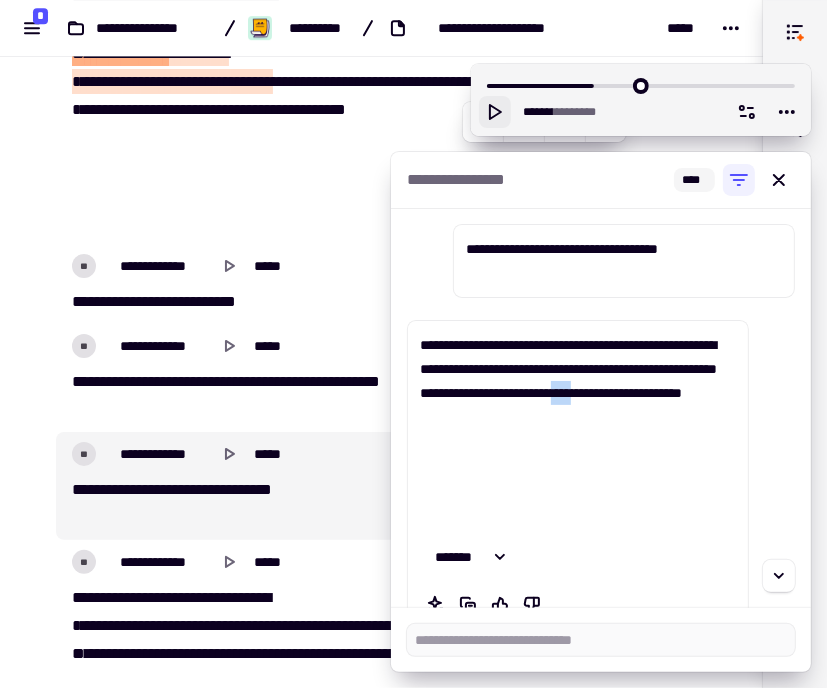 drag, startPoint x: 568, startPoint y: 487, endPoint x: 619, endPoint y: 488, distance: 51.009804 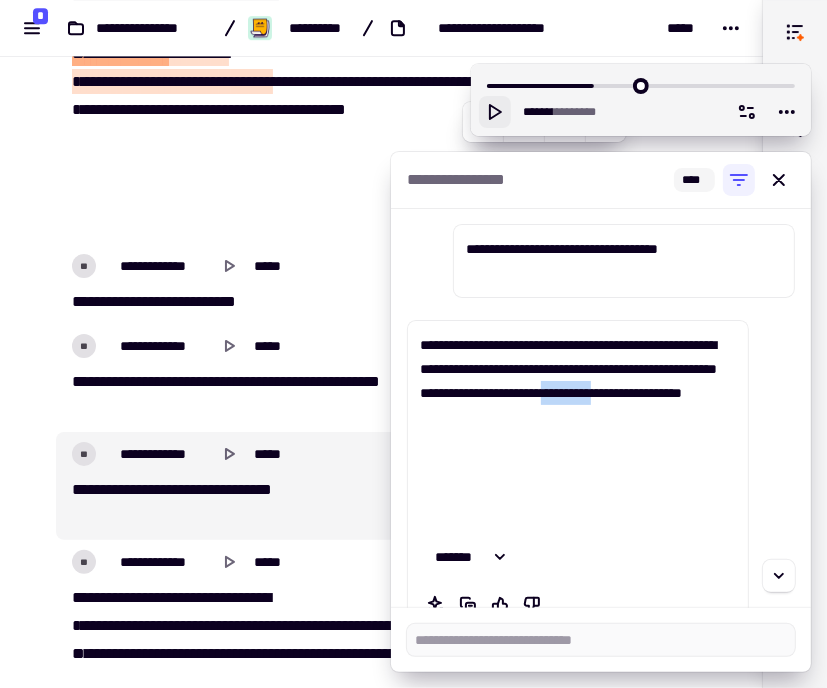 drag, startPoint x: 540, startPoint y: 485, endPoint x: 676, endPoint y: 486, distance: 136.00368 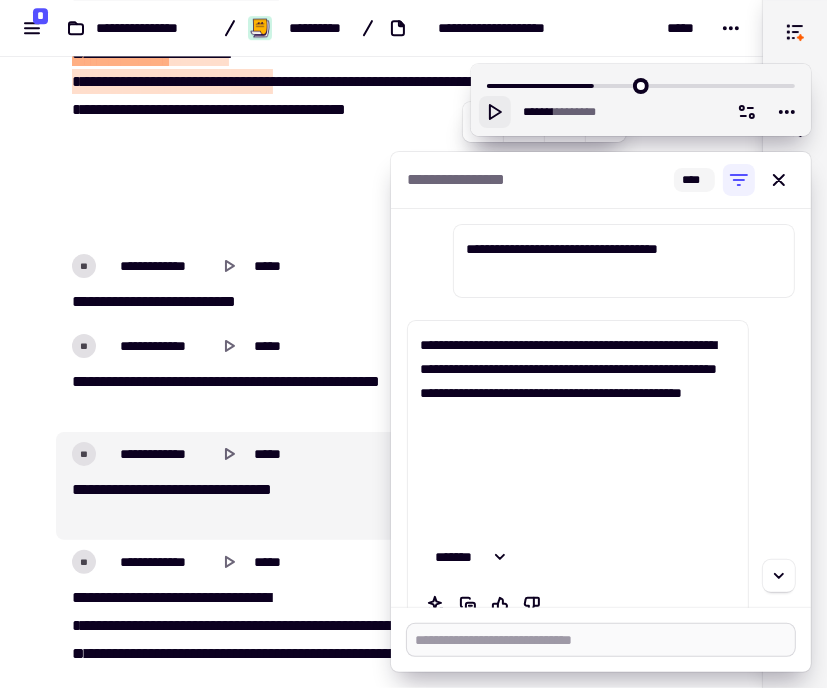 click at bounding box center (601, 640) 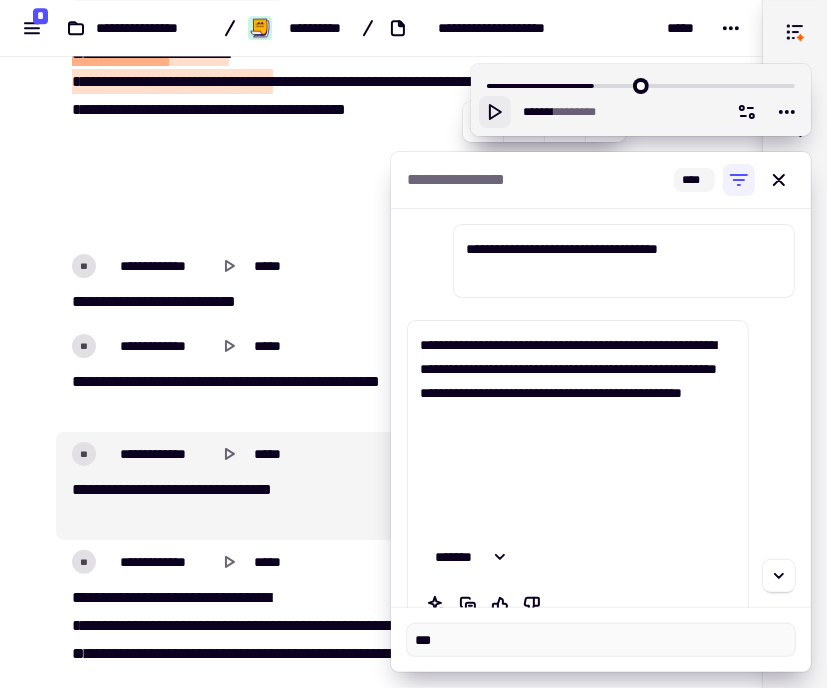 paste on "********" 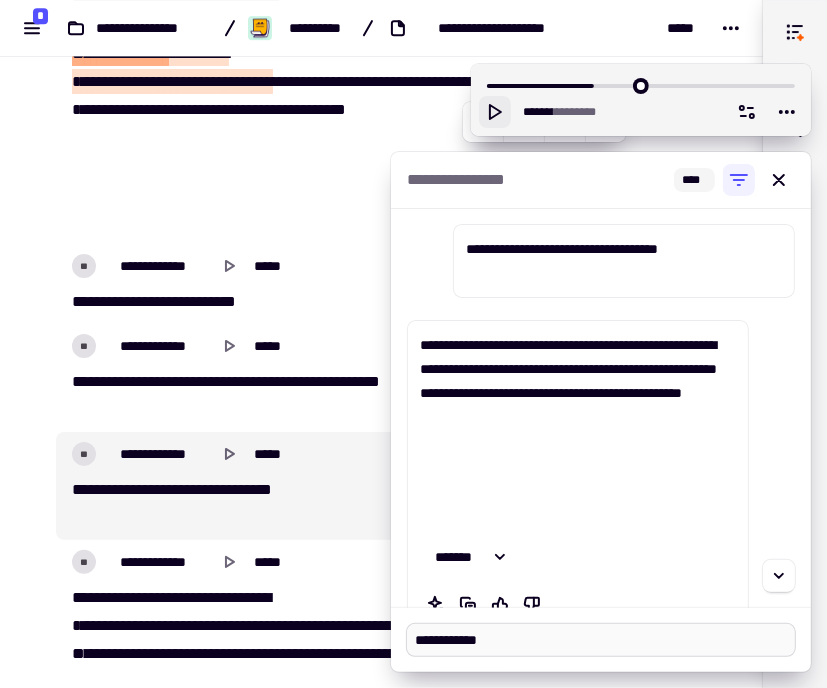 click on "**********" at bounding box center [601, 640] 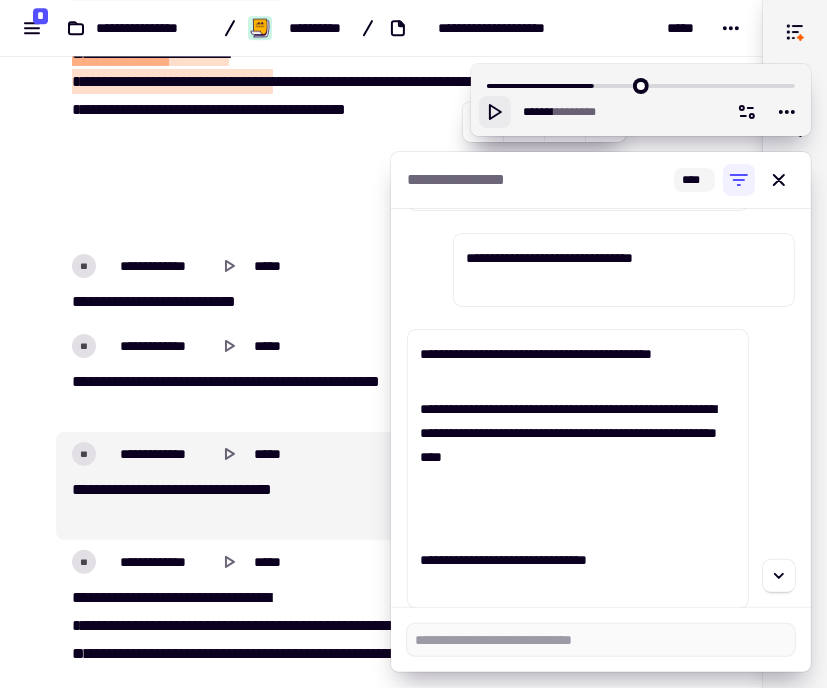 scroll, scrollTop: 6888, scrollLeft: 0, axis: vertical 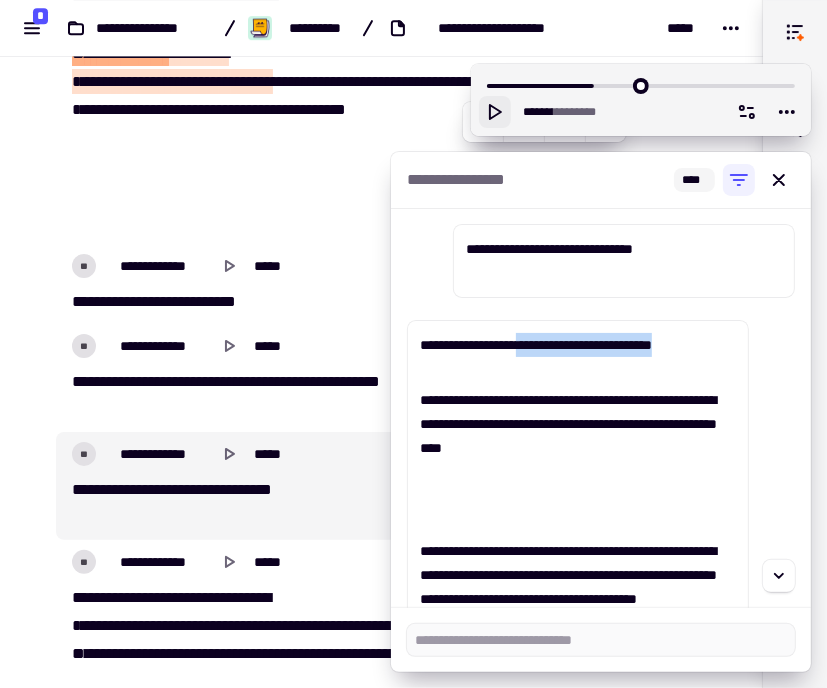 drag, startPoint x: 653, startPoint y: 343, endPoint x: 718, endPoint y: 367, distance: 69.289246 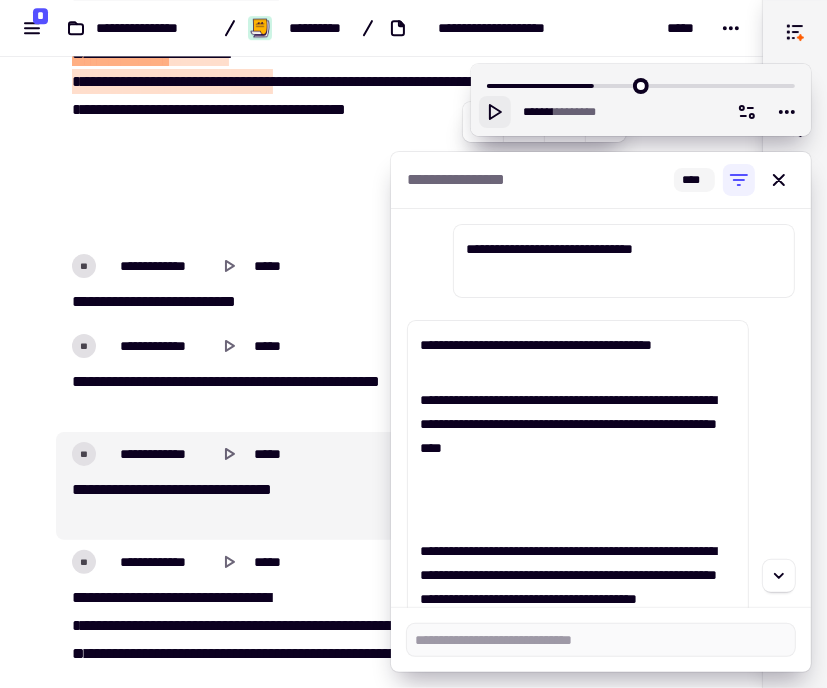 click on "**********" at bounding box center (578, 357) 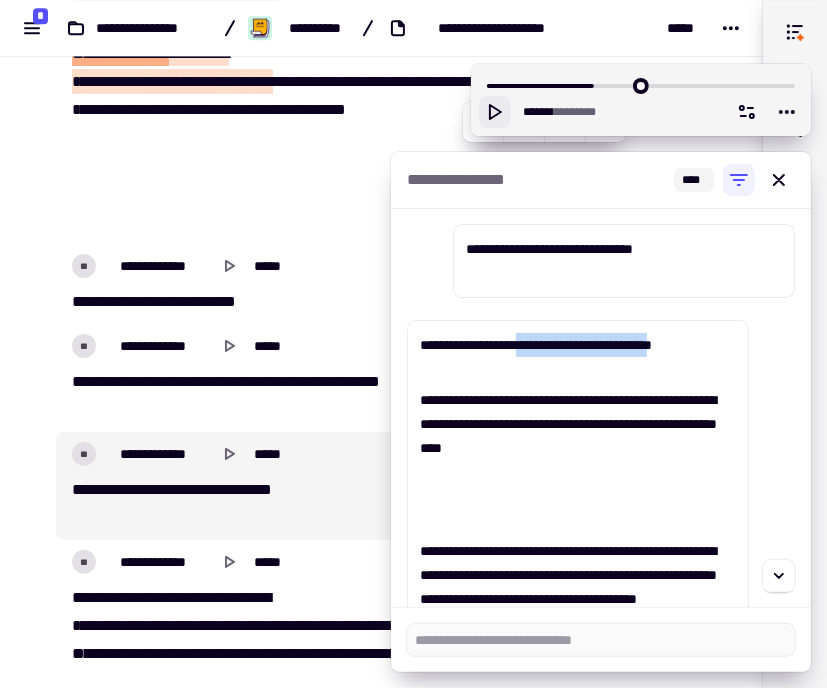drag, startPoint x: 653, startPoint y: 343, endPoint x: 718, endPoint y: 371, distance: 70.77429 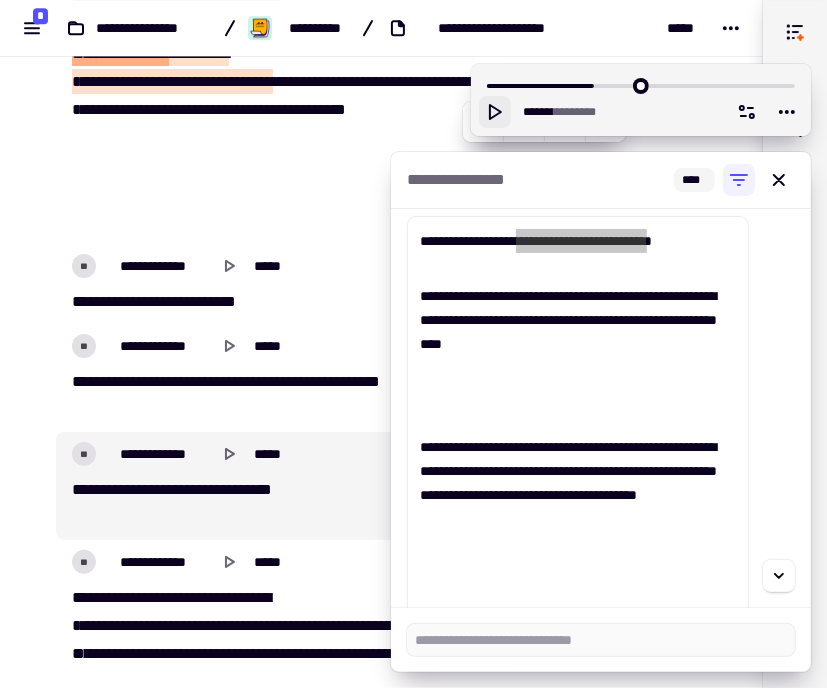 scroll, scrollTop: 6988, scrollLeft: 0, axis: vertical 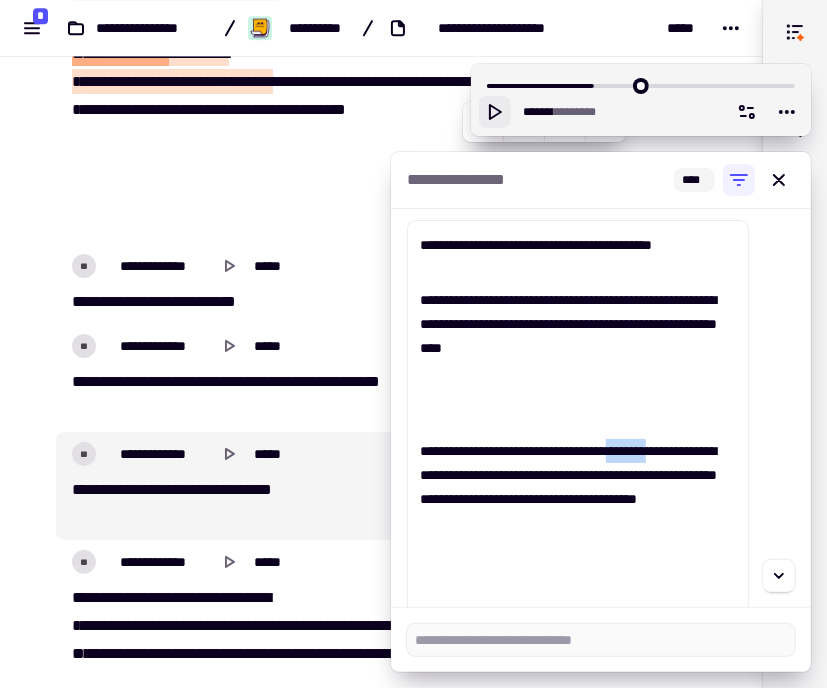 drag, startPoint x: 618, startPoint y: 477, endPoint x: 726, endPoint y: 475, distance: 108.01852 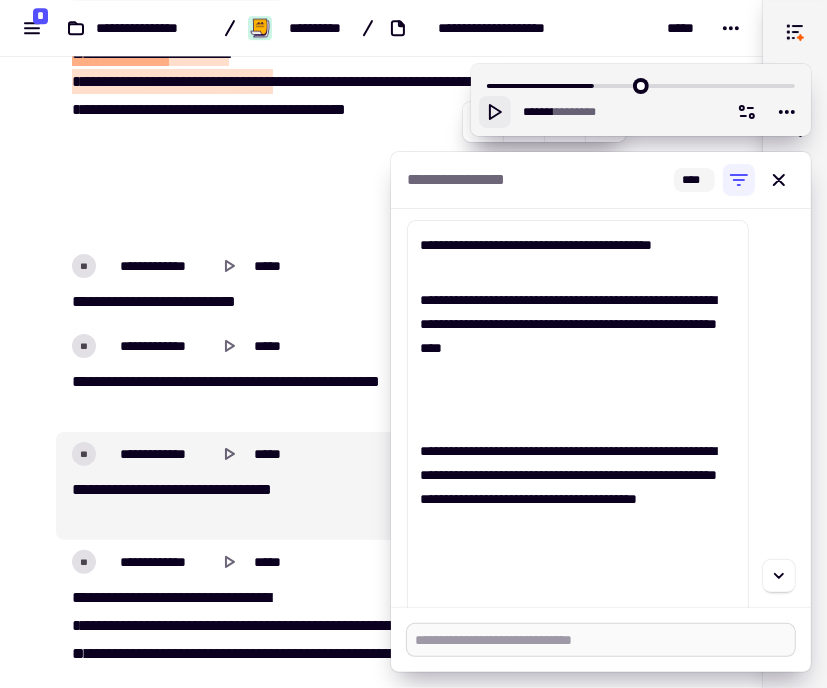 click at bounding box center [601, 640] 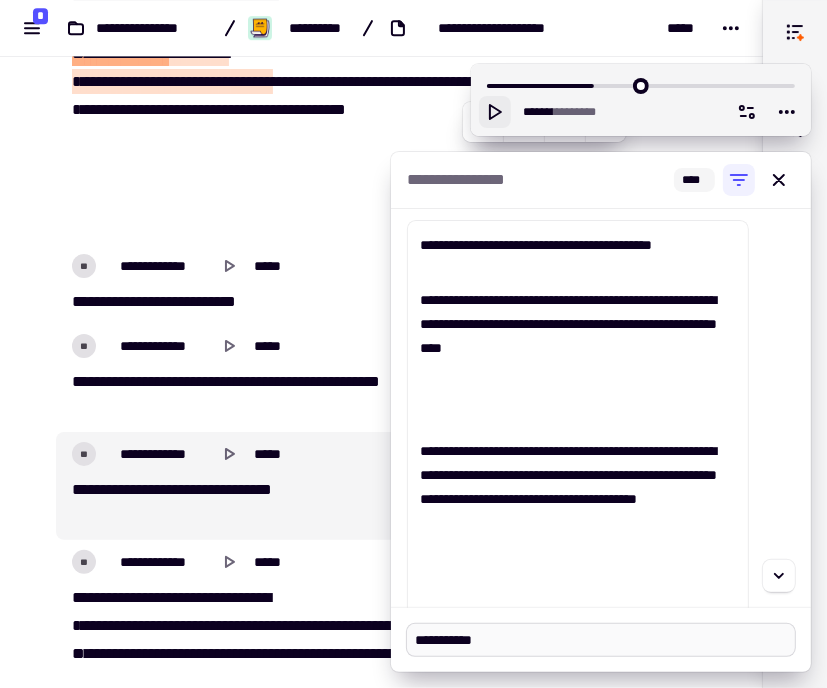click on "**********" at bounding box center (601, 640) 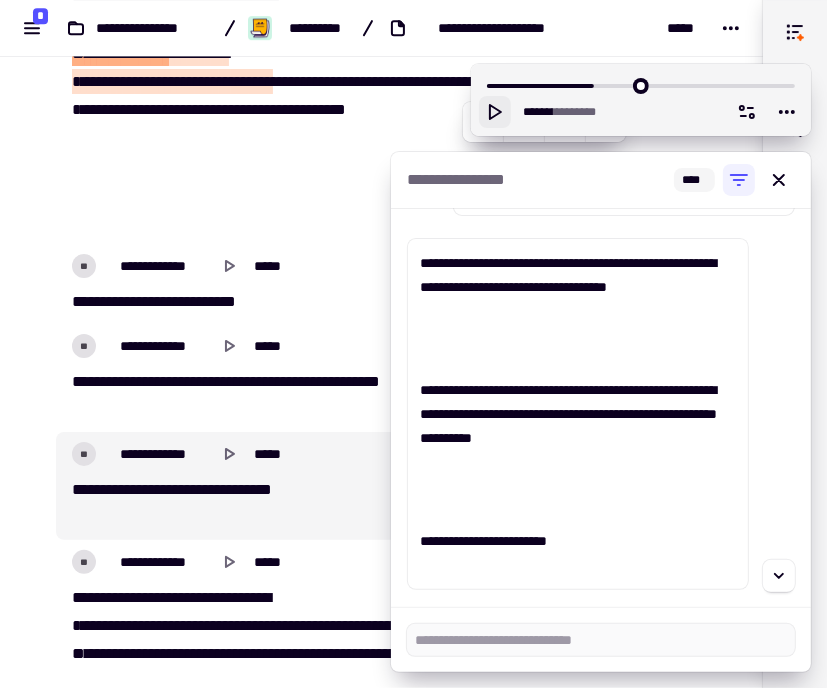 scroll, scrollTop: 7588, scrollLeft: 0, axis: vertical 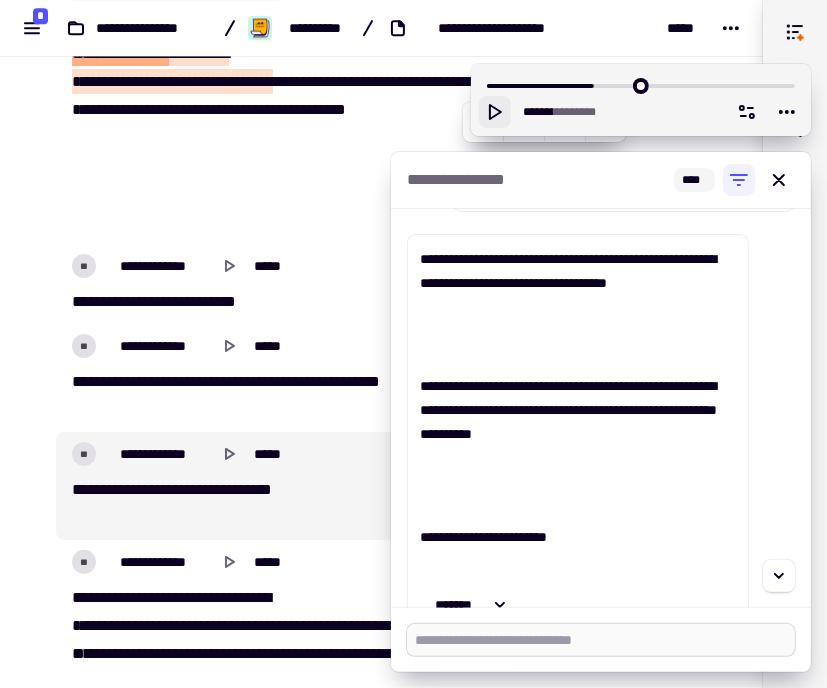 click at bounding box center (601, 640) 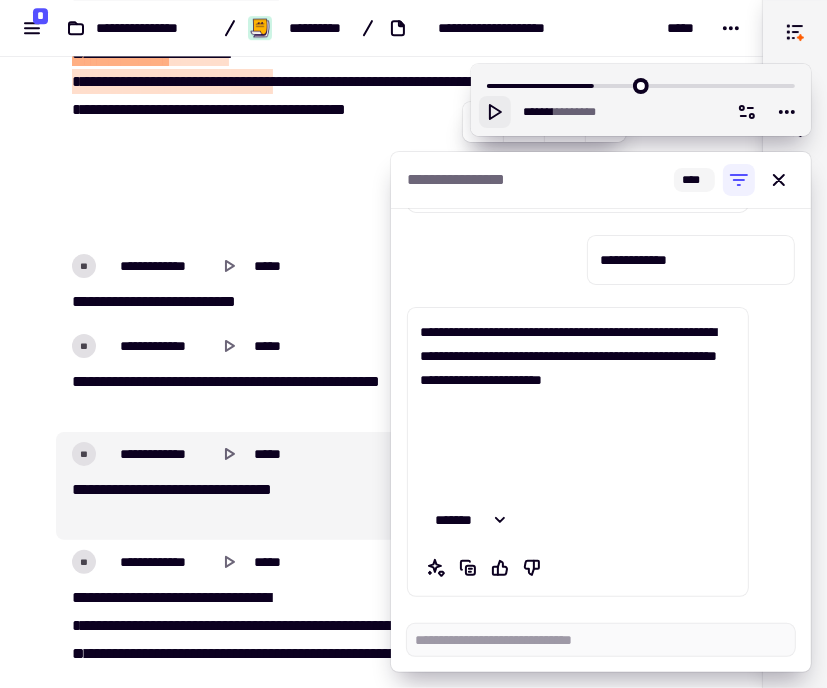 scroll, scrollTop: 8068, scrollLeft: 0, axis: vertical 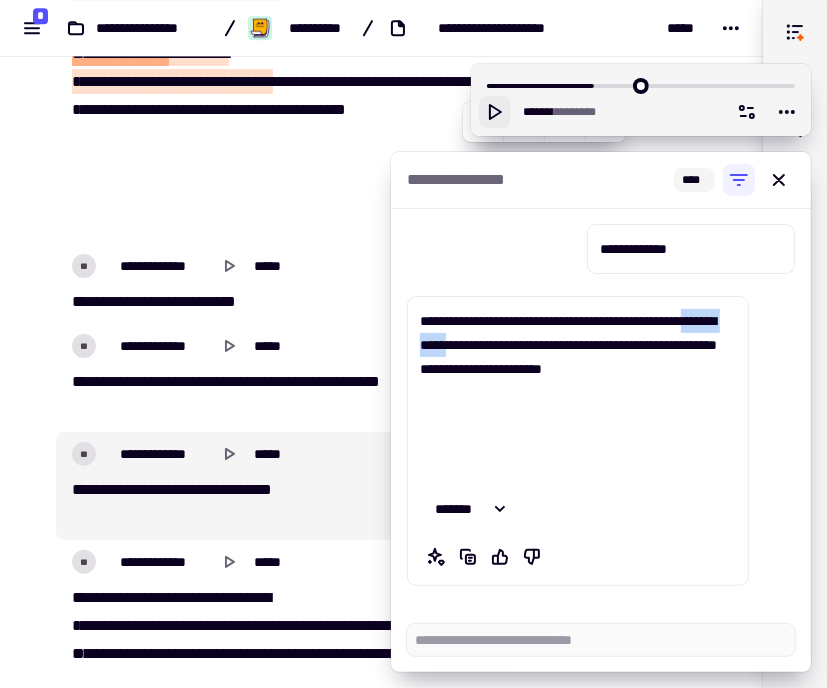 drag, startPoint x: 525, startPoint y: 368, endPoint x: 718, endPoint y: 368, distance: 193 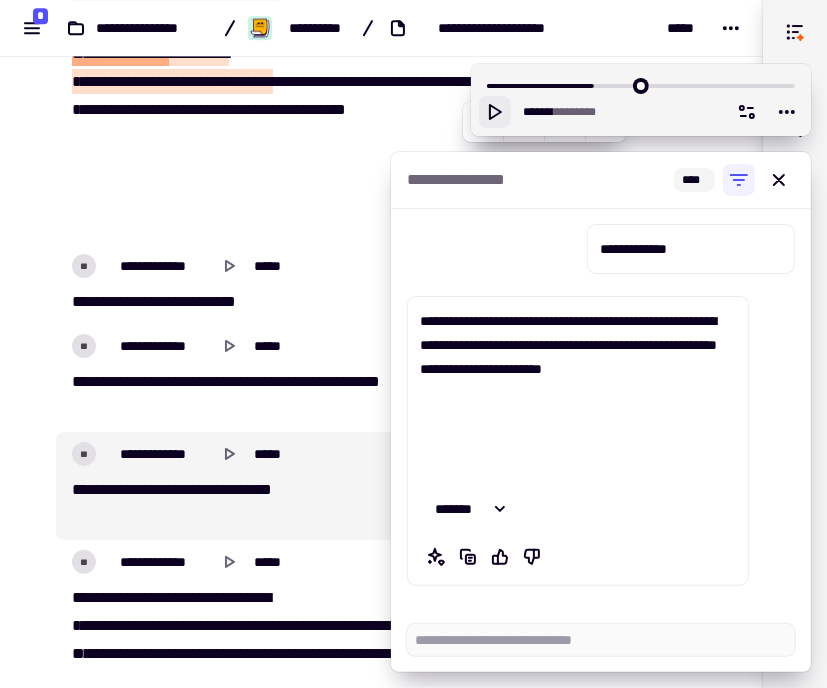 click on "**********" at bounding box center (578, 393) 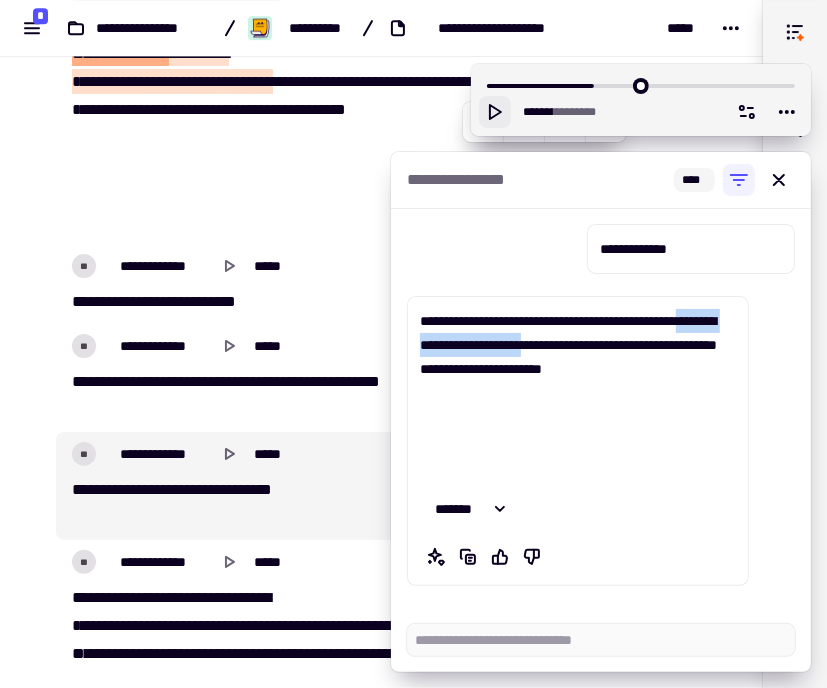 drag, startPoint x: 530, startPoint y: 364, endPoint x: 612, endPoint y: 395, distance: 87.66413 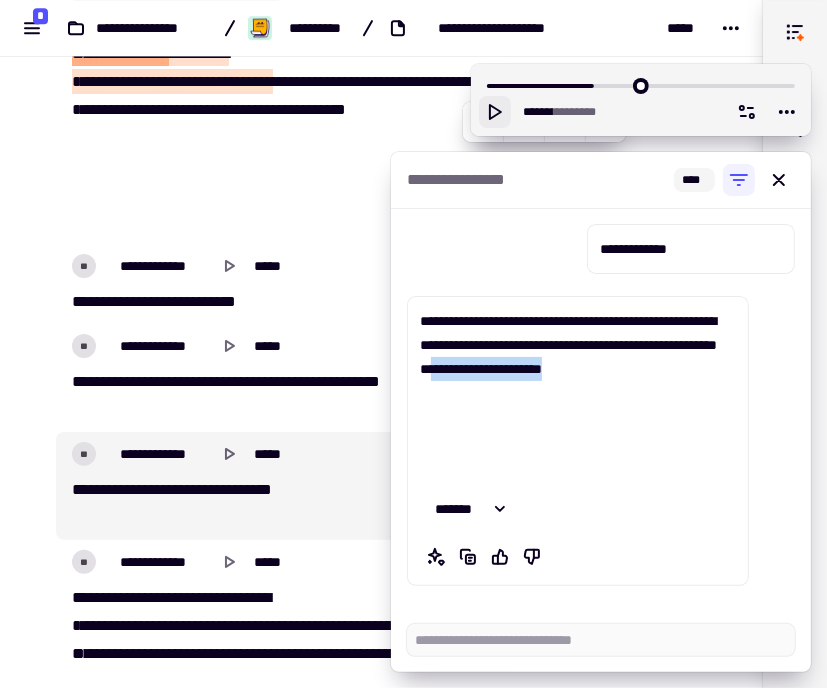 drag, startPoint x: 572, startPoint y: 443, endPoint x: 606, endPoint y: 467, distance: 41.617306 